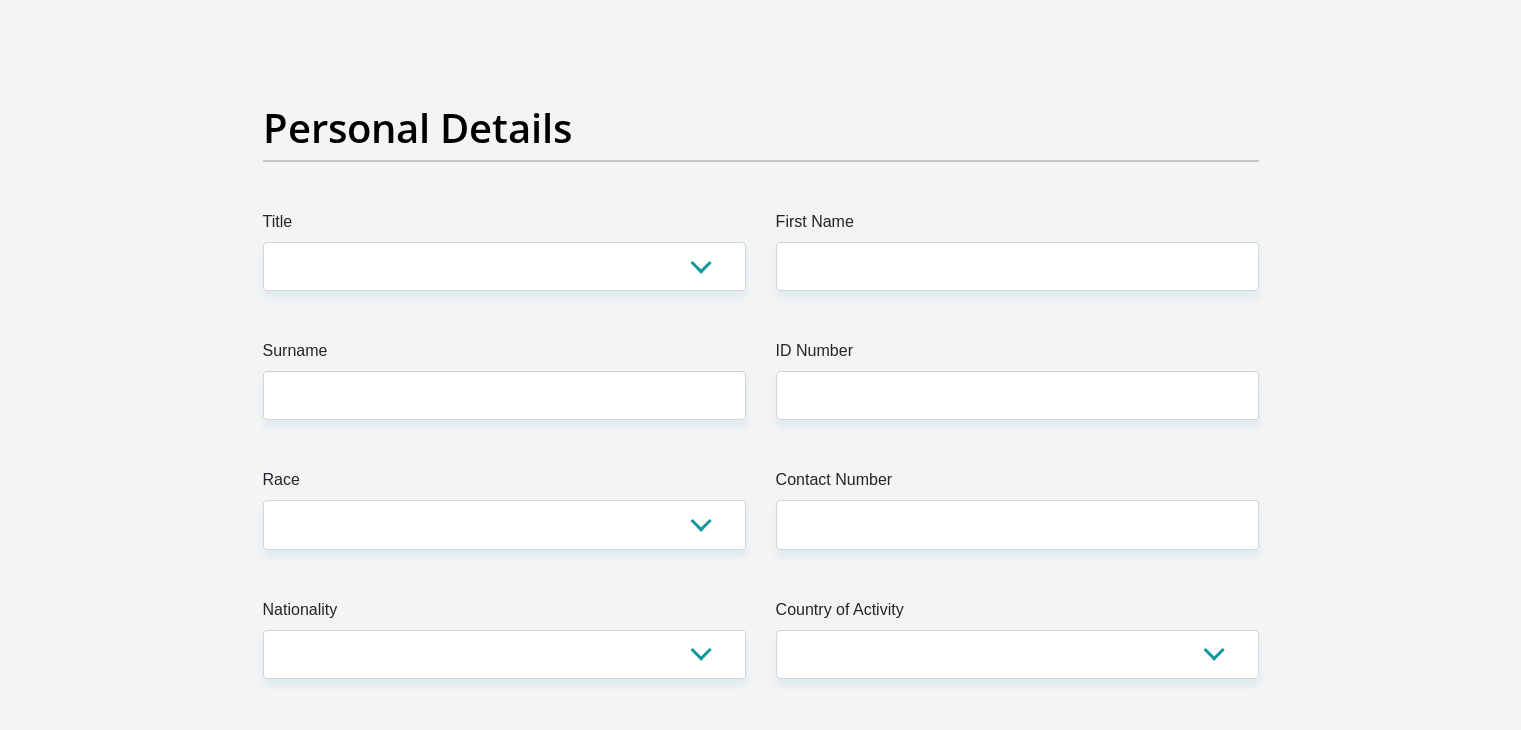 scroll, scrollTop: 0, scrollLeft: 0, axis: both 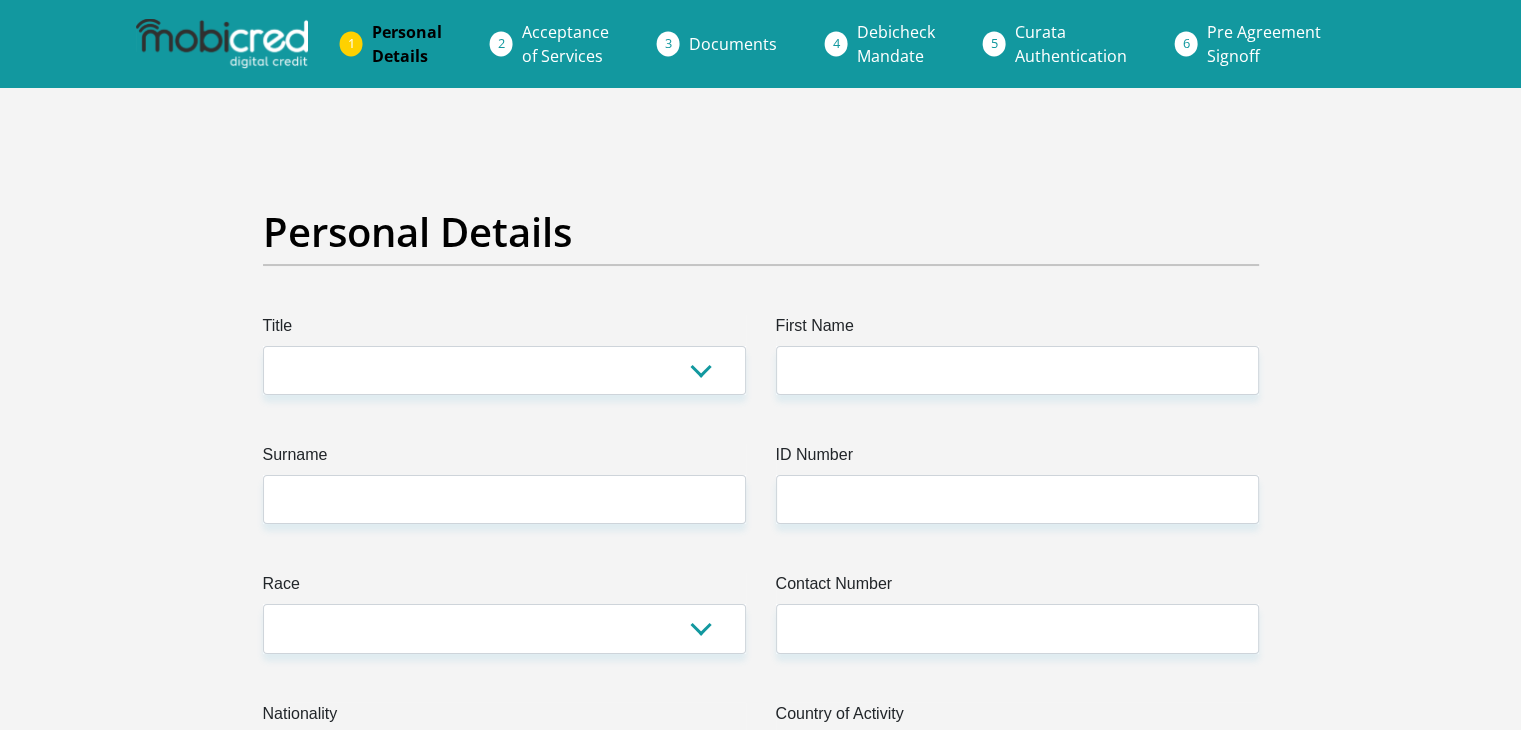 click on "Title
Mr
Ms
Mrs
Dr
[PERSON_NAME]
First Name
Surname
ID Number
Please input valid ID number
Race
Black
Coloured
Indian
White
Other
Contact Number
Please input valid contact number
Nationality
[GEOGRAPHIC_DATA]
[GEOGRAPHIC_DATA]
[GEOGRAPHIC_DATA]
[GEOGRAPHIC_DATA]  [GEOGRAPHIC_DATA]  [GEOGRAPHIC_DATA]" at bounding box center (761, 3567) 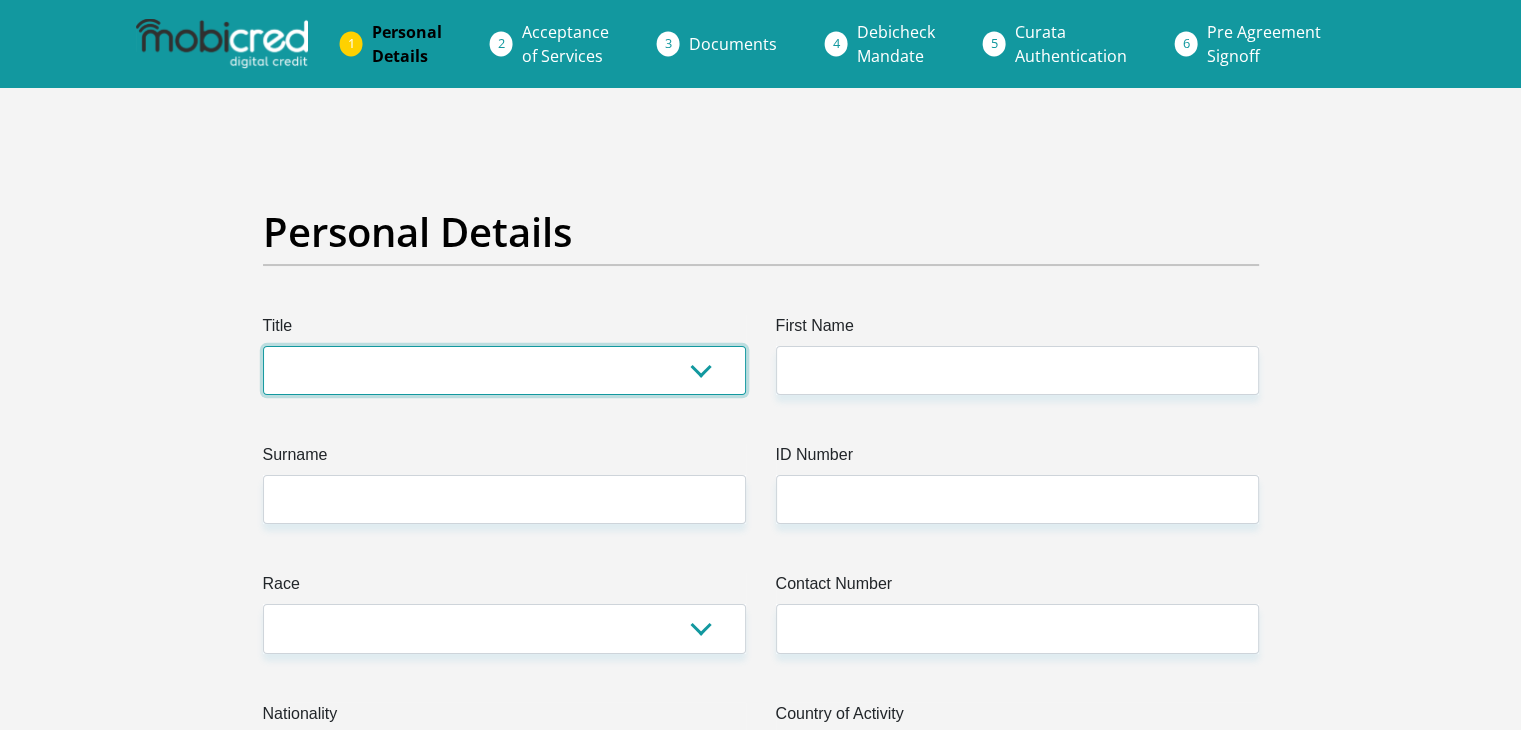 click on "Mr
Ms
Mrs
Dr
[PERSON_NAME]" at bounding box center [504, 370] 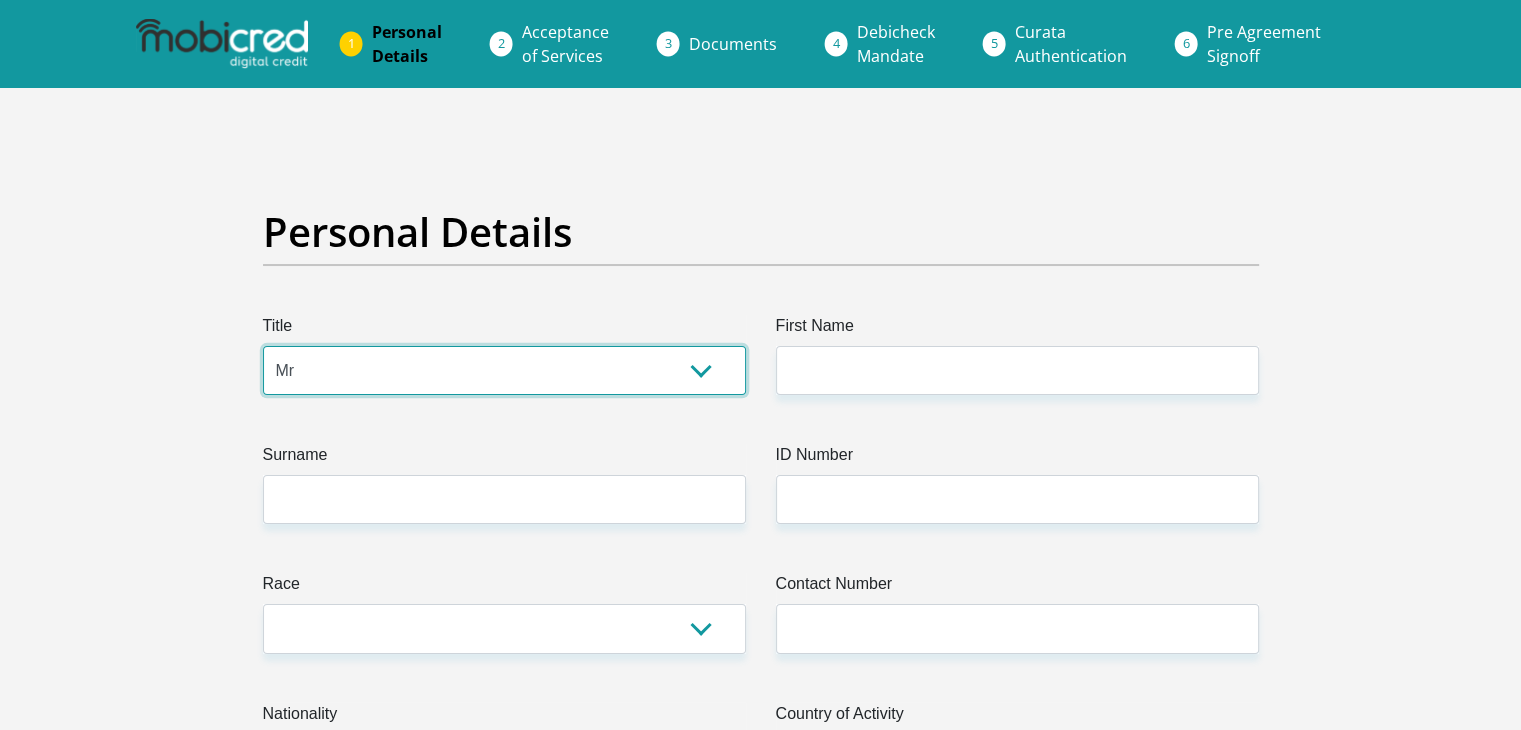 click on "Mr
Ms
Mrs
Dr
[PERSON_NAME]" at bounding box center (504, 370) 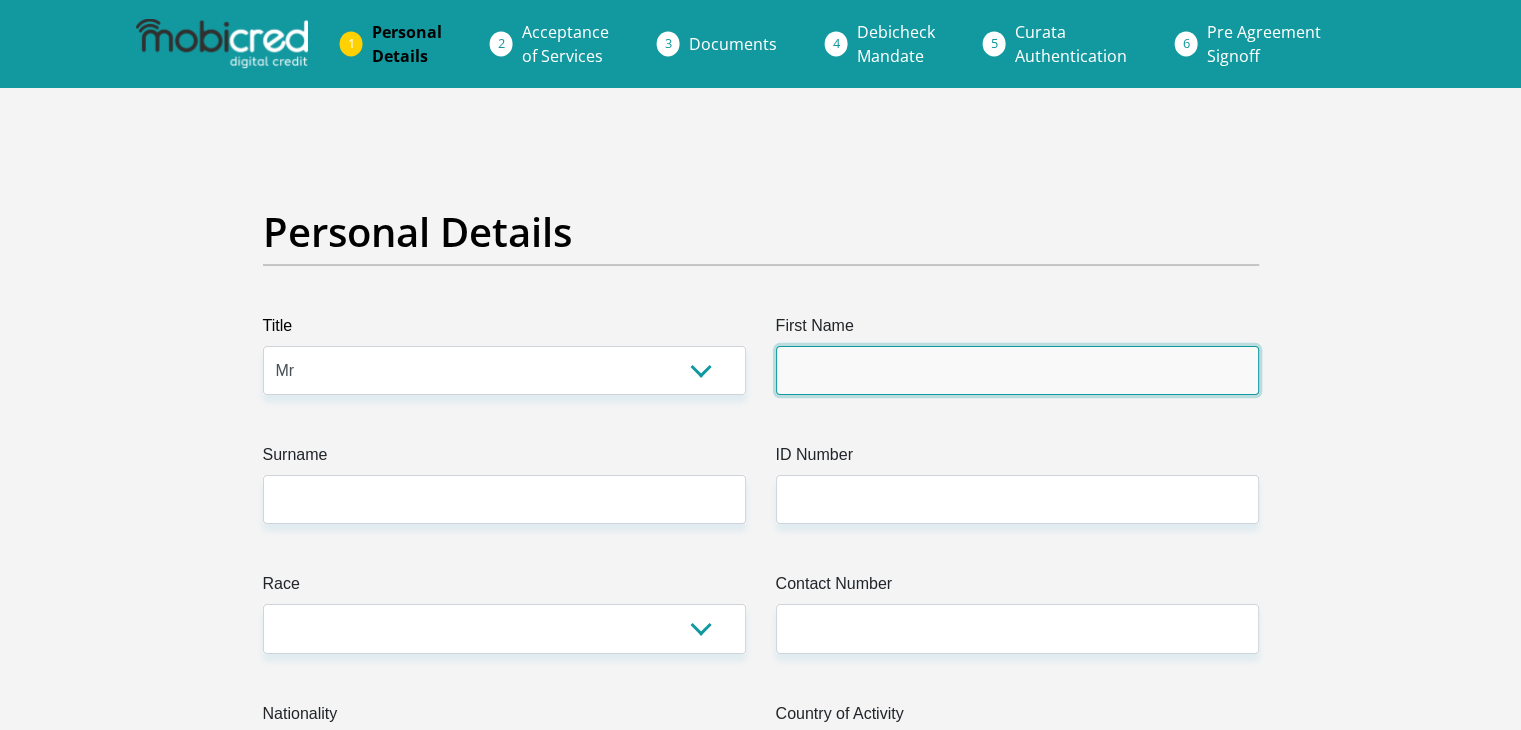 click on "First Name" at bounding box center [1017, 370] 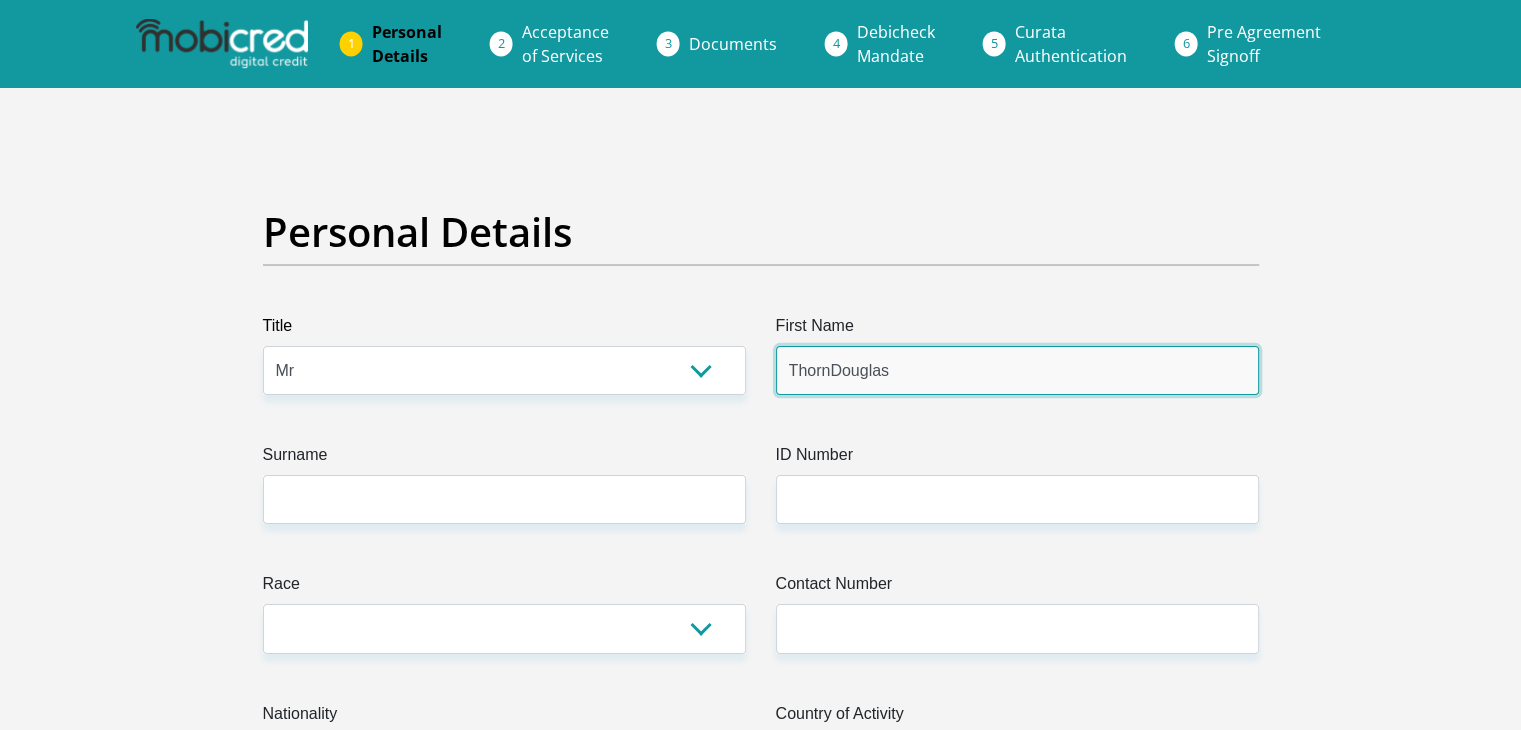 type on "[PERSON_NAME]" 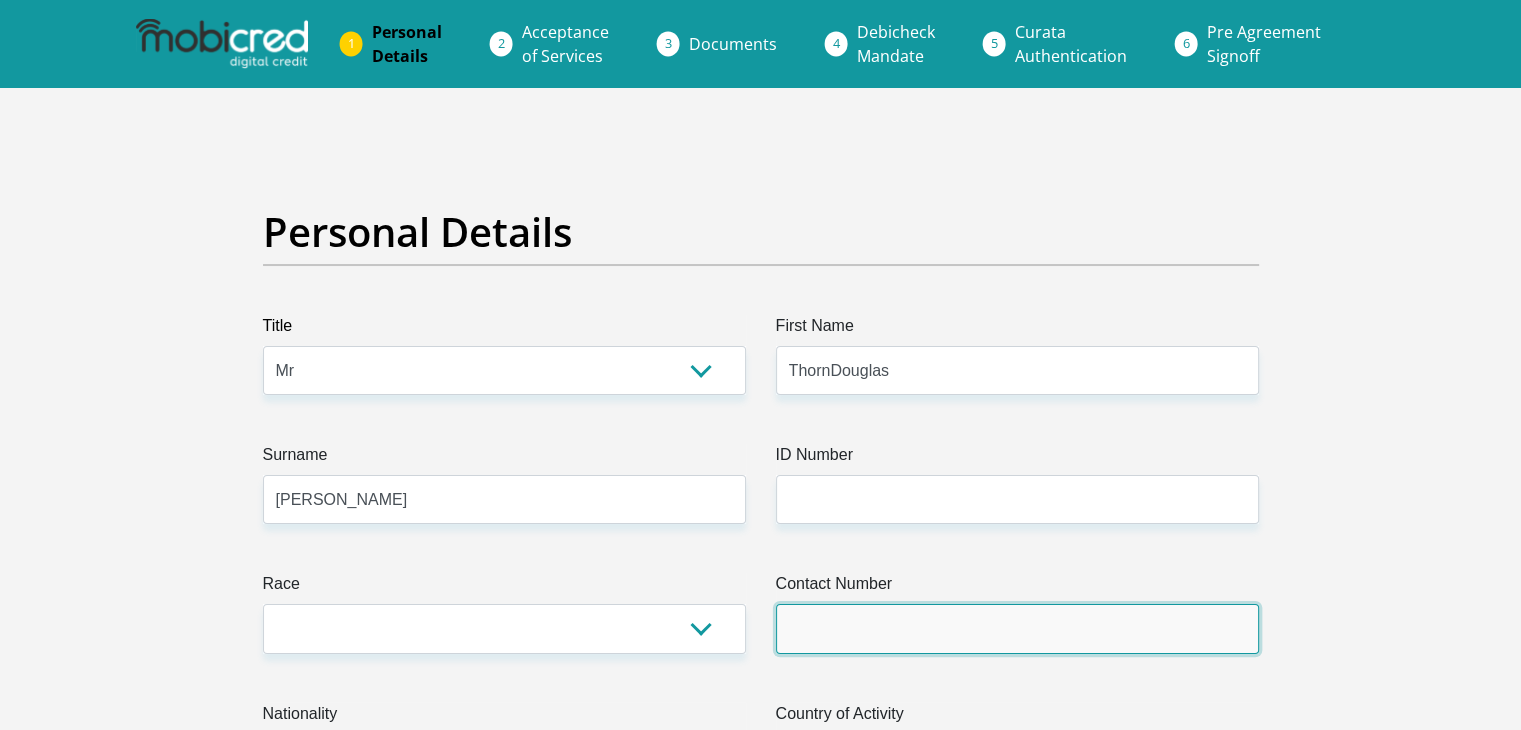 type on "0614144366" 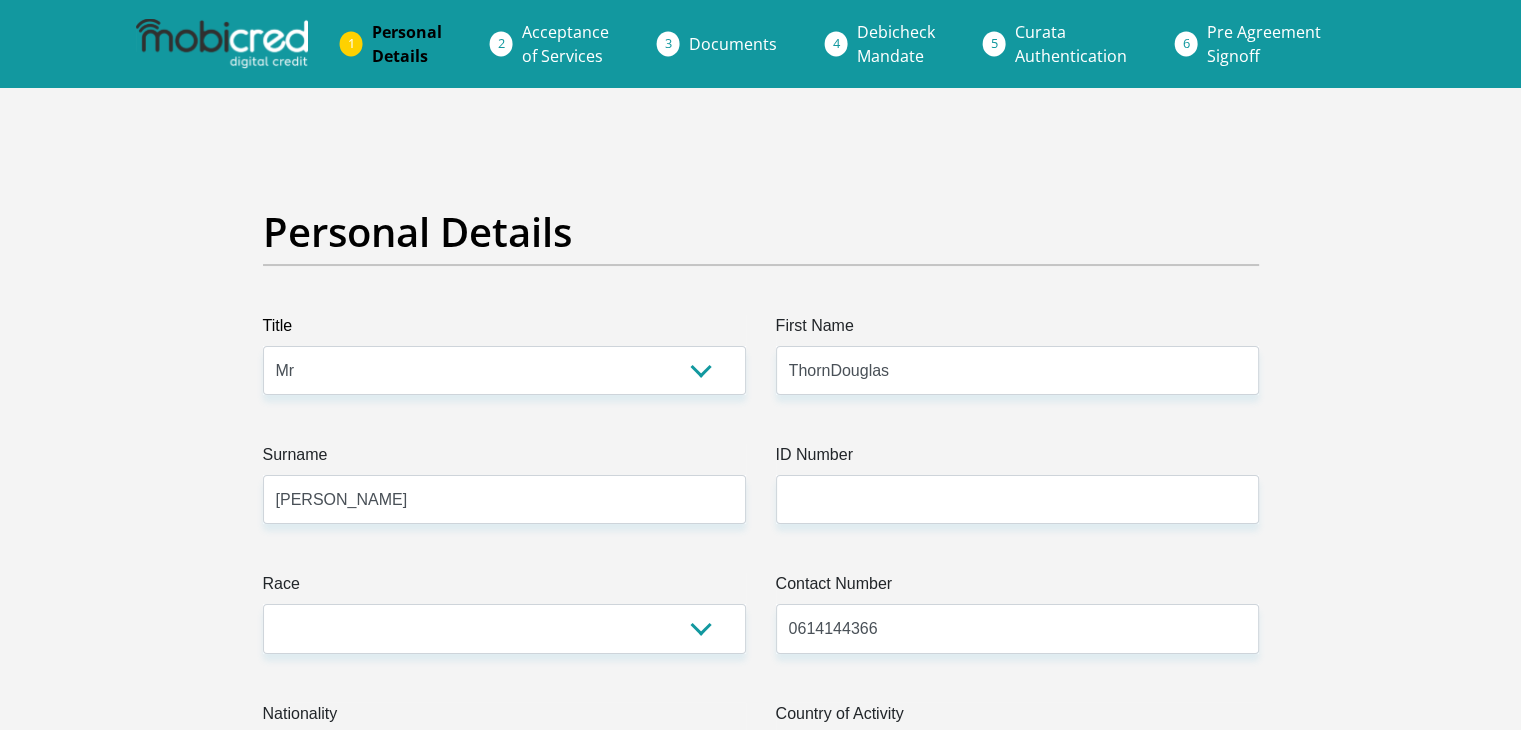 select on "ZAF" 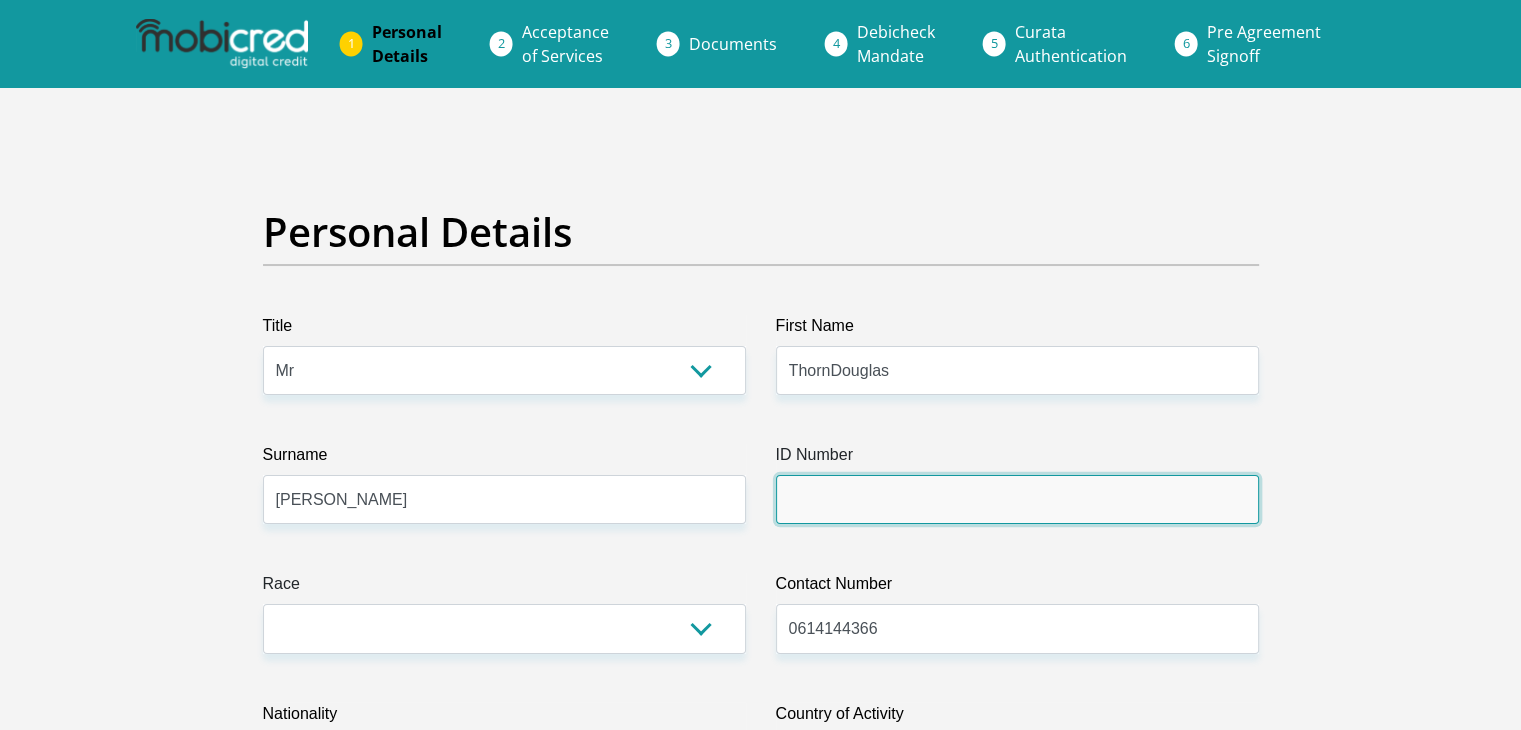 click on "ID Number" at bounding box center [1017, 499] 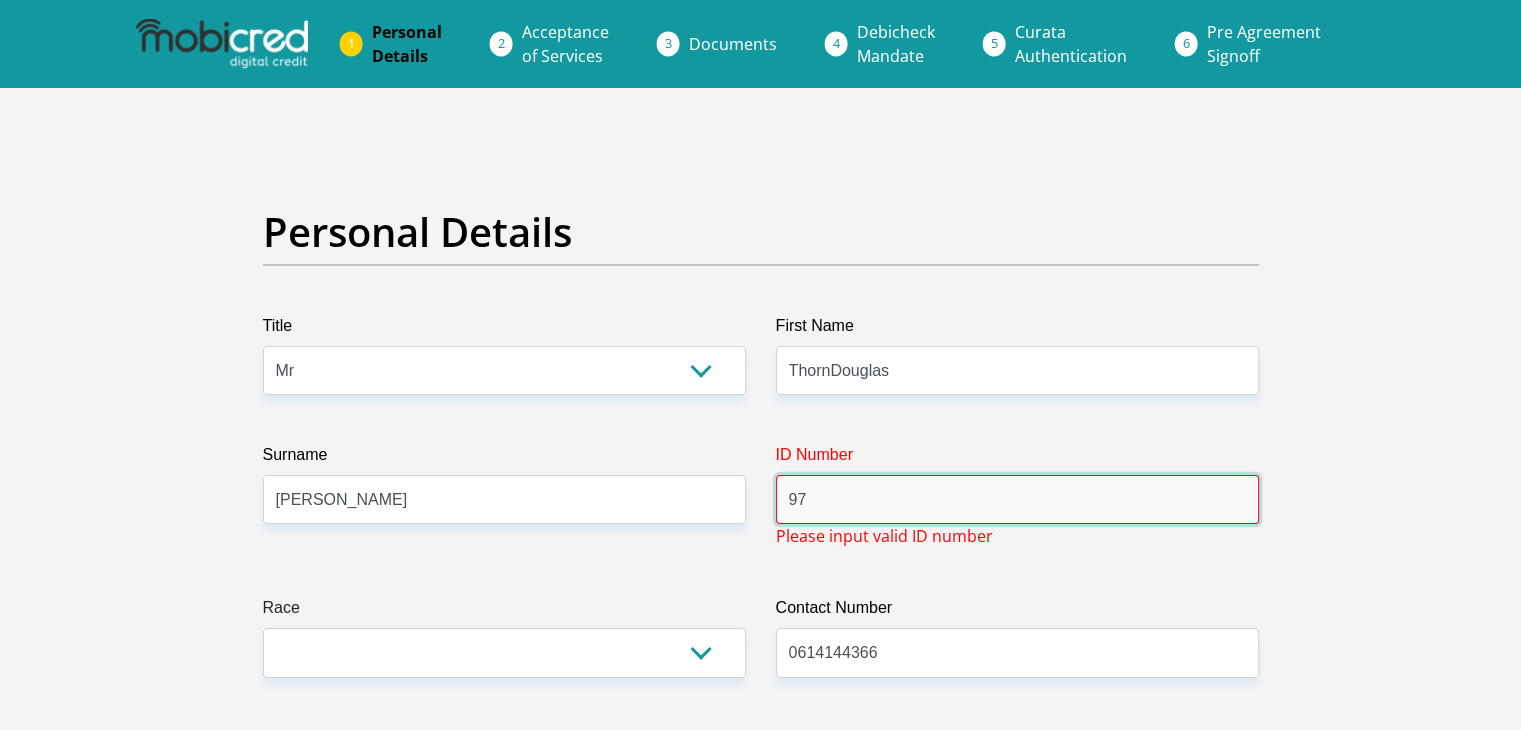 type on "9" 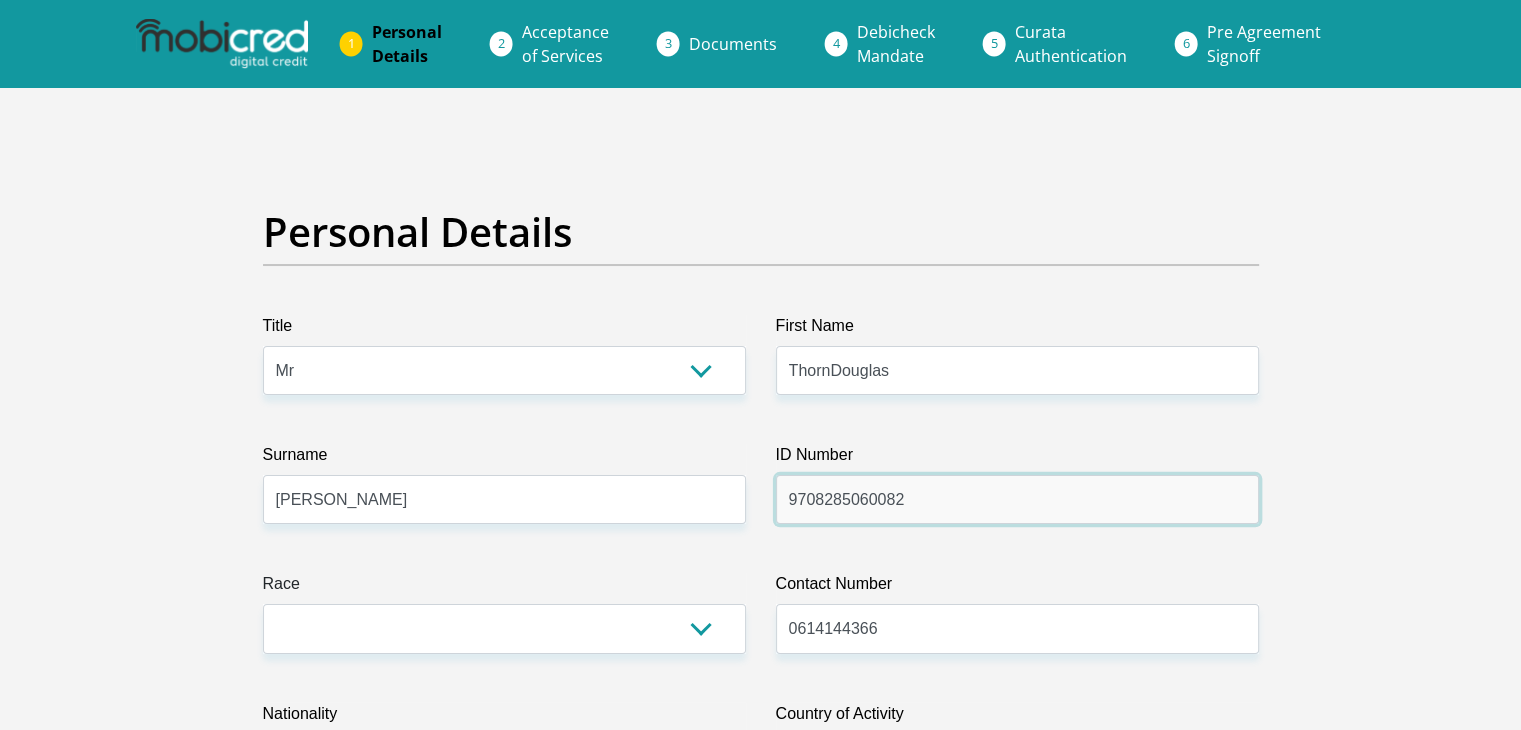 type on "9708285060082" 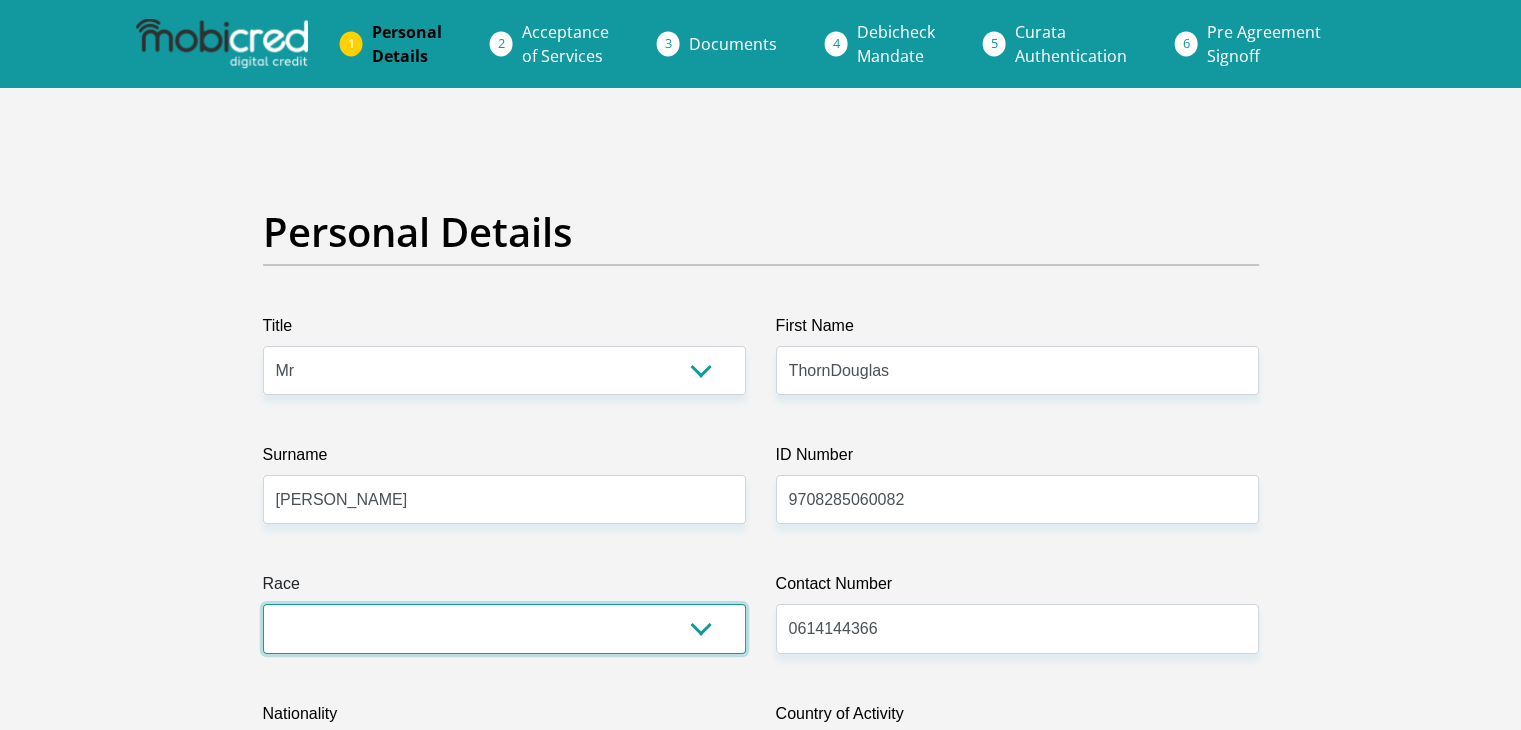 drag, startPoint x: 697, startPoint y: 629, endPoint x: 684, endPoint y: 618, distance: 17.029387 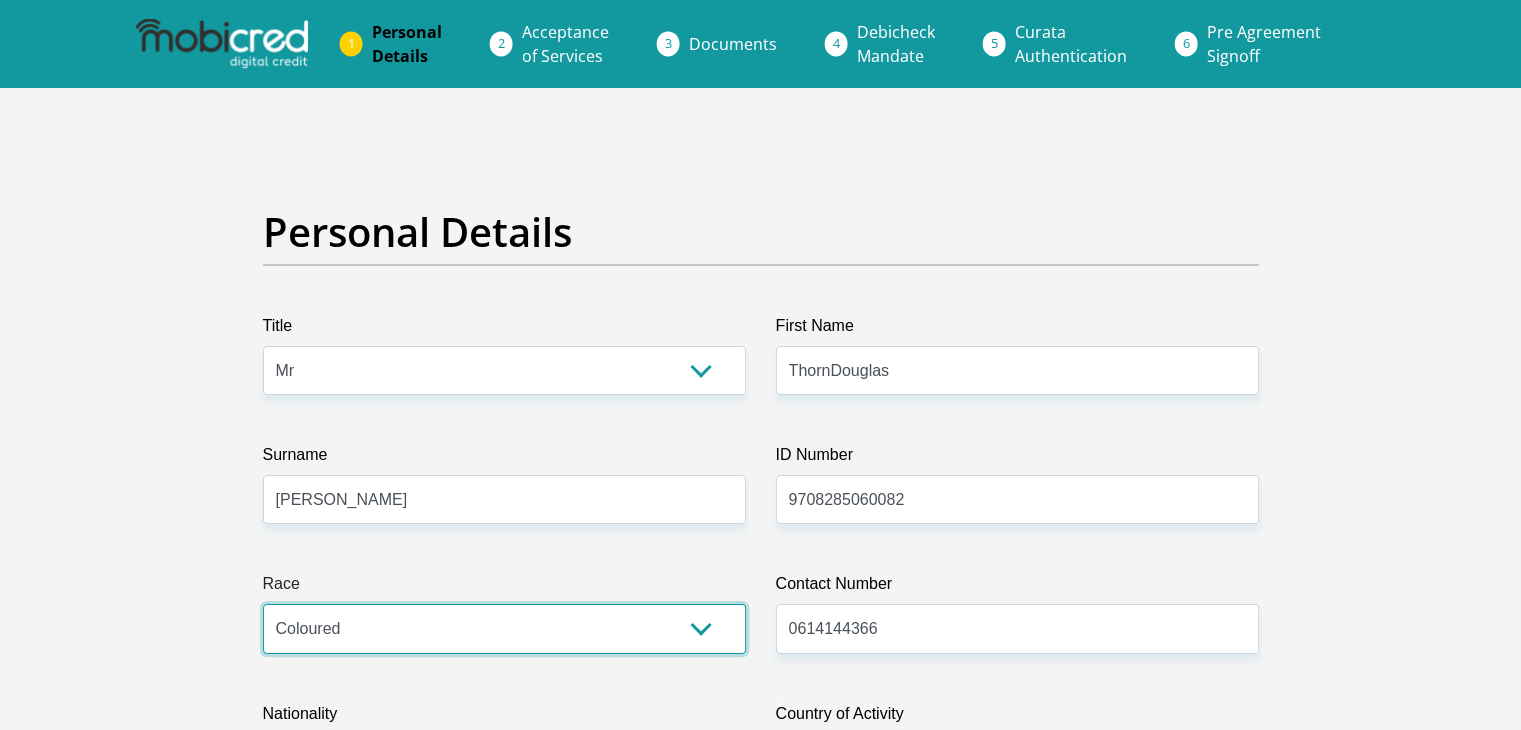click on "Black
Coloured
Indian
White
Other" at bounding box center [504, 628] 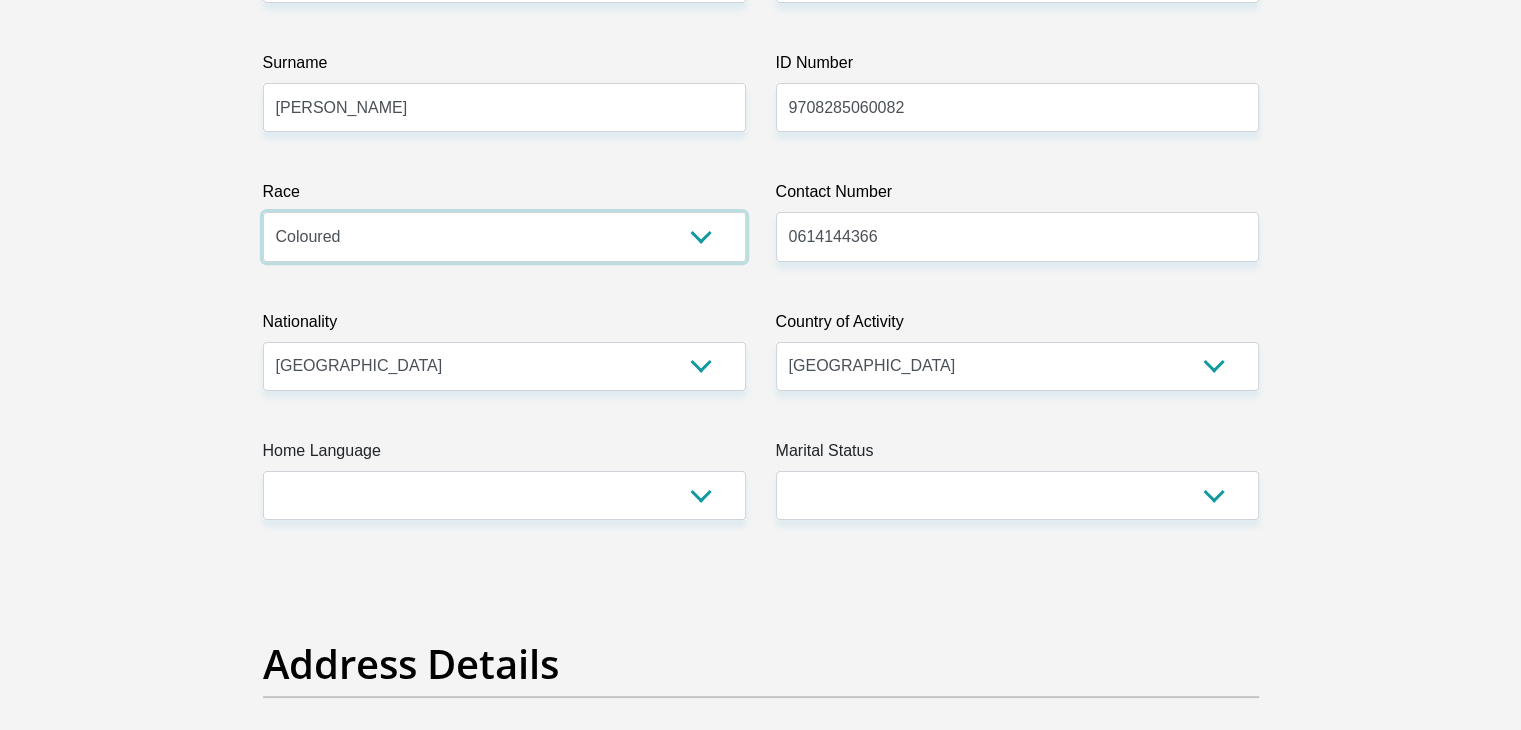 scroll, scrollTop: 400, scrollLeft: 0, axis: vertical 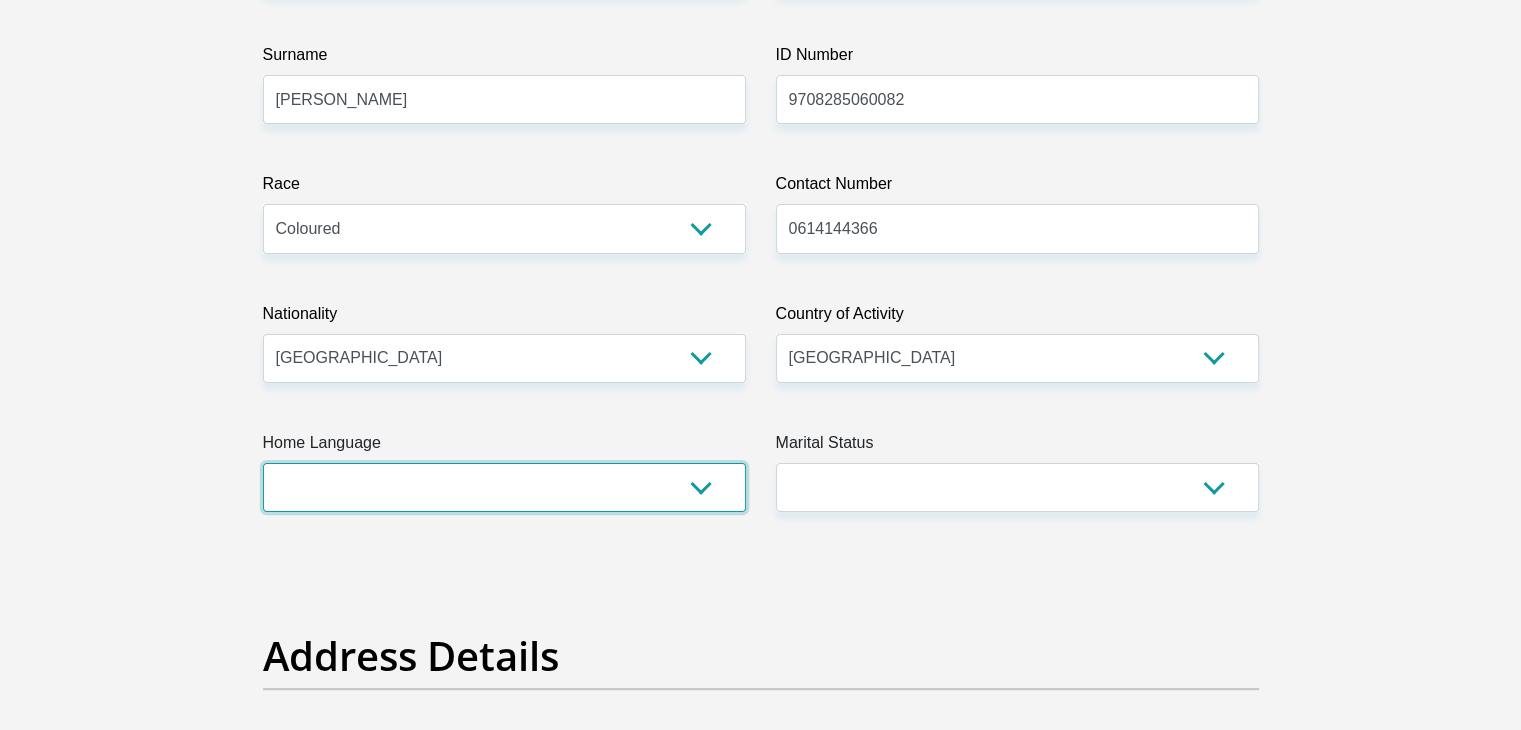 click on "Afrikaans
English
Sepedi
South Ndebele
Southern Sotho
Swati
Tsonga
Tswana
Venda
Xhosa
Zulu
Other" at bounding box center [504, 487] 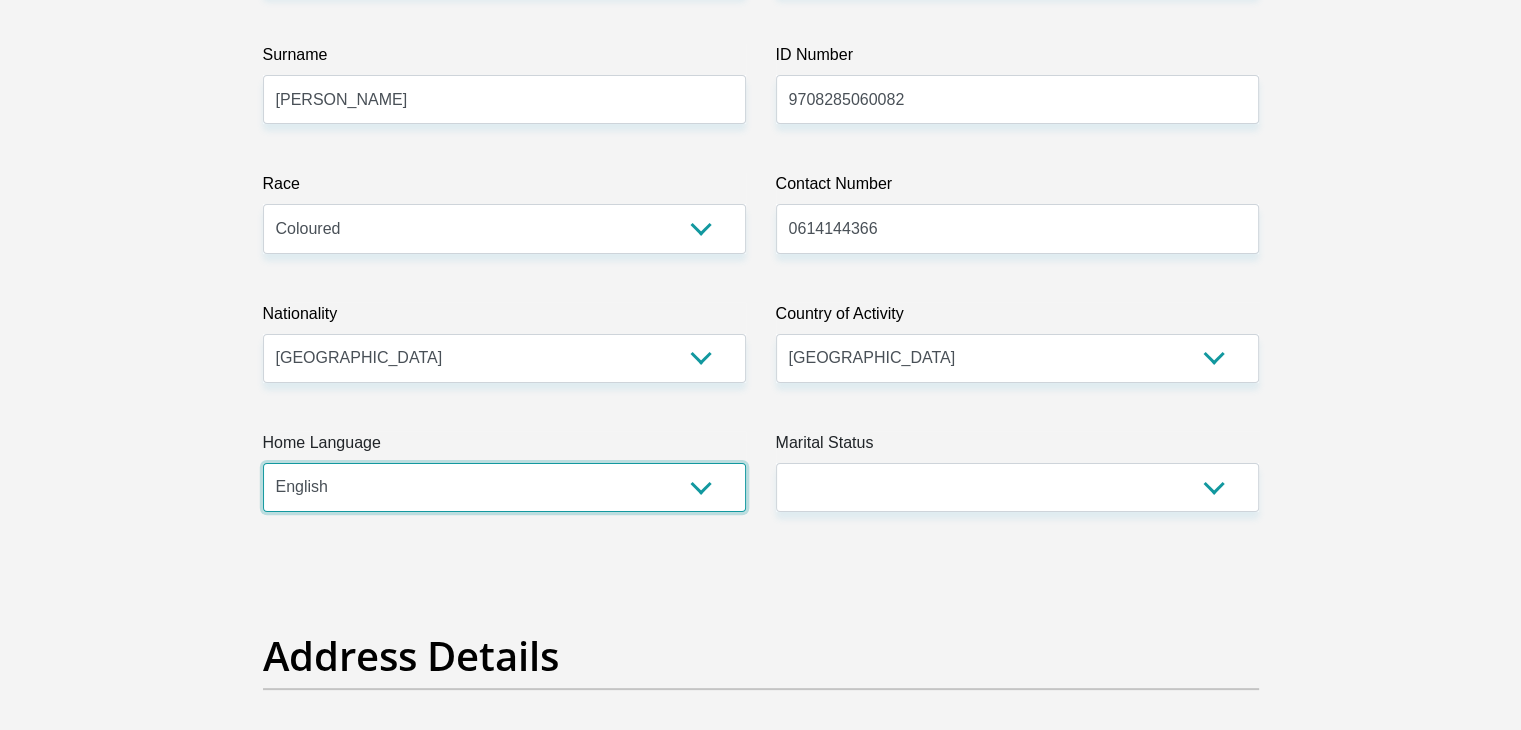 click on "Afrikaans
English
Sepedi
South Ndebele
Southern Sotho
Swati
Tsonga
Tswana
Venda
Xhosa
Zulu
Other" at bounding box center (504, 487) 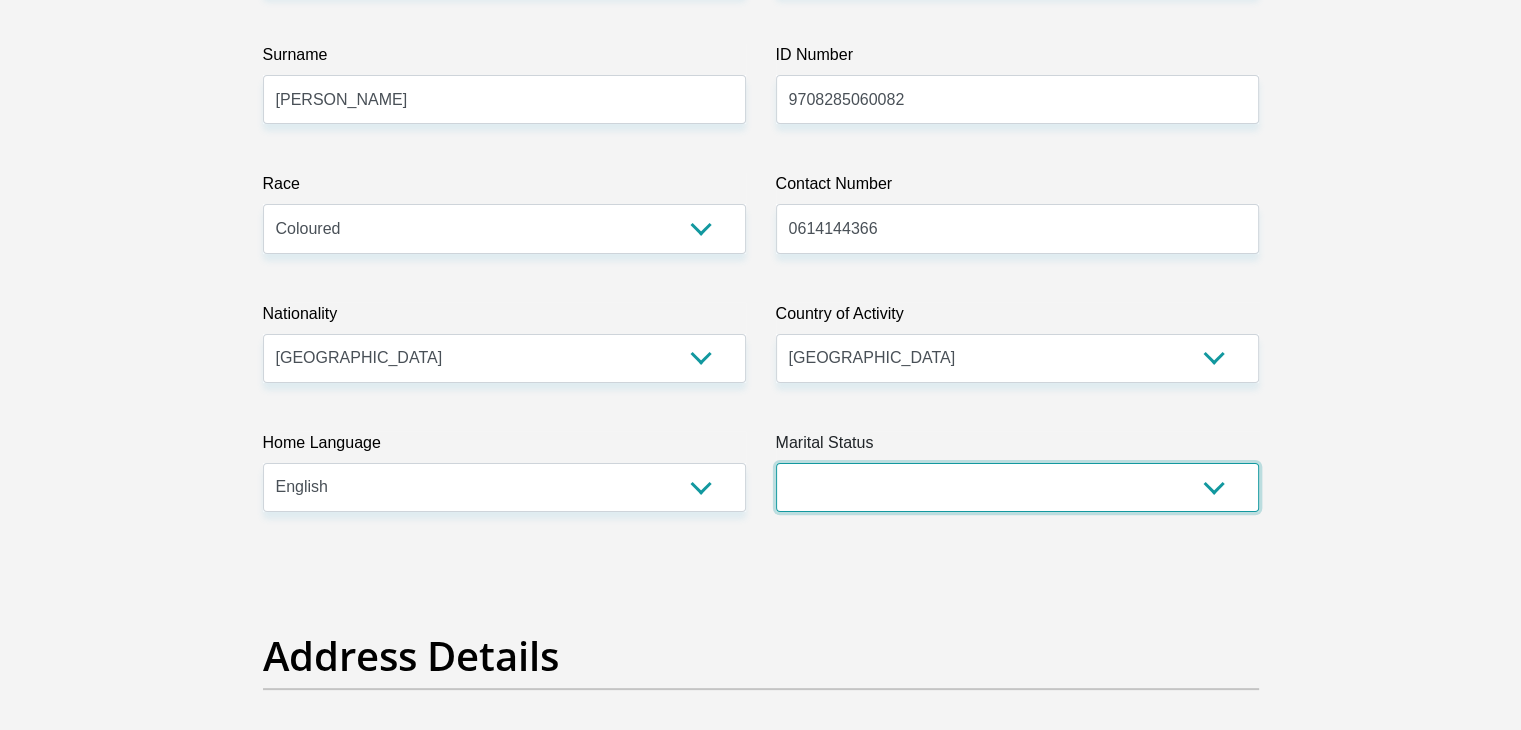 click on "Married ANC
Single
Divorced
Widowed
Married COP or Customary Law" at bounding box center (1017, 487) 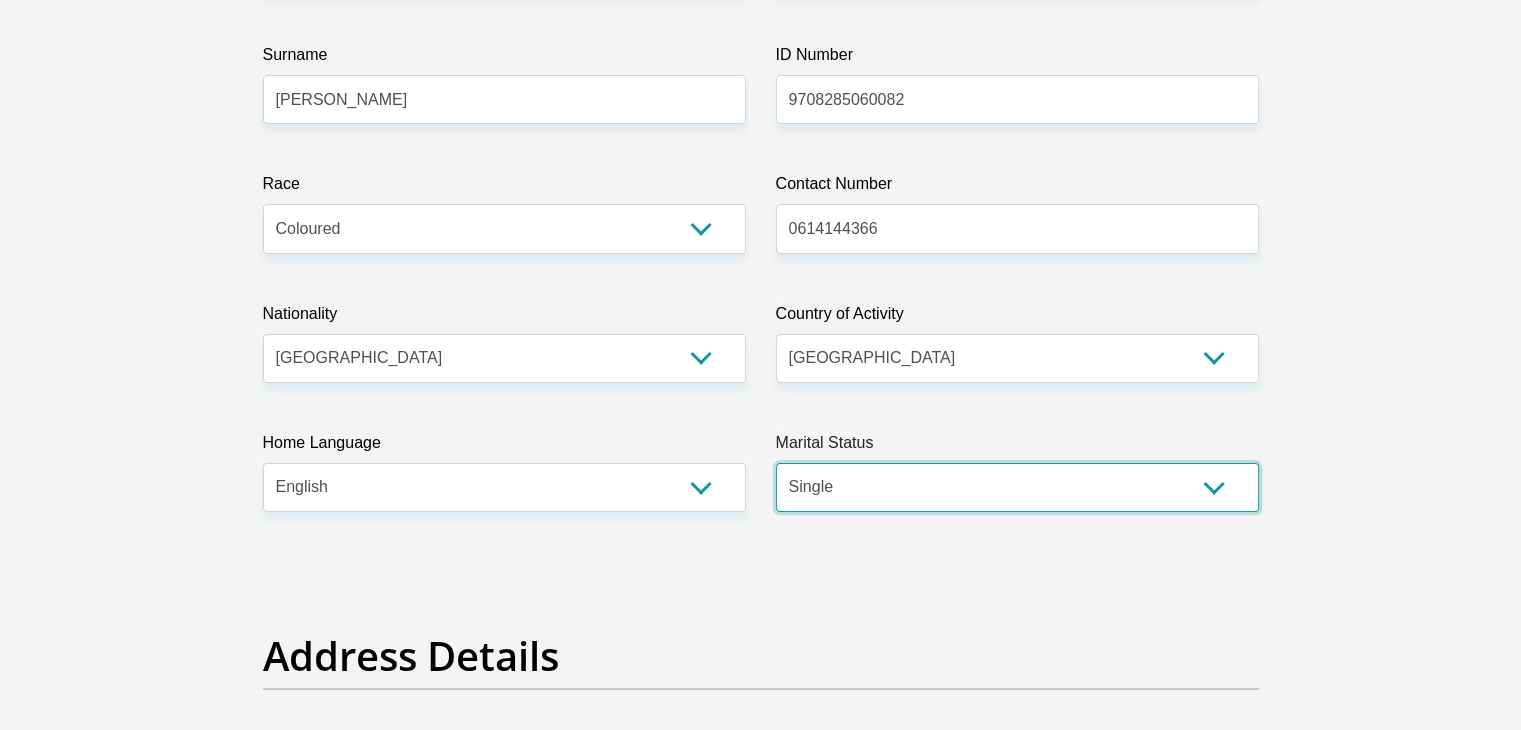 click on "Married ANC
Single
Divorced
Widowed
Married COP or Customary Law" at bounding box center [1017, 487] 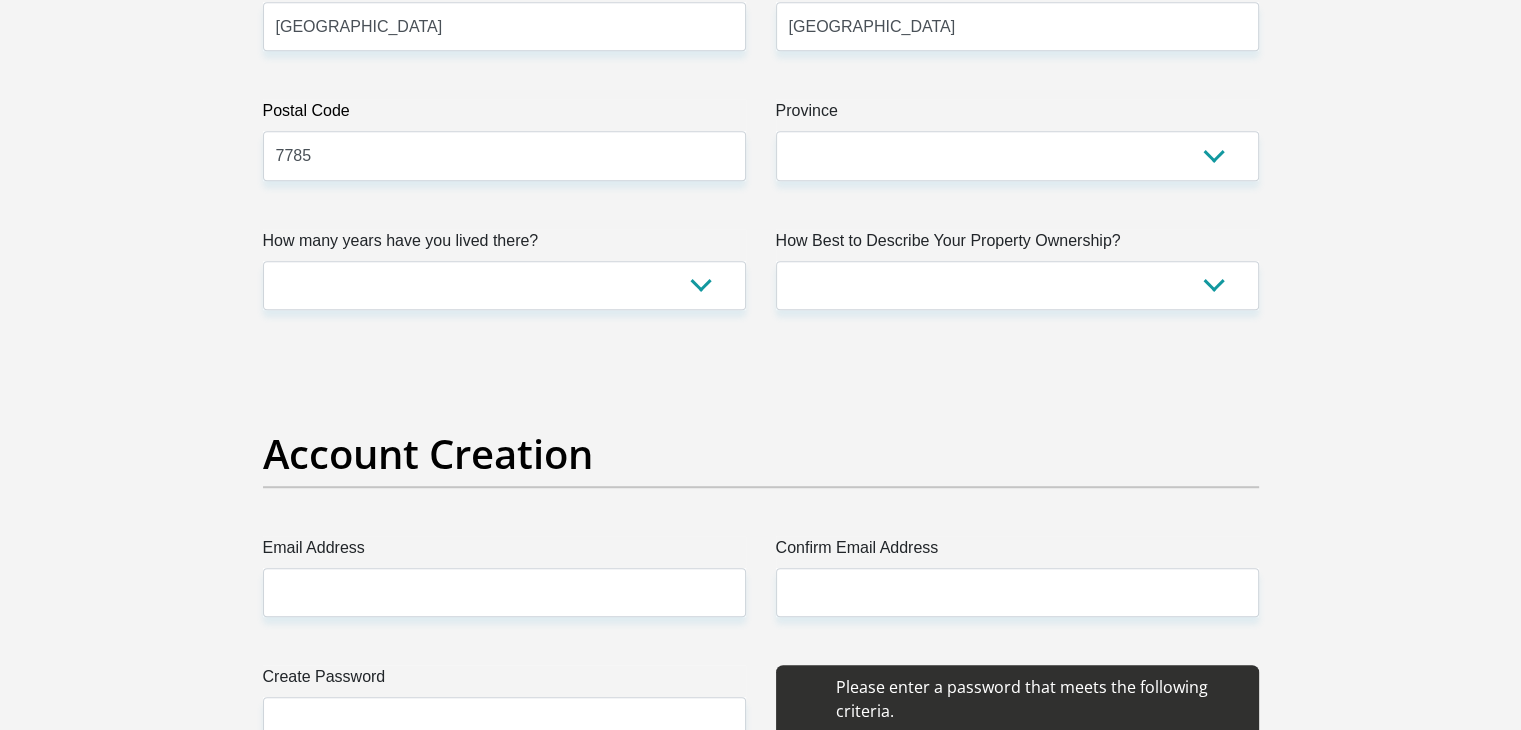 scroll, scrollTop: 1300, scrollLeft: 0, axis: vertical 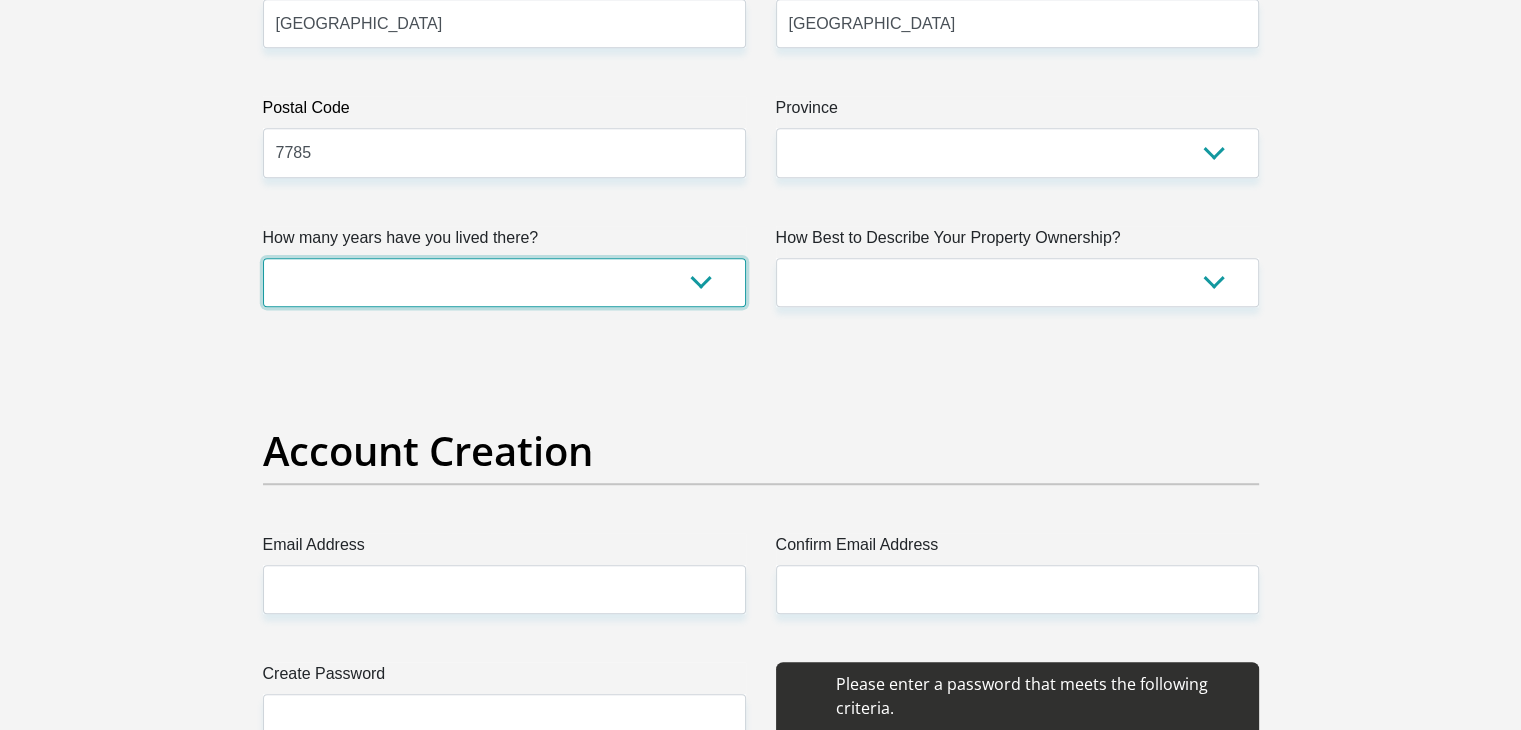 click on "less than 1 year
1-3 years
3-5 years
5+ years" at bounding box center (504, 282) 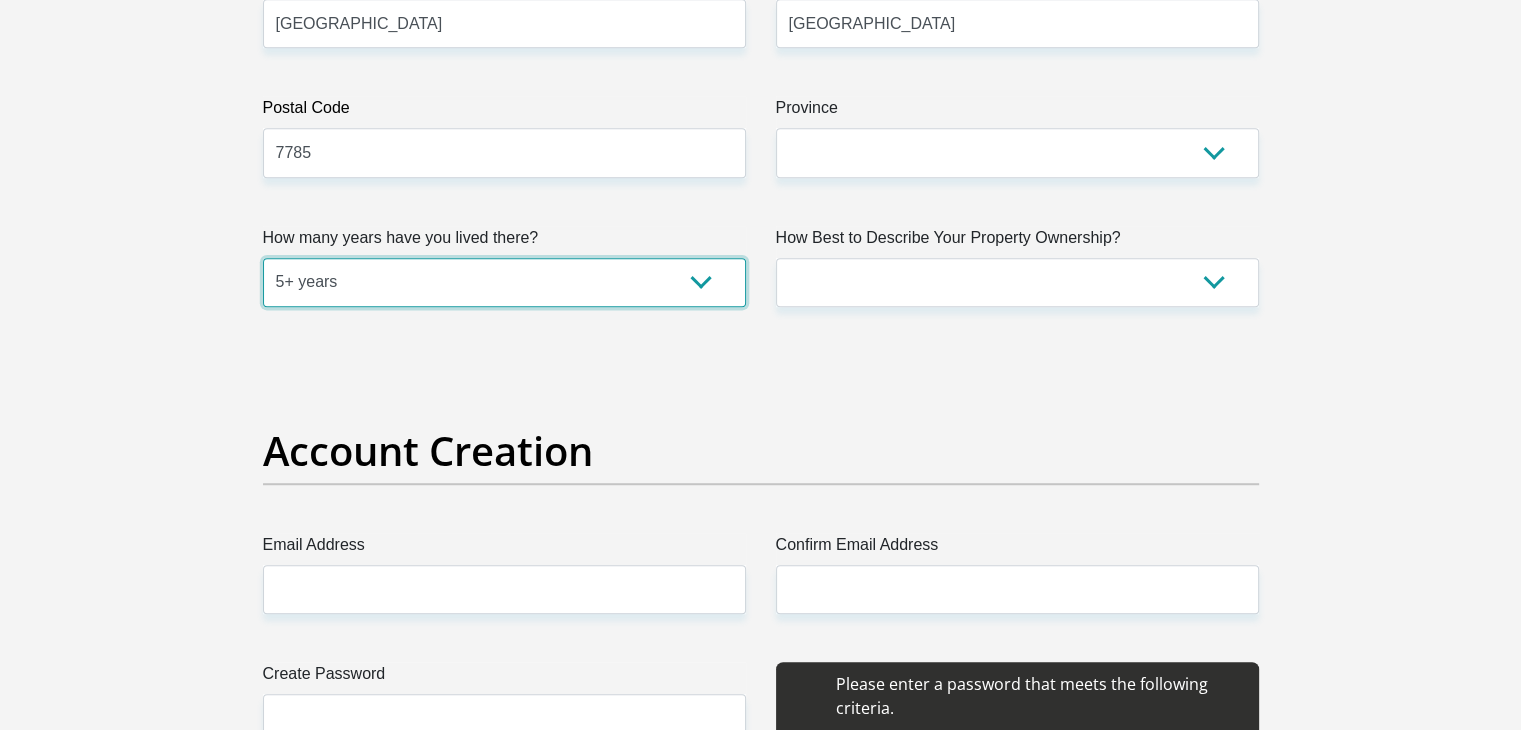 click on "less than 1 year
1-3 years
3-5 years
5+ years" at bounding box center [504, 282] 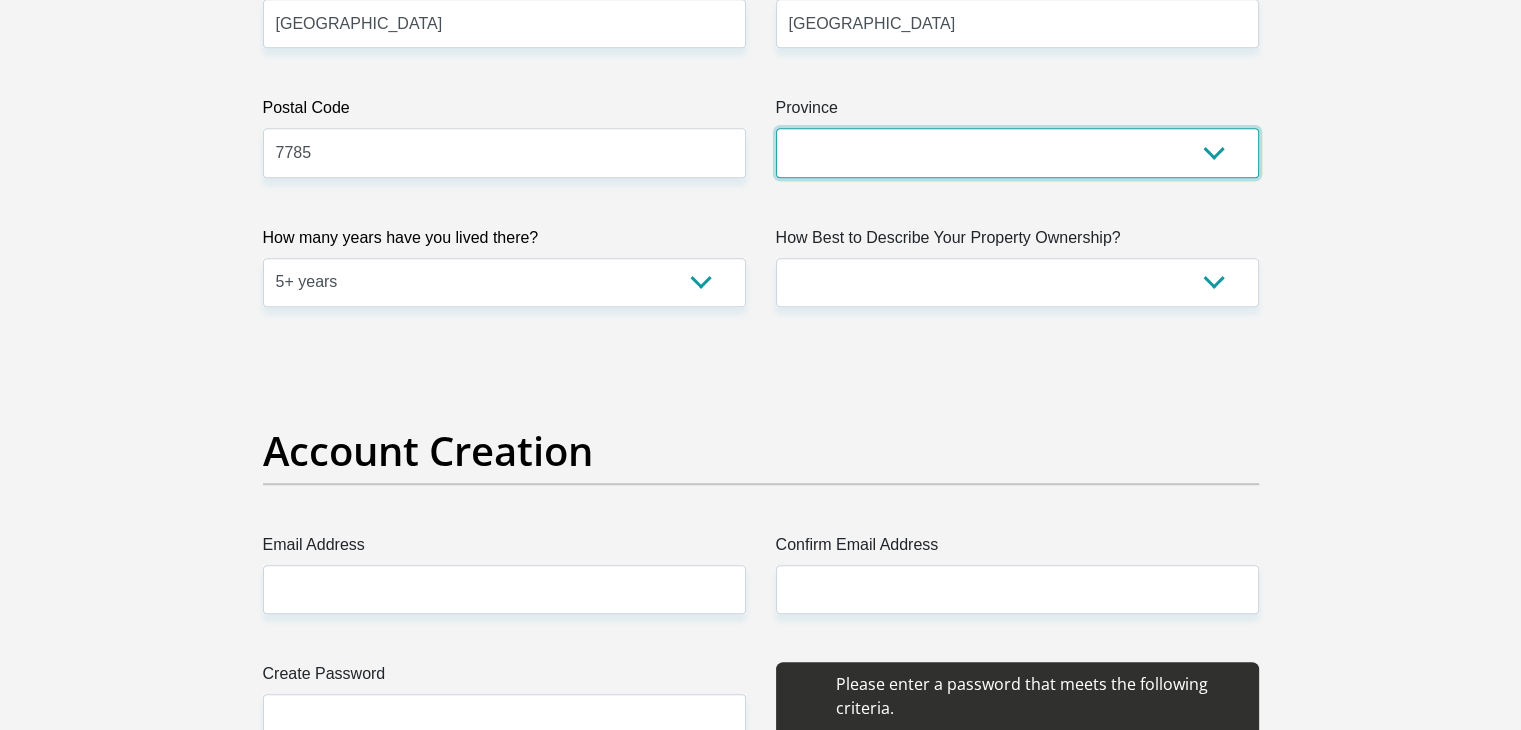 click on "Eastern Cape
Free State
[GEOGRAPHIC_DATA]
[GEOGRAPHIC_DATA][DATE]
[GEOGRAPHIC_DATA]
[GEOGRAPHIC_DATA]
[GEOGRAPHIC_DATA]
[GEOGRAPHIC_DATA]" at bounding box center [1017, 152] 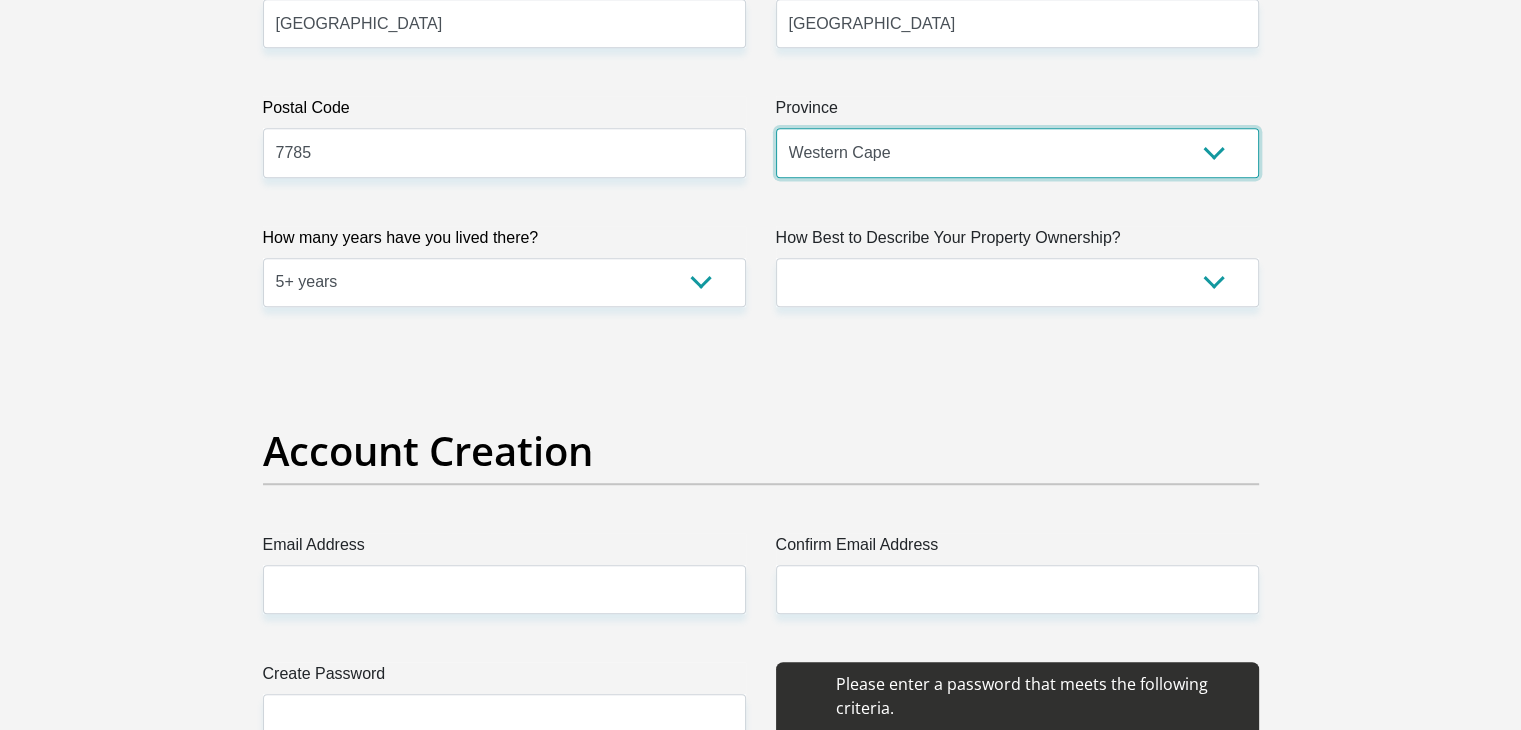 click on "Eastern Cape
Free State
[GEOGRAPHIC_DATA]
[GEOGRAPHIC_DATA][DATE]
[GEOGRAPHIC_DATA]
[GEOGRAPHIC_DATA]
[GEOGRAPHIC_DATA]
[GEOGRAPHIC_DATA]" at bounding box center [1017, 152] 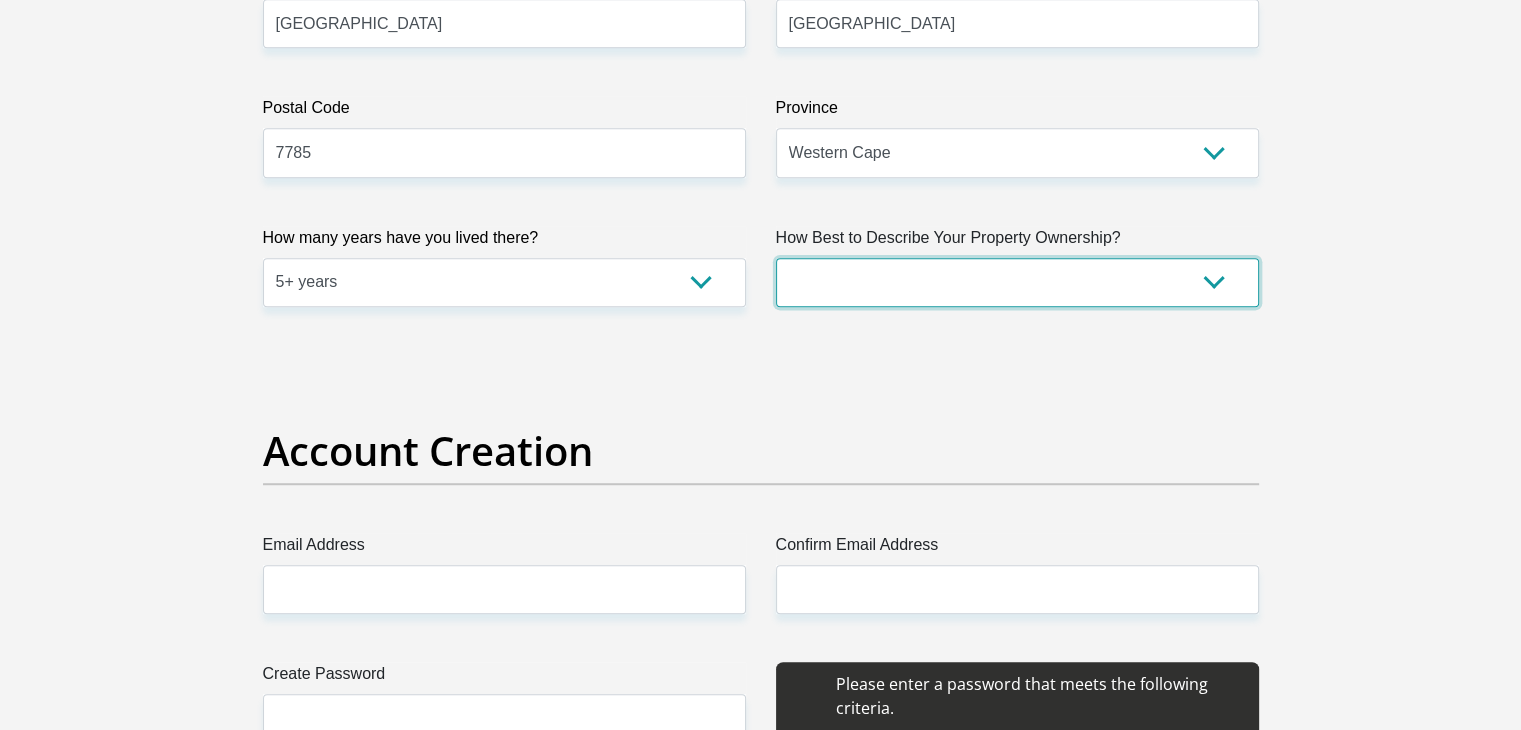 click on "Owned
Rented
Family Owned
Company Dwelling" at bounding box center (1017, 282) 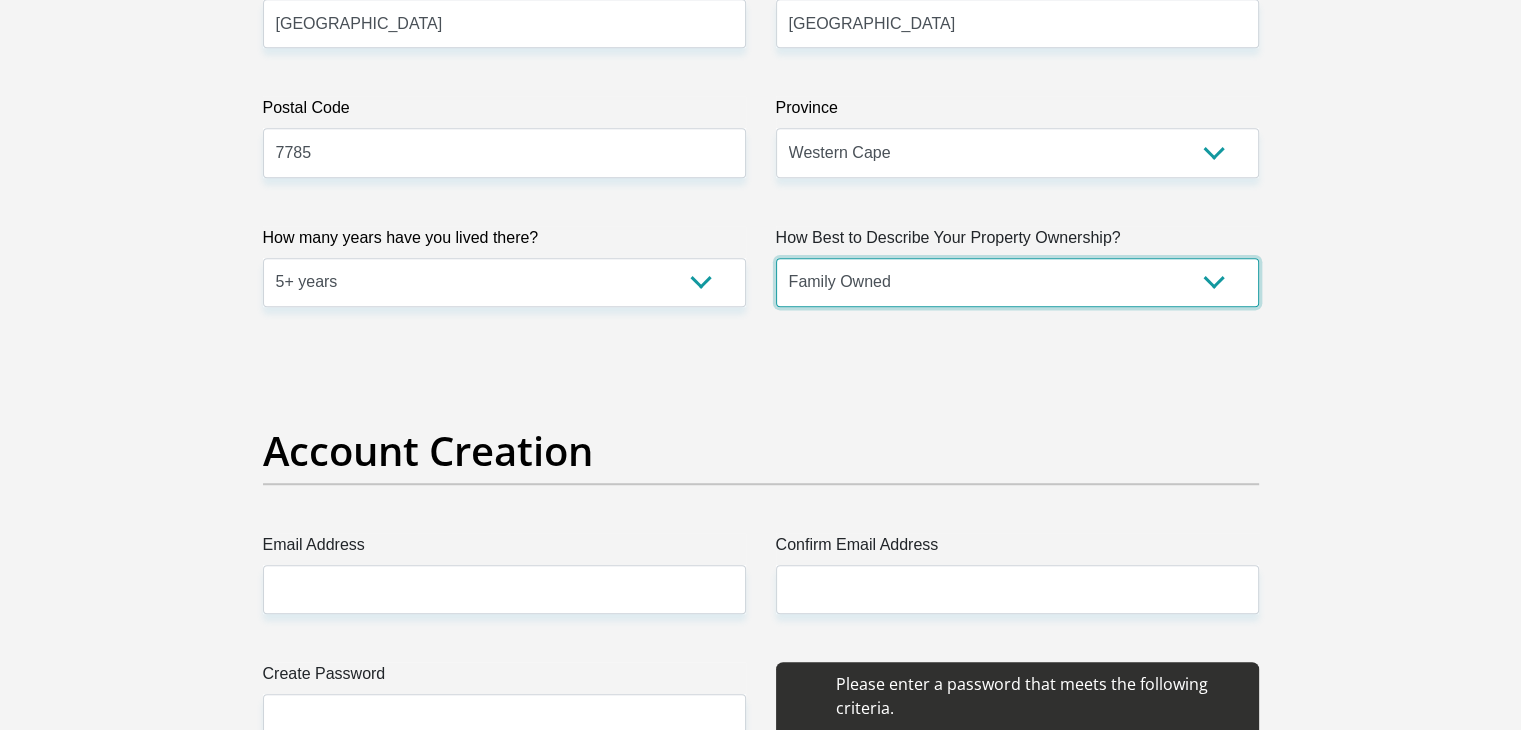 click on "Owned
Rented
Family Owned
Company Dwelling" at bounding box center (1017, 282) 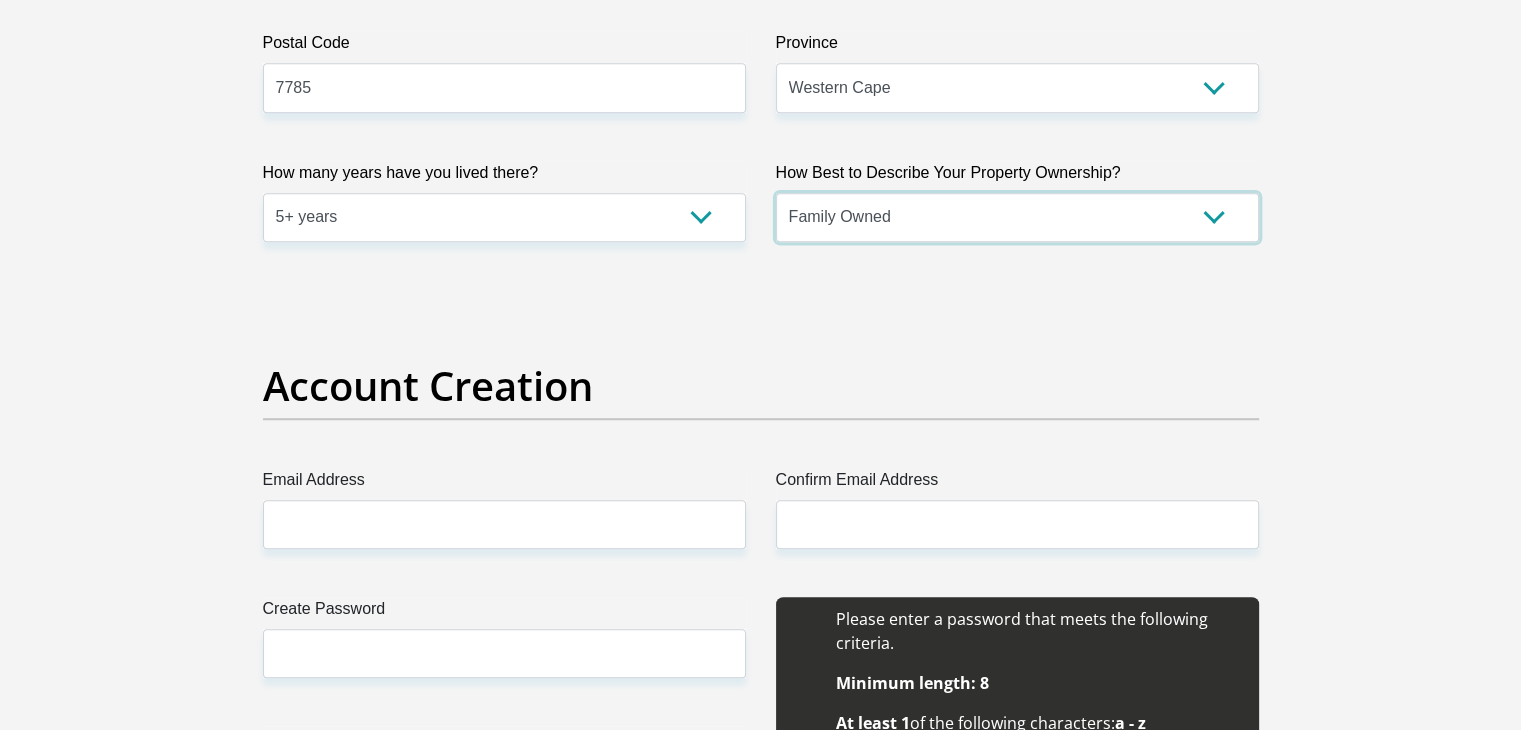 scroll, scrollTop: 1400, scrollLeft: 0, axis: vertical 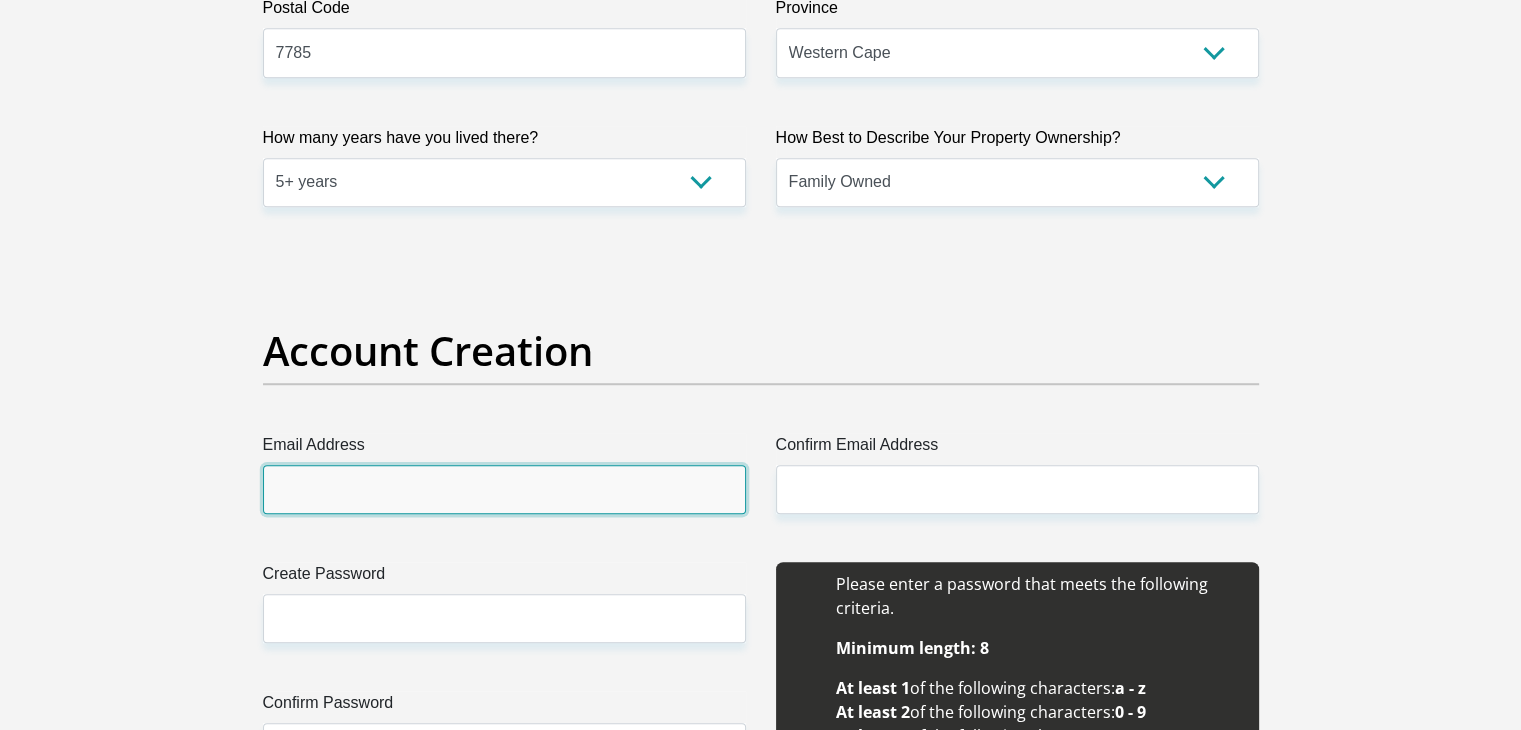 click on "Email Address" at bounding box center [504, 489] 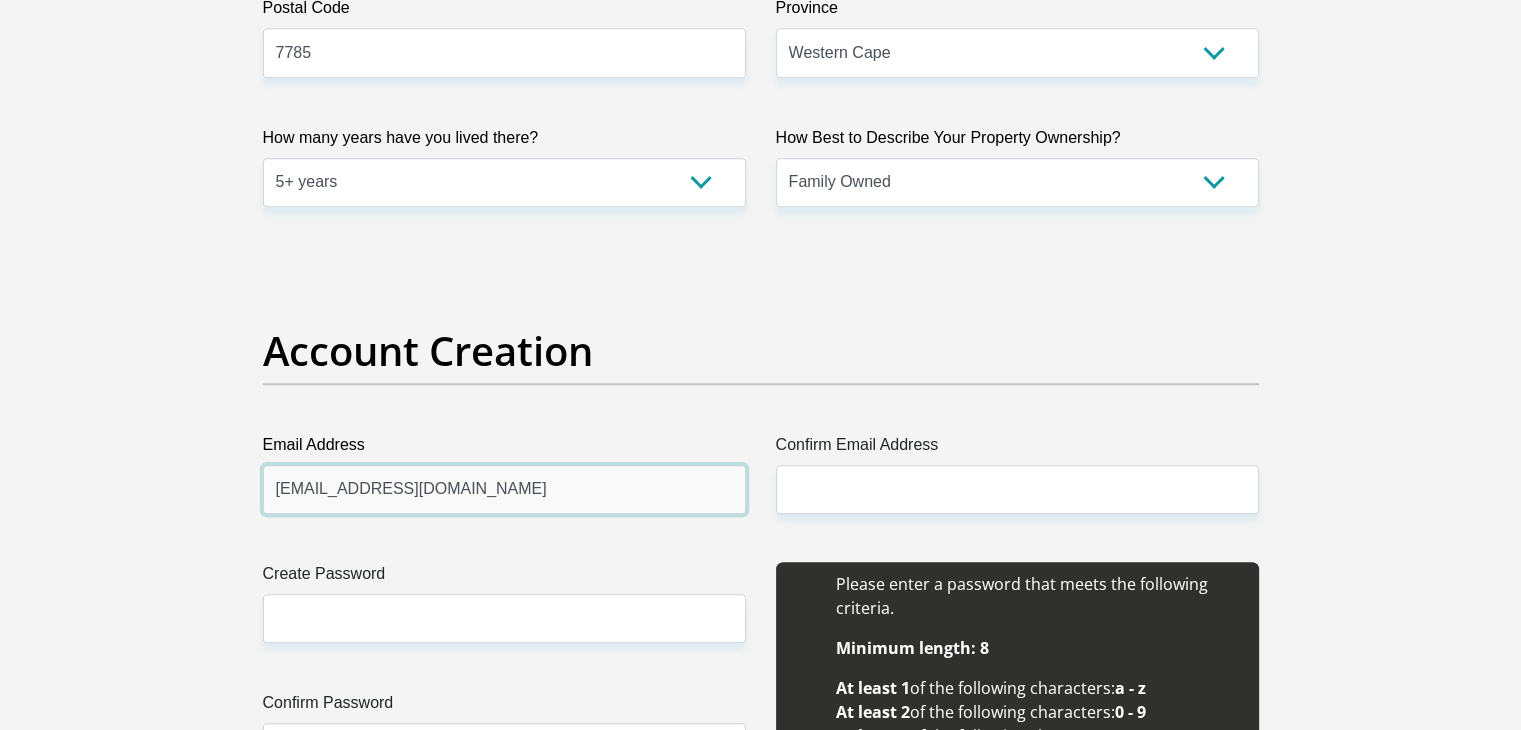 type on "[EMAIL_ADDRESS][DOMAIN_NAME]" 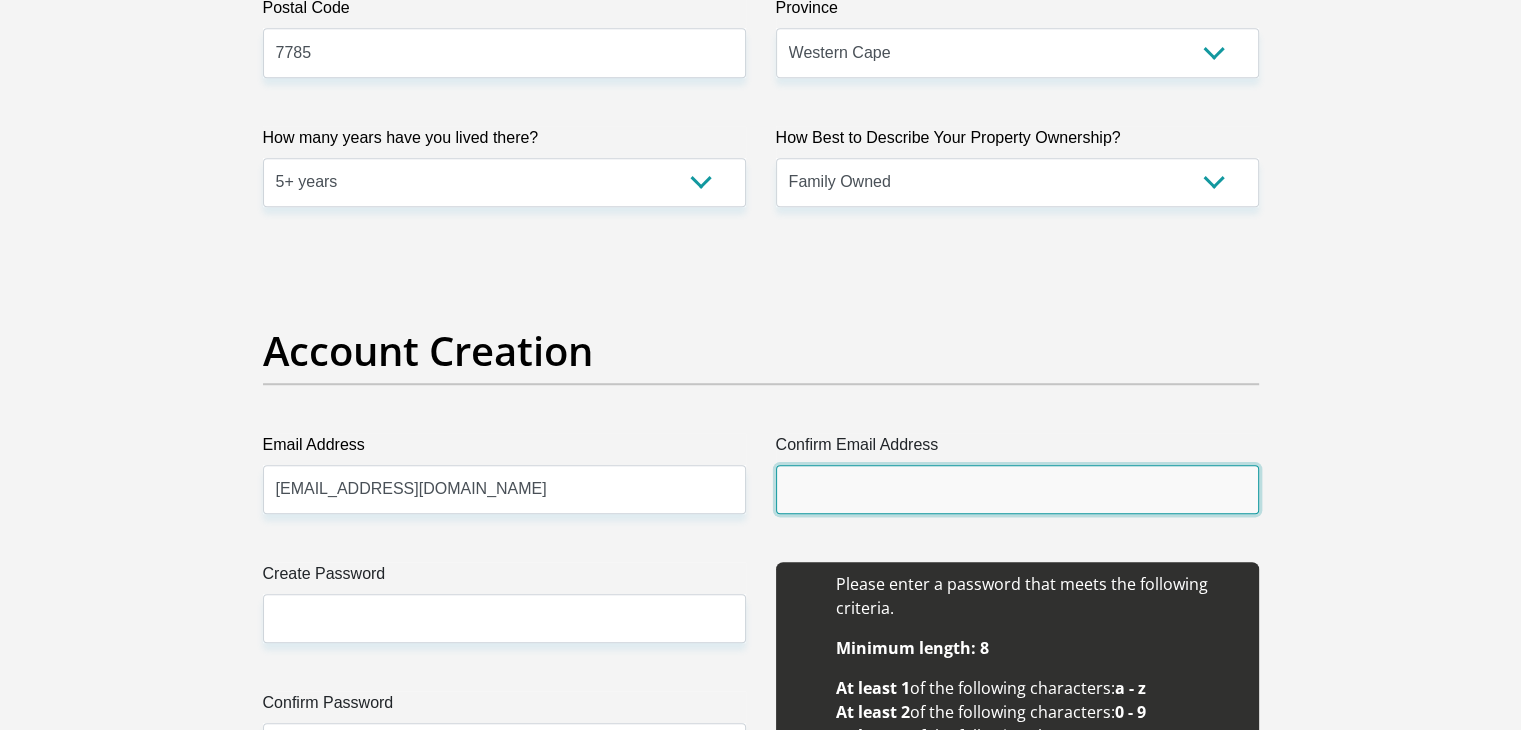 click on "Confirm Email Address" at bounding box center (1017, 489) 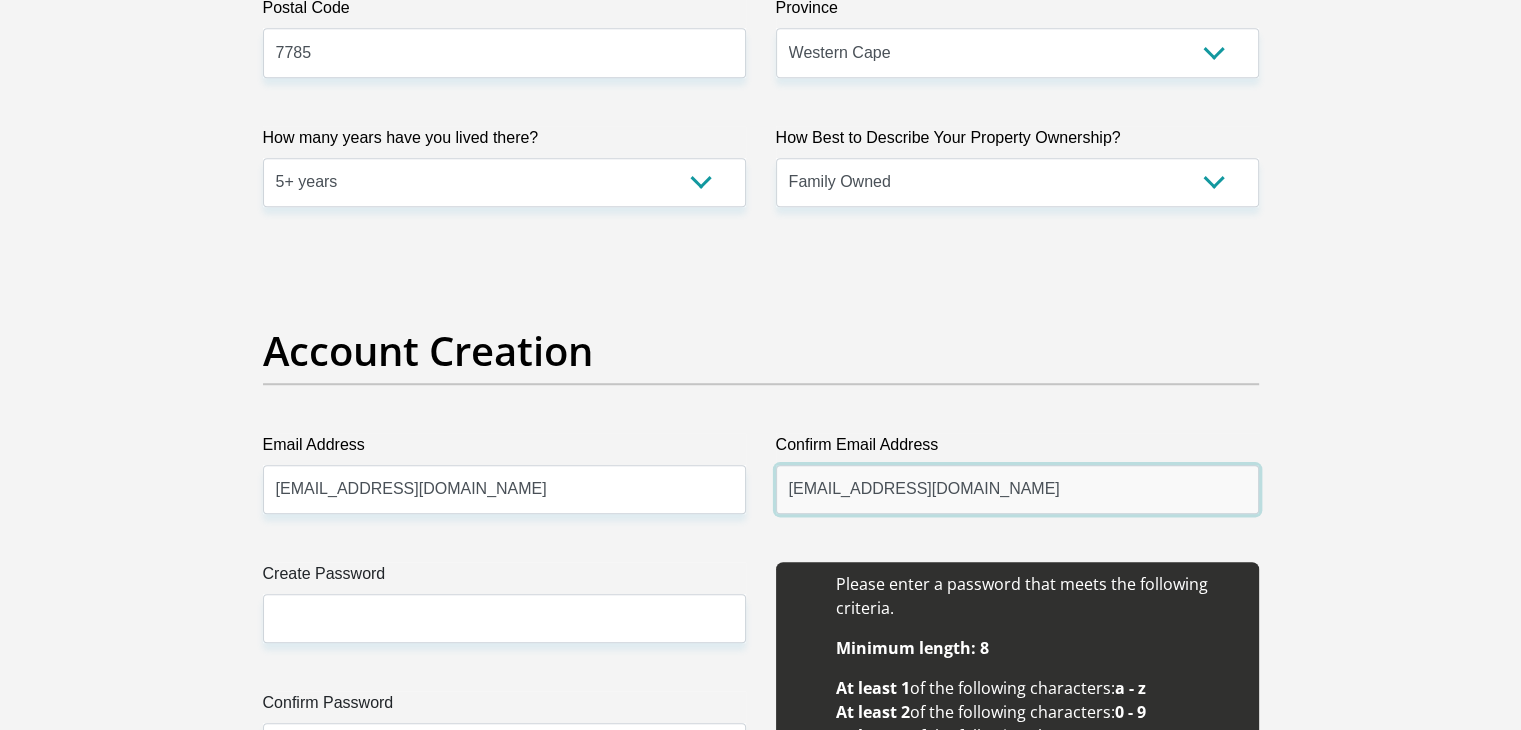 type on "[EMAIL_ADDRESS][DOMAIN_NAME]" 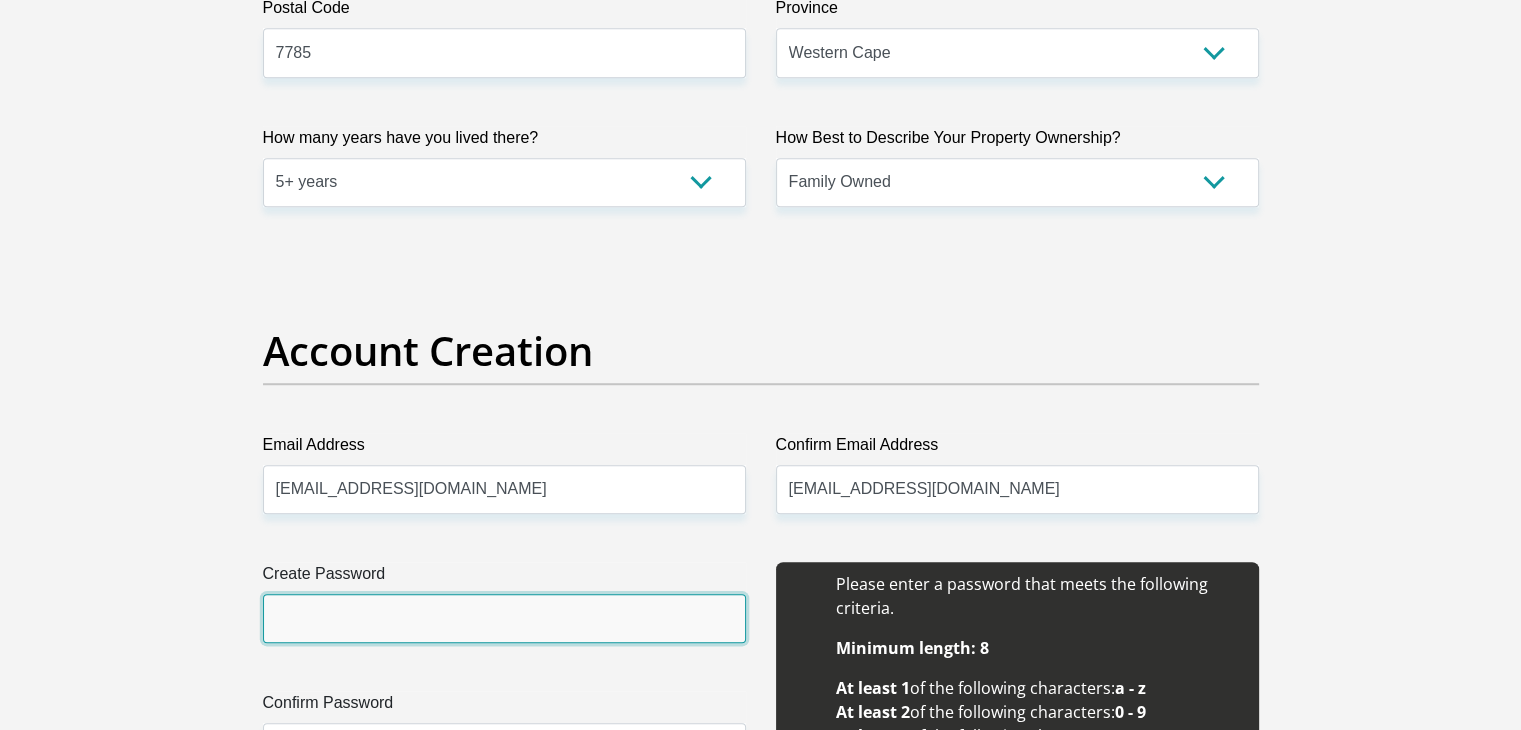 click on "Create Password" at bounding box center (504, 618) 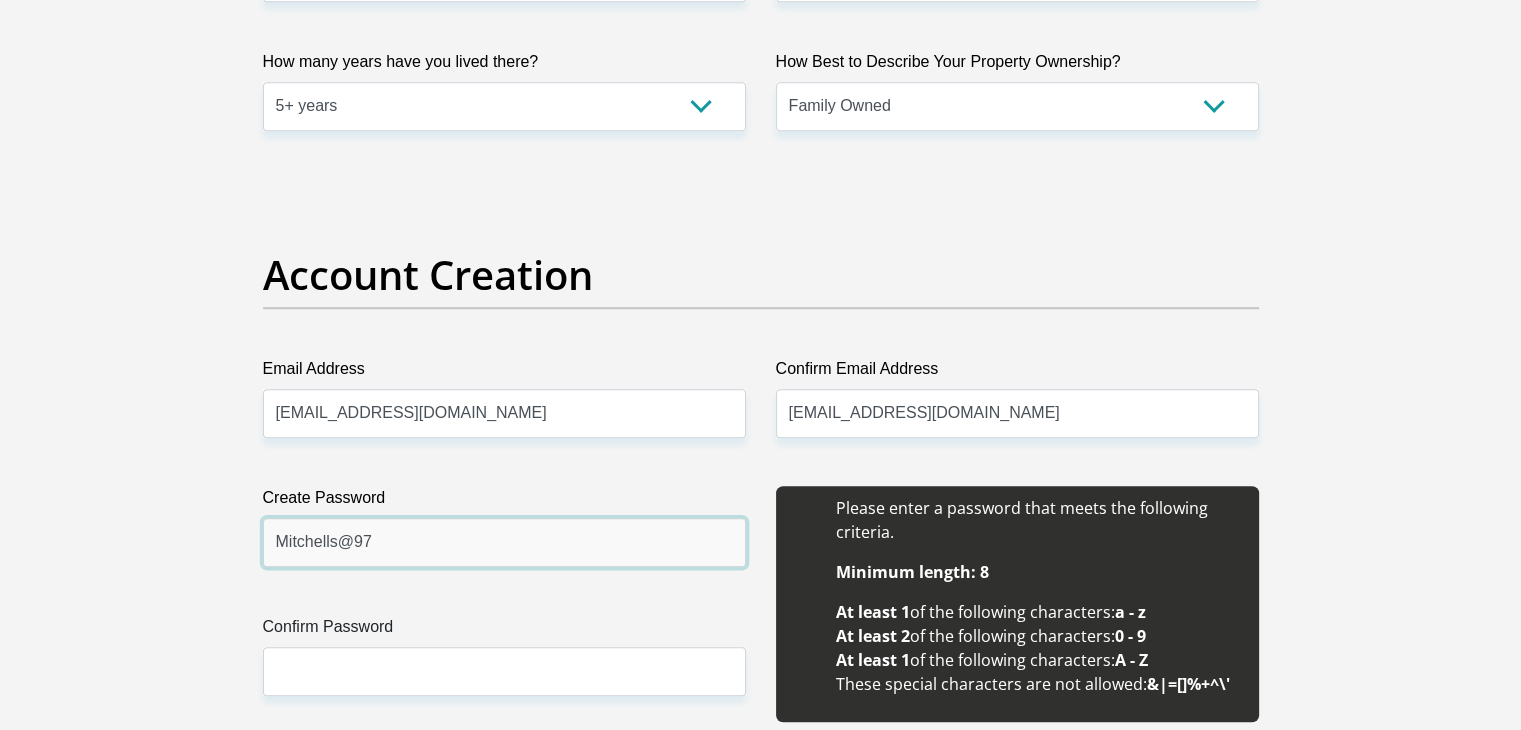 scroll, scrollTop: 1700, scrollLeft: 0, axis: vertical 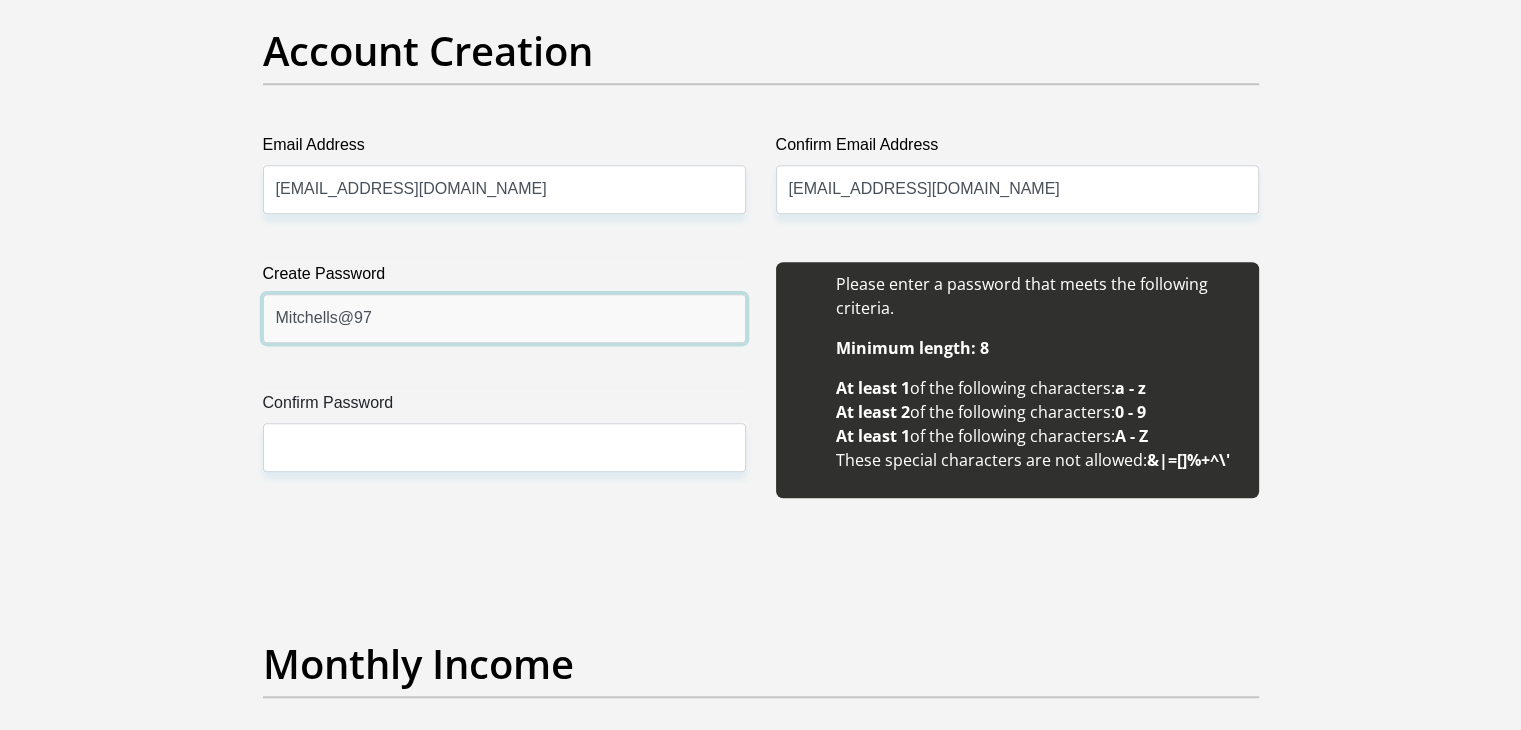 type on "Mitchells@97" 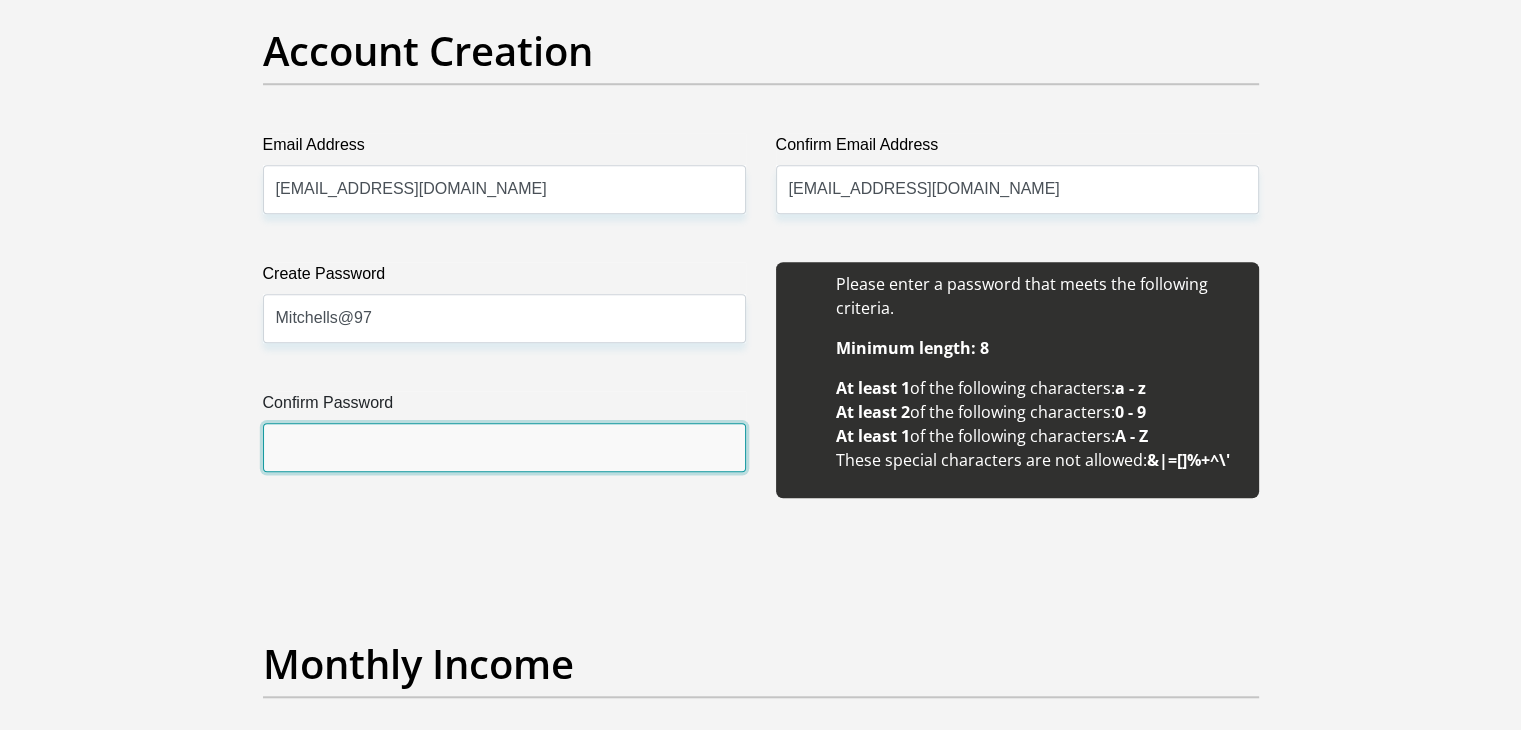click on "Confirm Password" at bounding box center (504, 447) 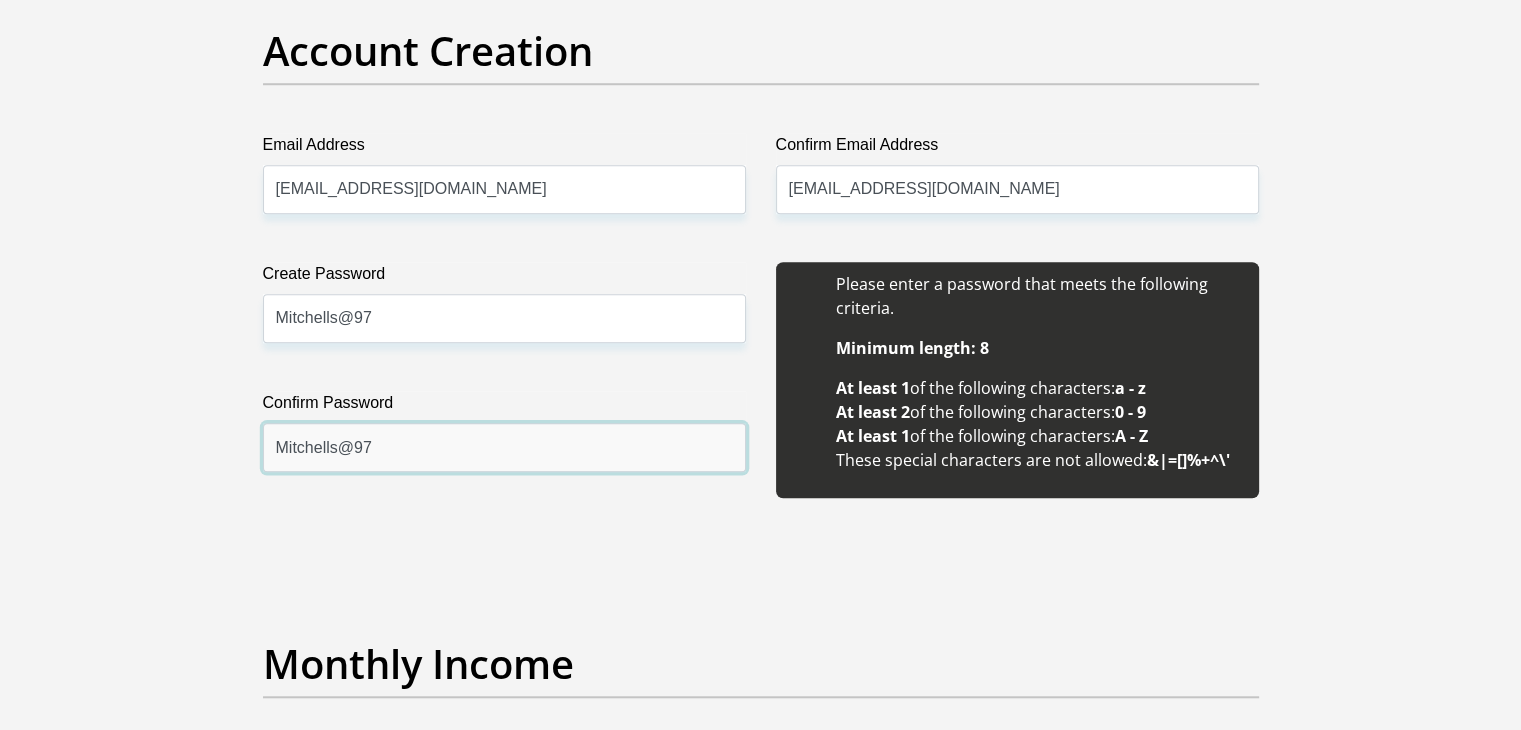 type on "Mitchells@97" 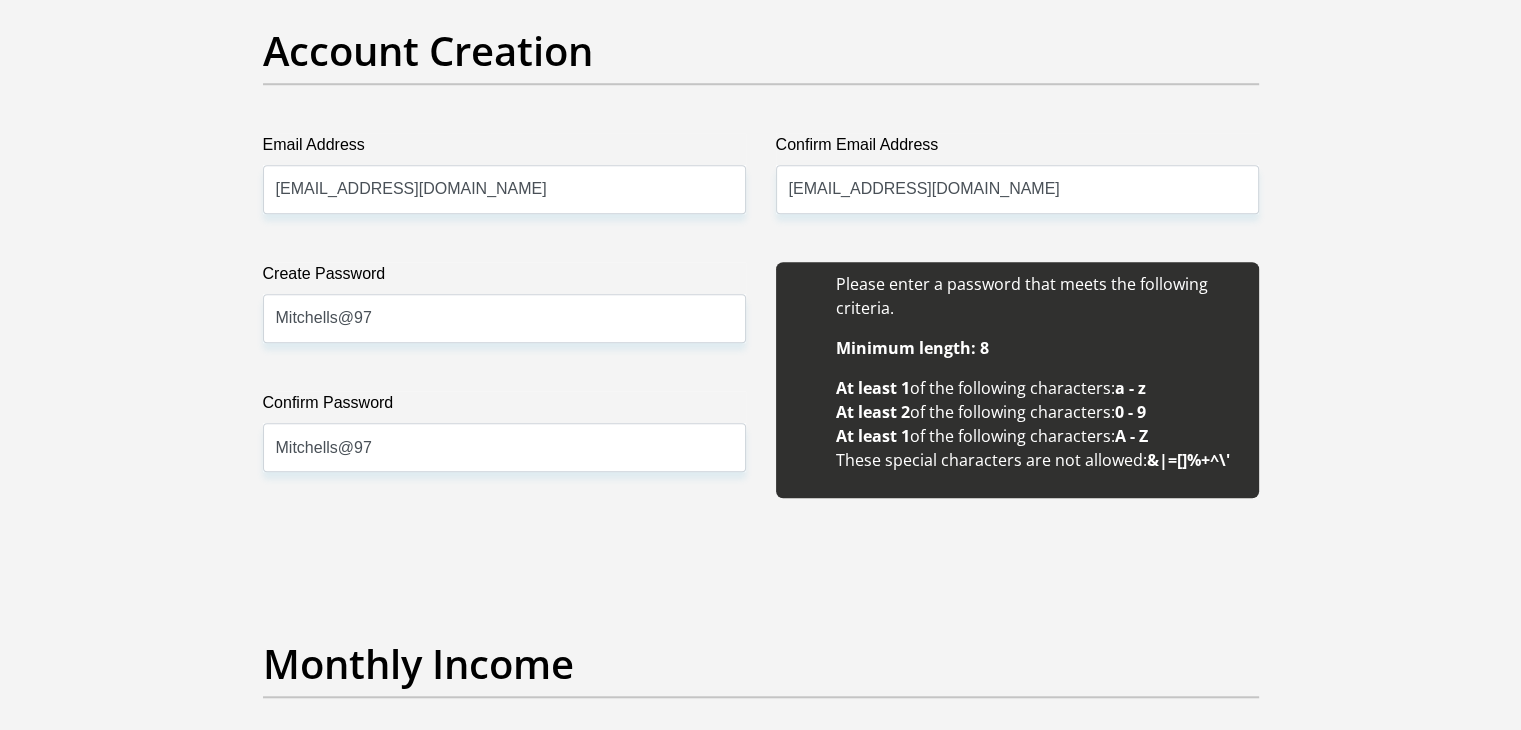 click on "Create Password
Mitchells@97
Please input valid password
Confirm Password
Mitchells@97" at bounding box center (504, 391) 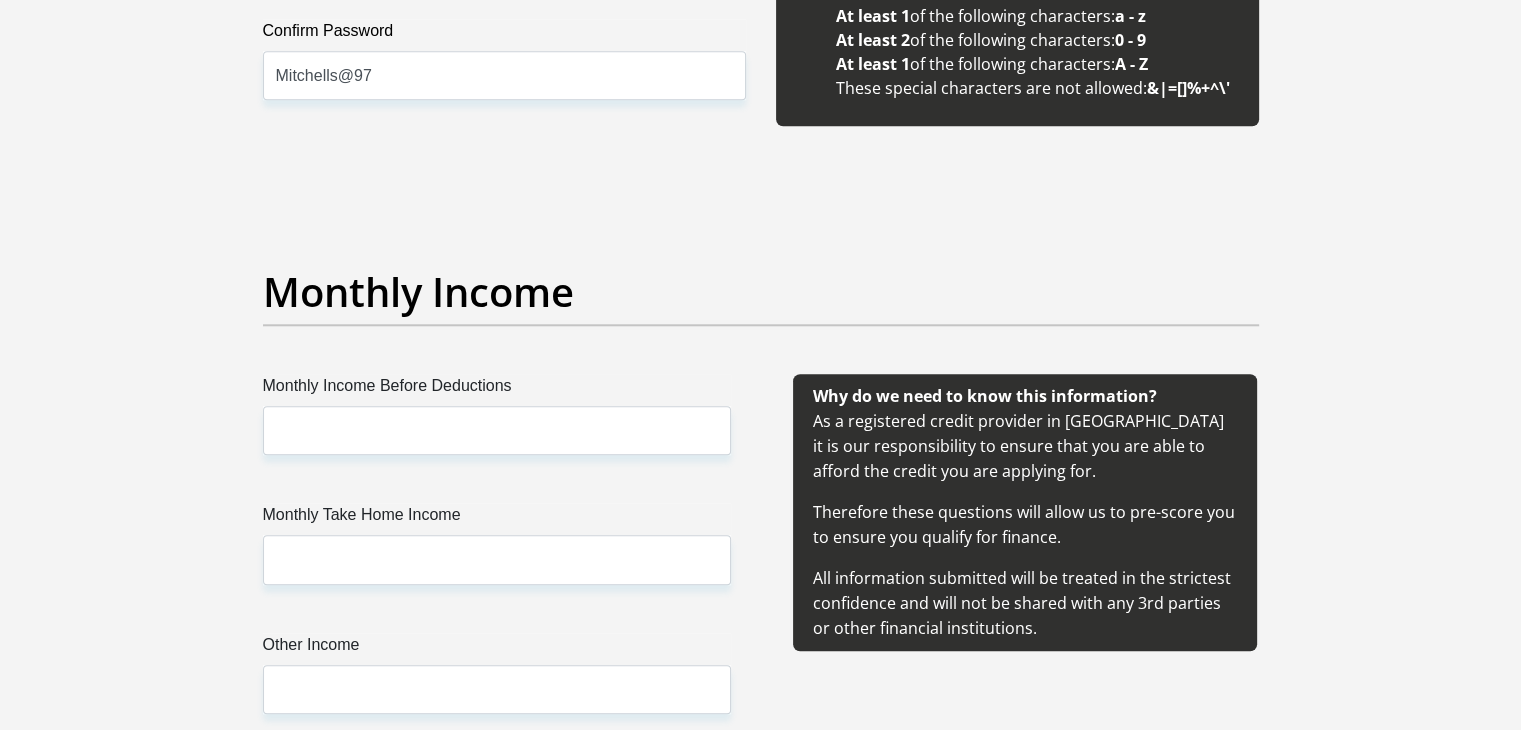 scroll, scrollTop: 2100, scrollLeft: 0, axis: vertical 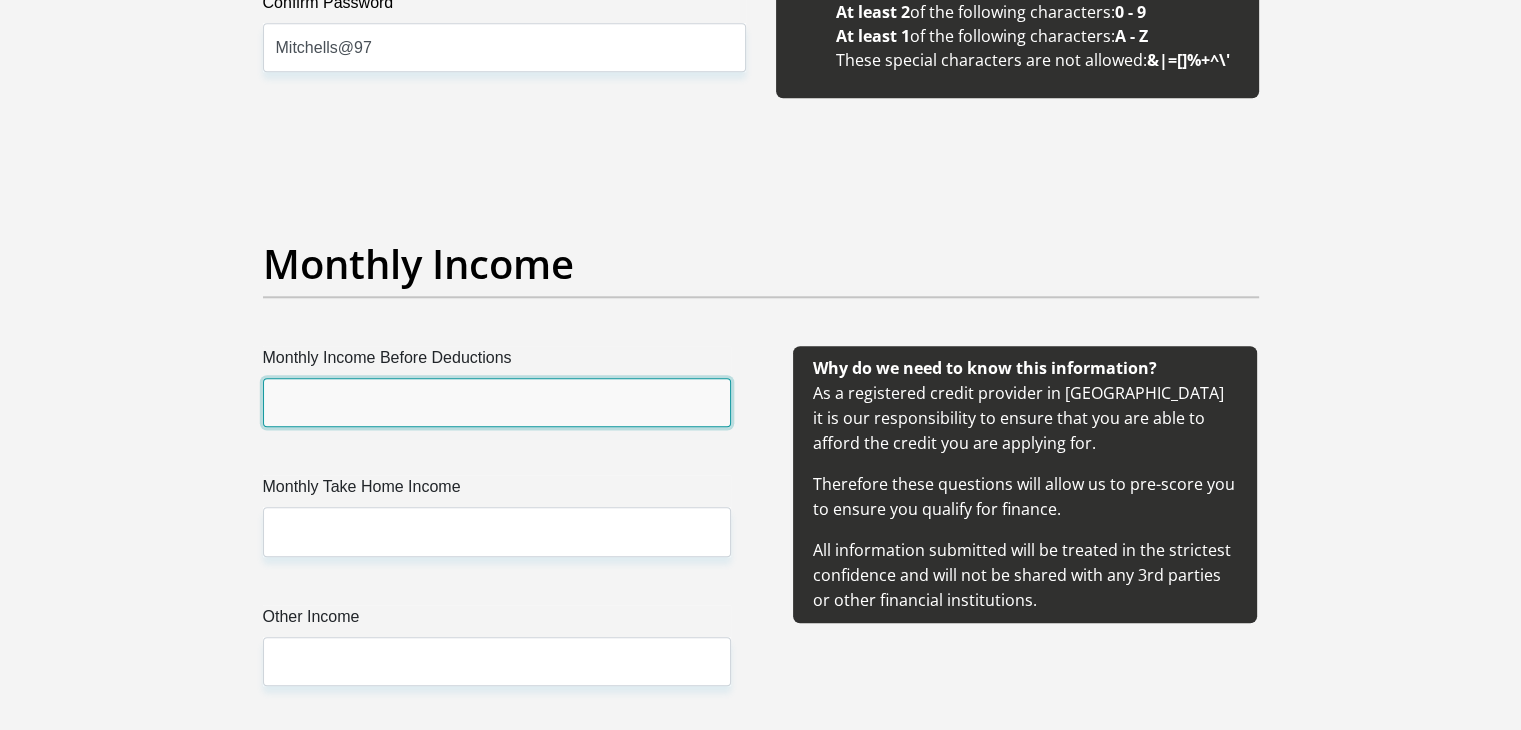 click on "Monthly Income Before Deductions" at bounding box center (497, 402) 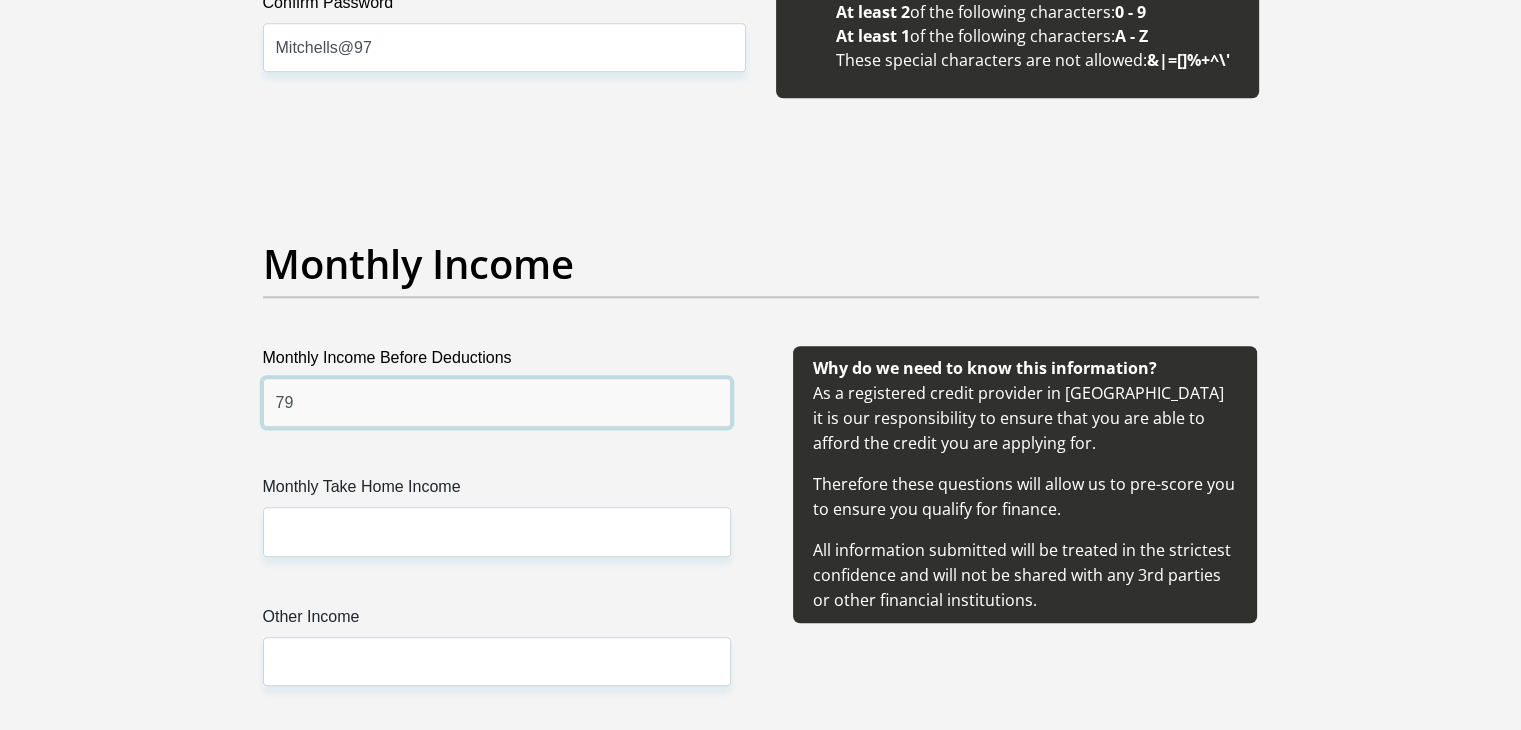 type on "7" 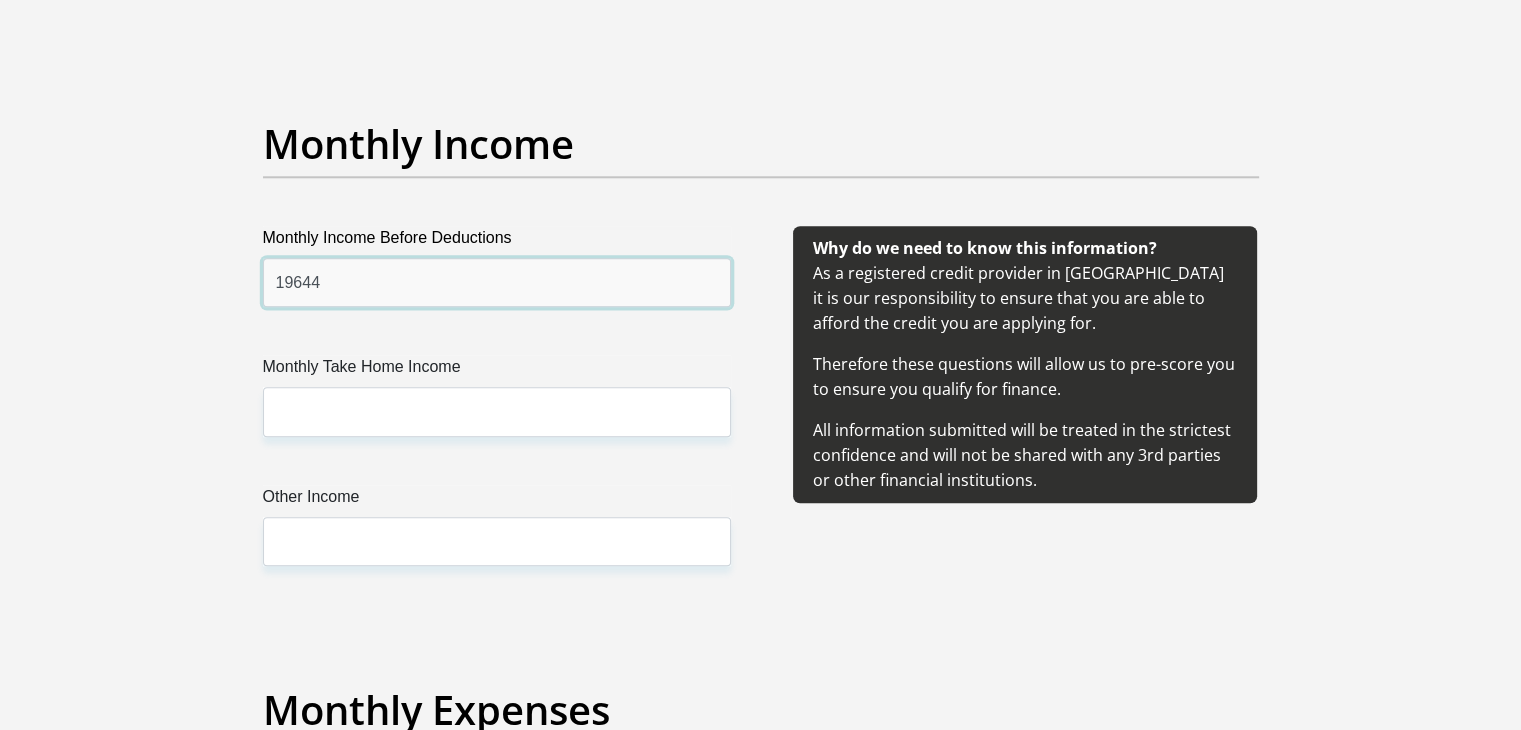 scroll, scrollTop: 2400, scrollLeft: 0, axis: vertical 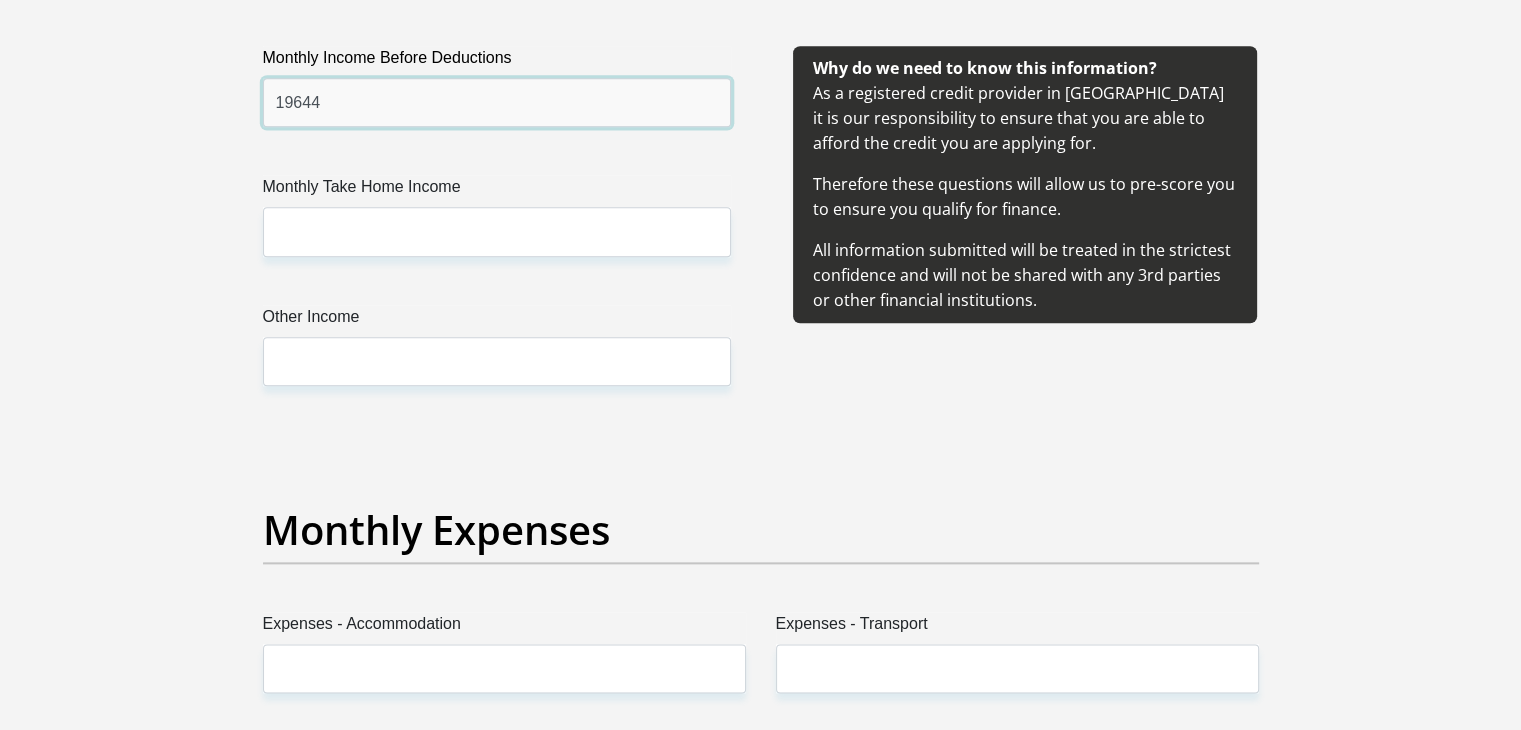 type on "19644" 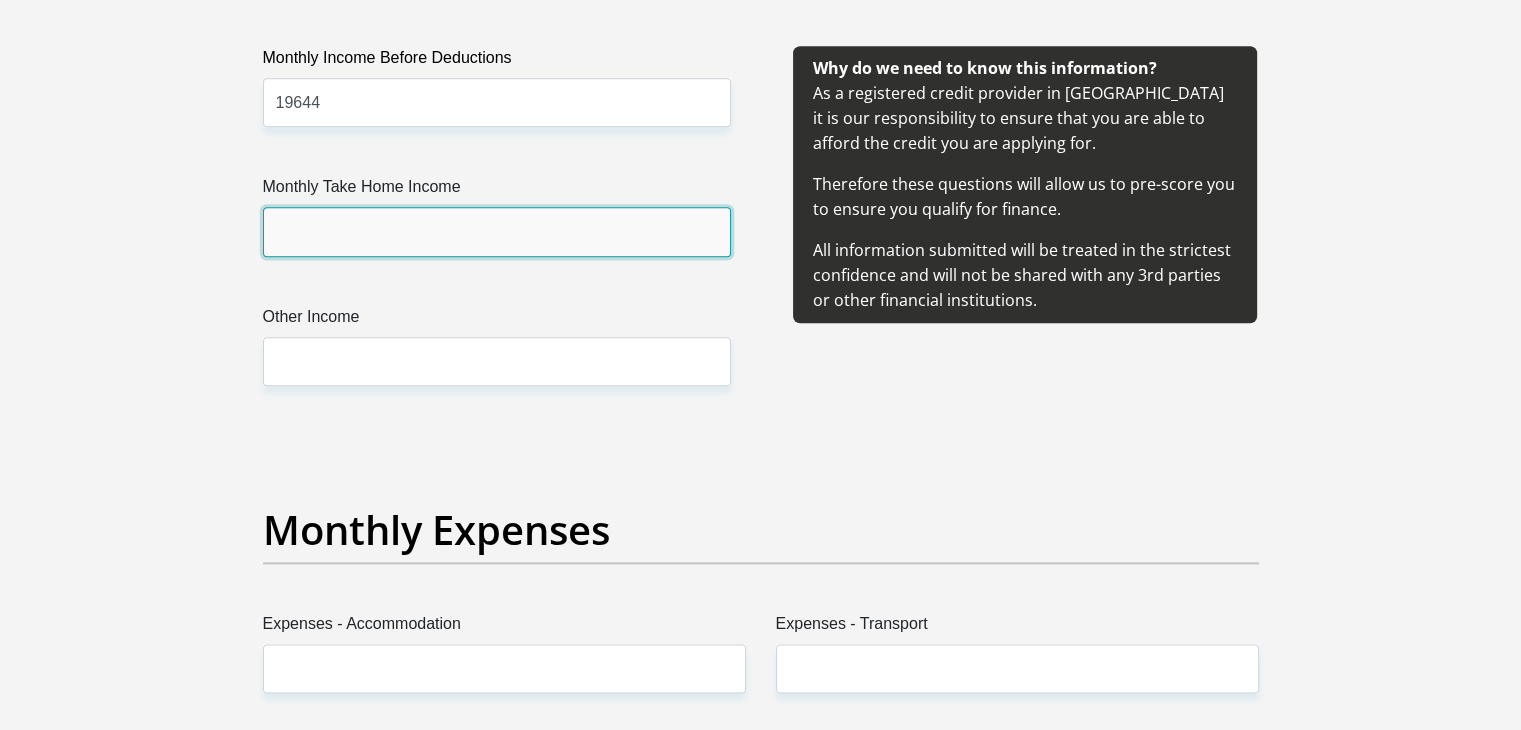 click on "Monthly Take Home Income" at bounding box center [497, 231] 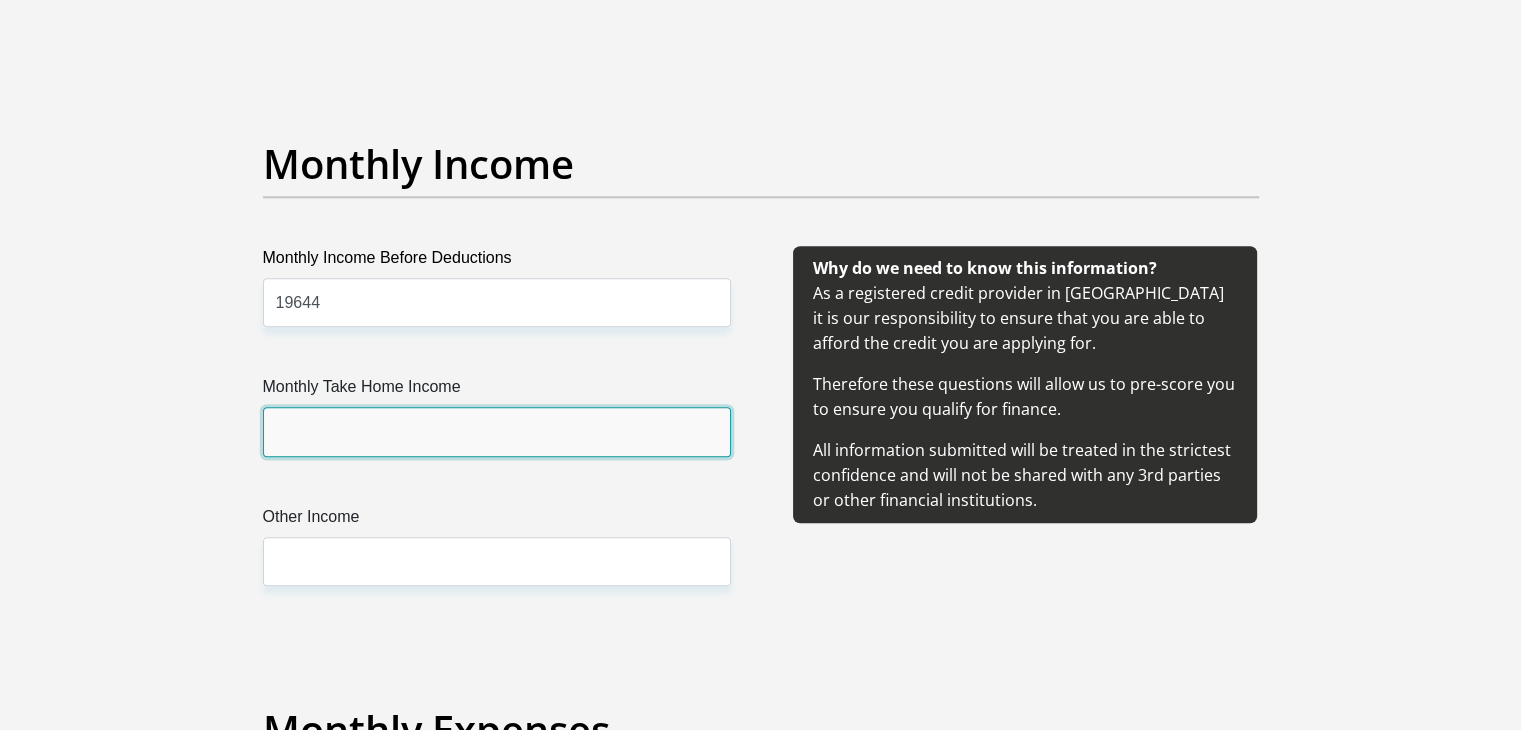 scroll, scrollTop: 2200, scrollLeft: 0, axis: vertical 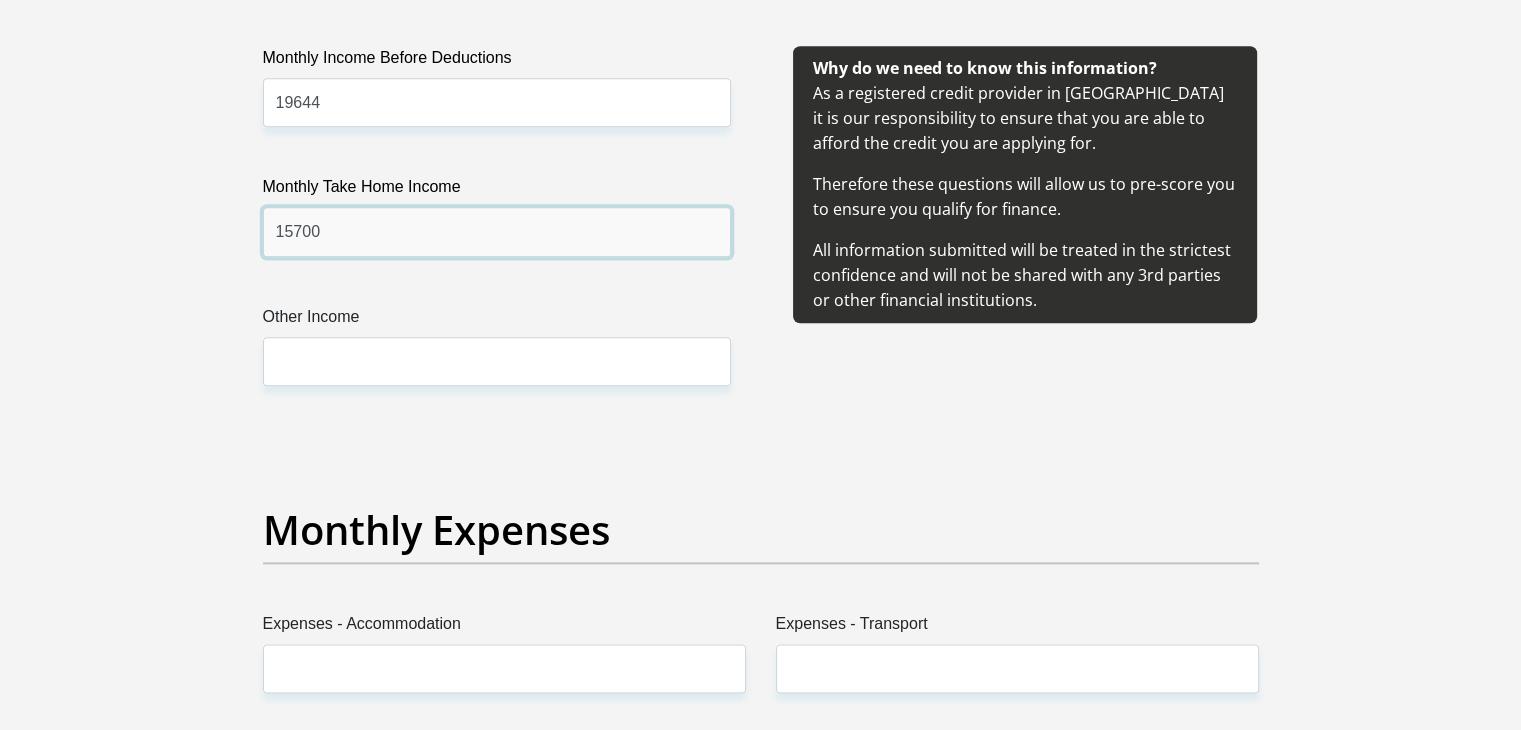type on "15700" 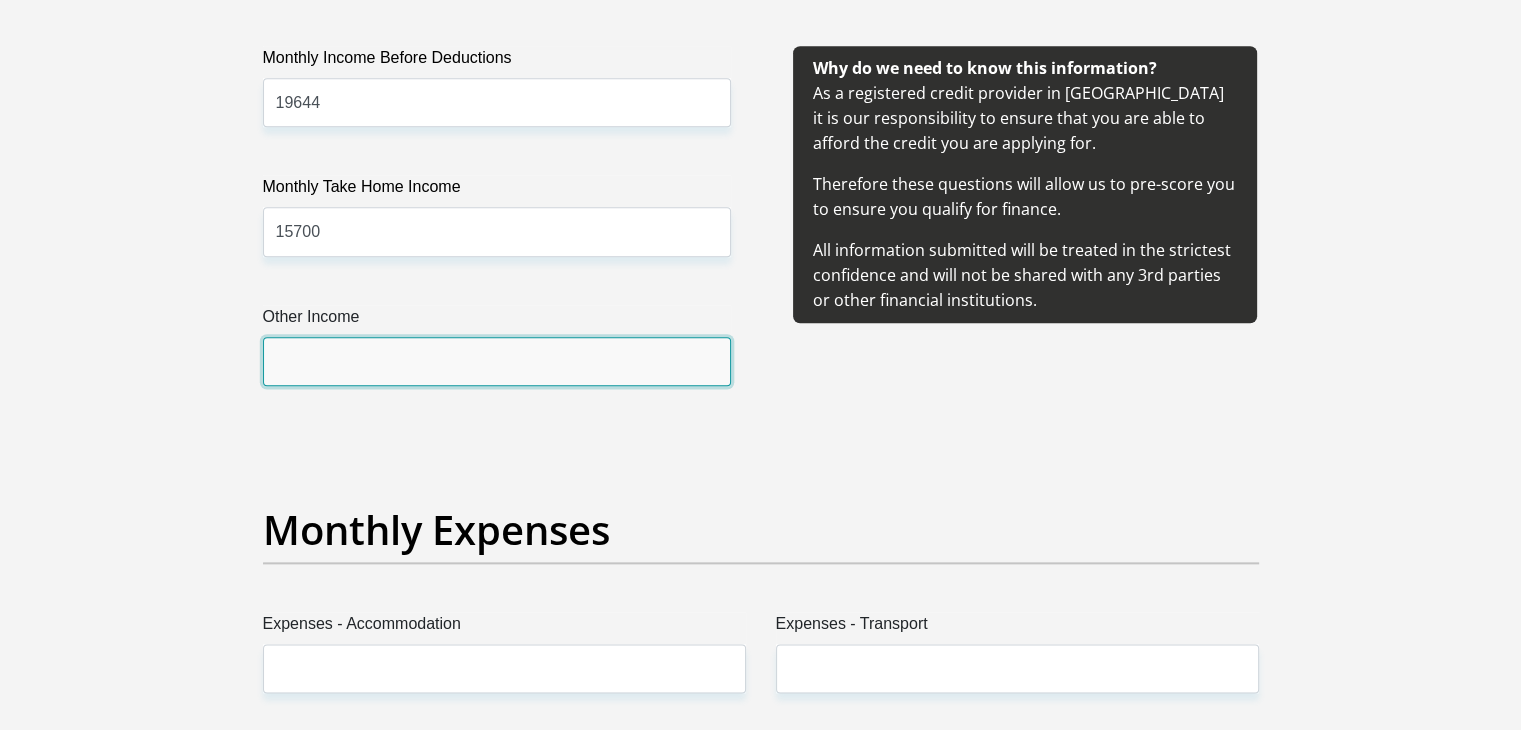 click on "Other Income" at bounding box center [497, 361] 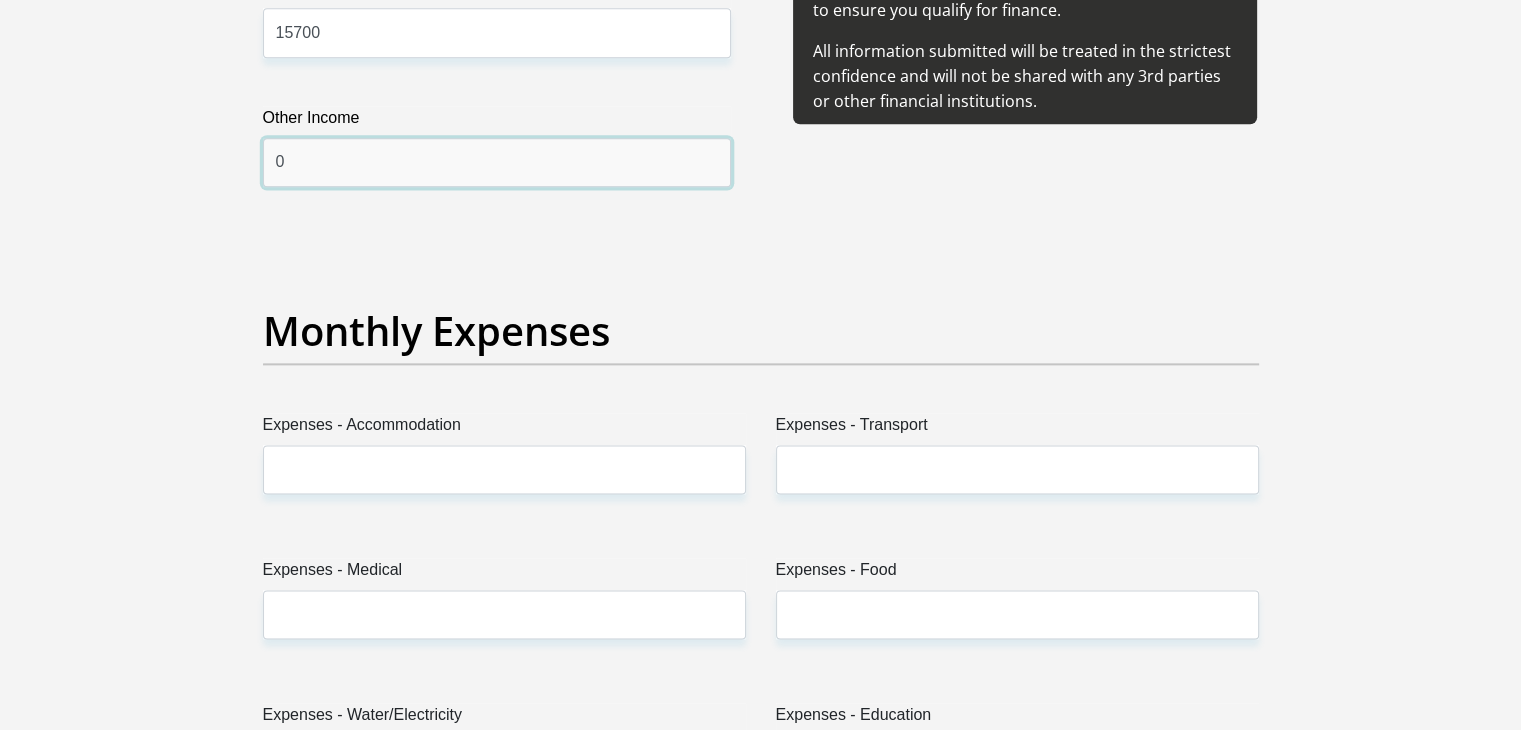 scroll, scrollTop: 2600, scrollLeft: 0, axis: vertical 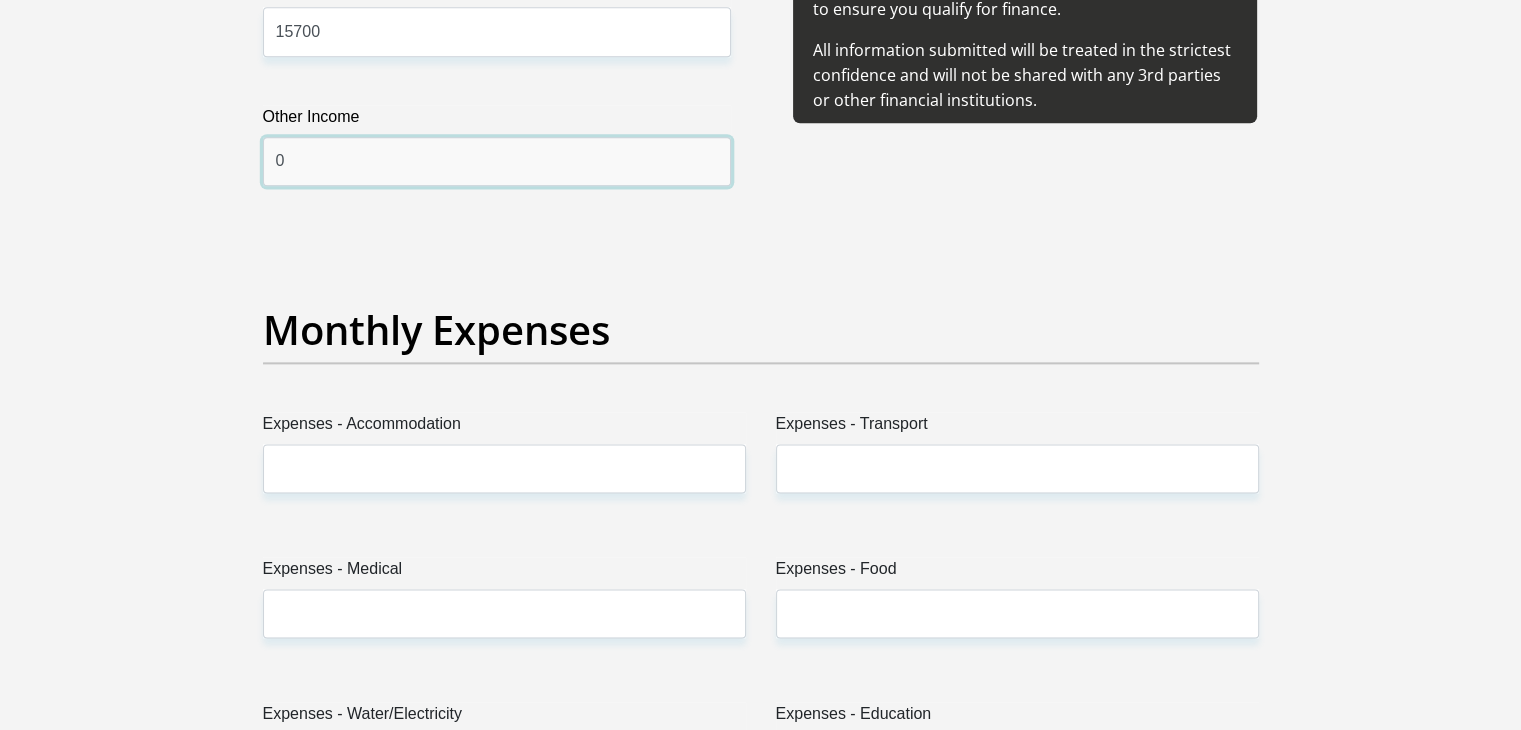 type on "0" 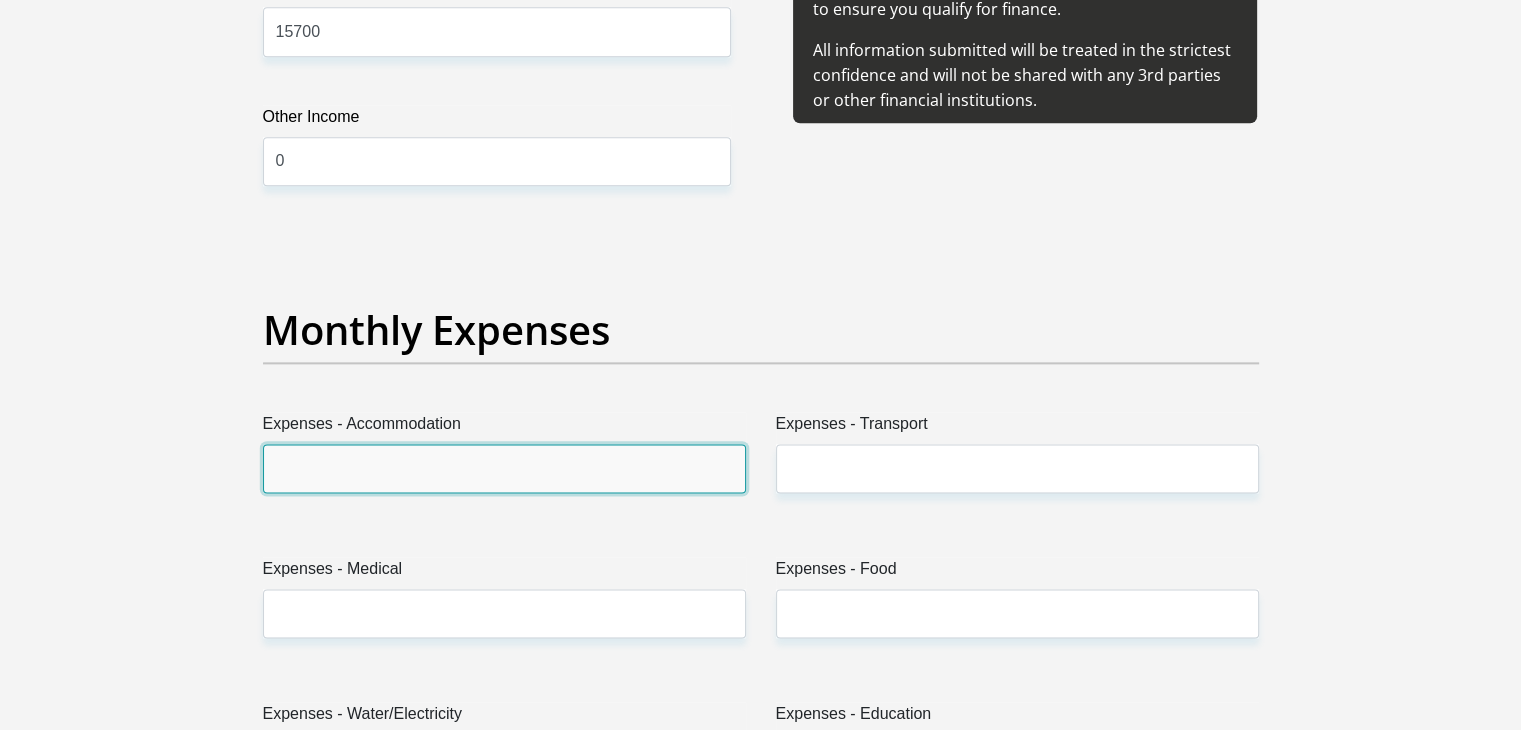 click on "Expenses - Accommodation" at bounding box center (504, 468) 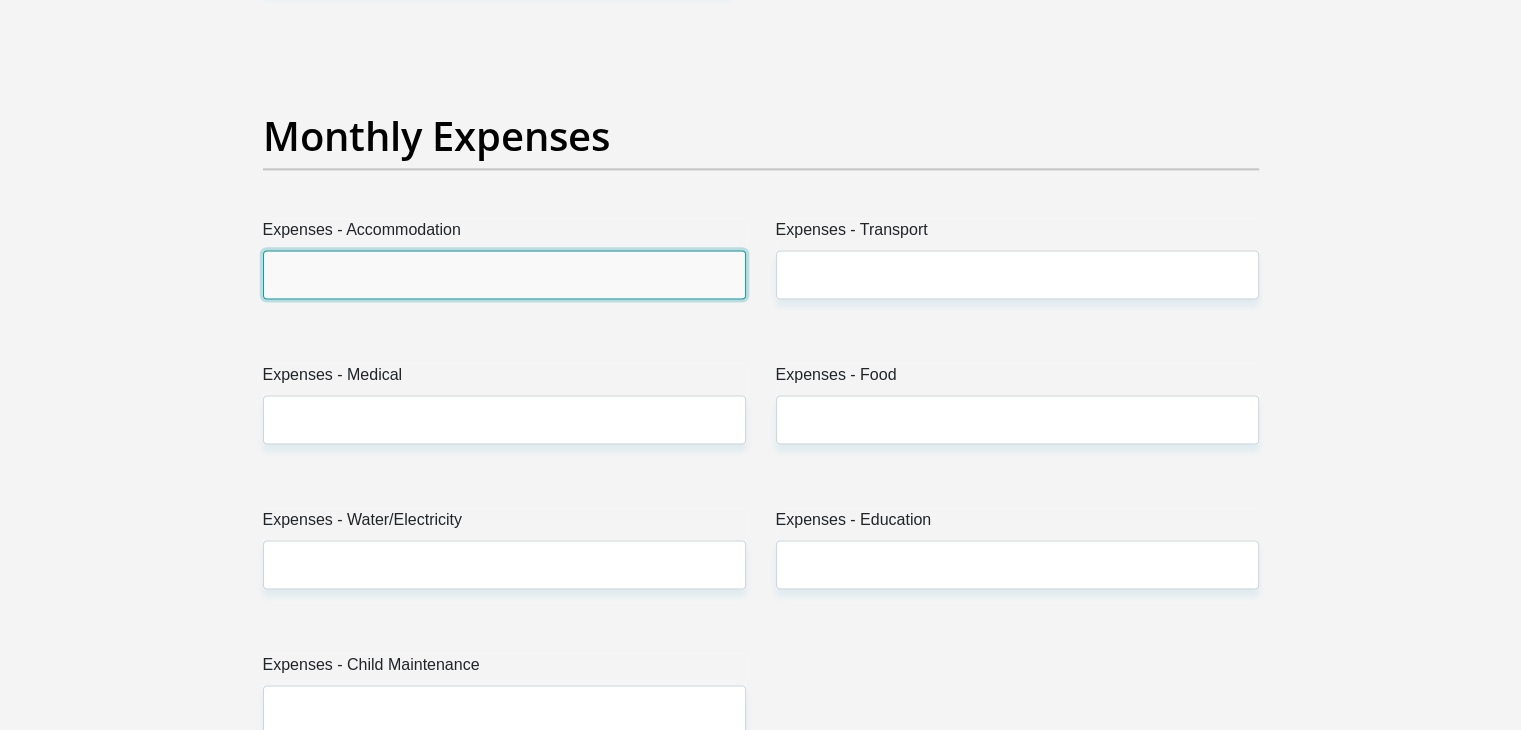 scroll, scrollTop: 2800, scrollLeft: 0, axis: vertical 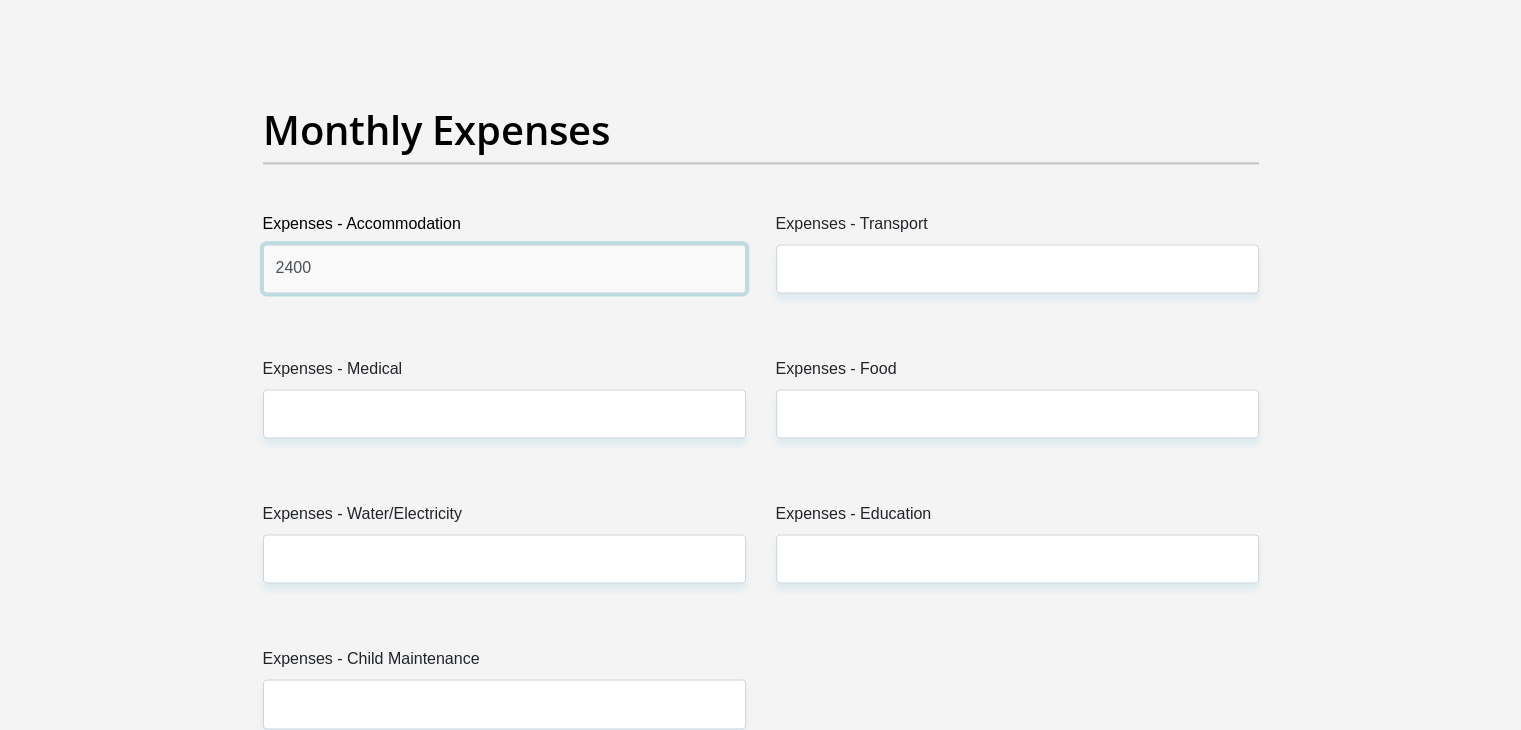 type on "2400" 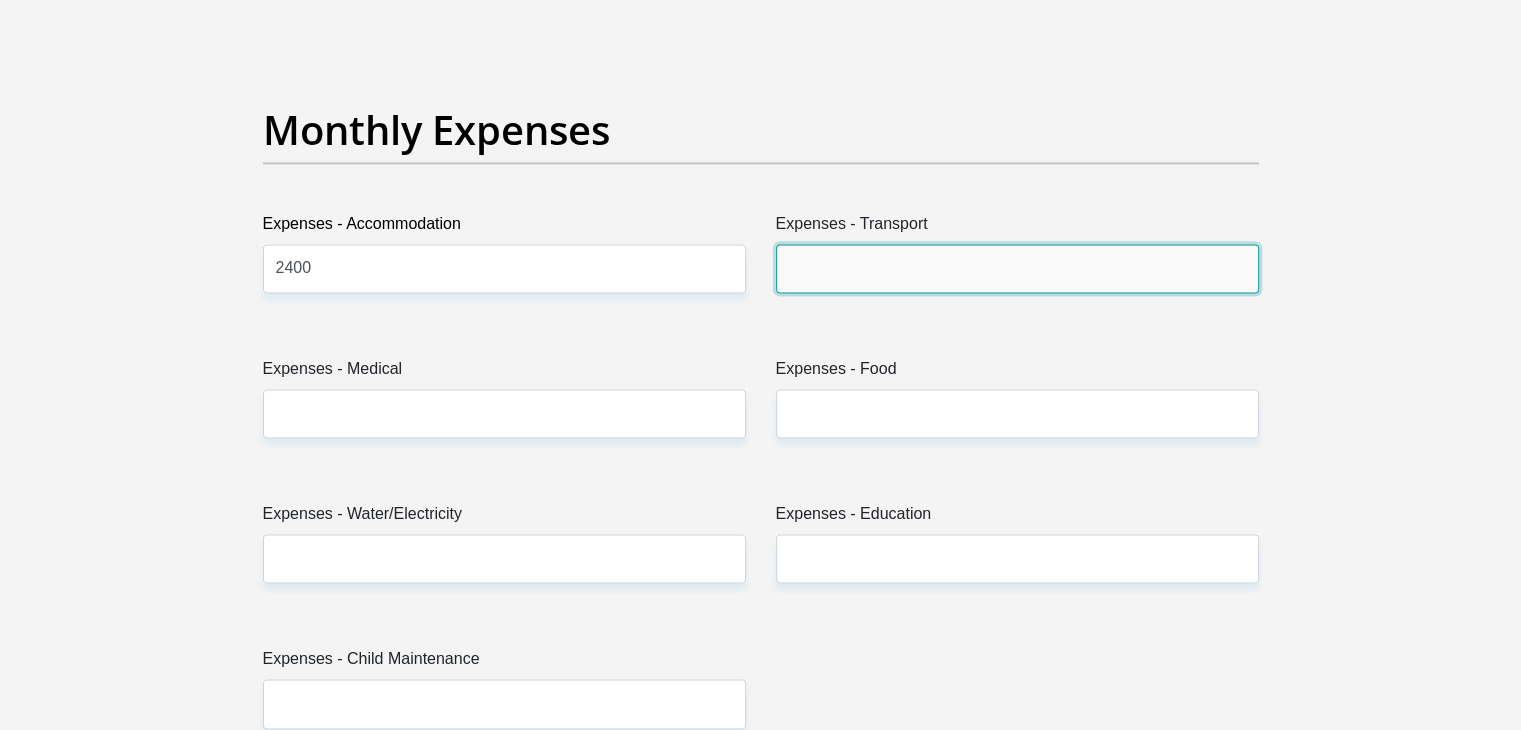 click on "Expenses - Transport" at bounding box center [1017, 268] 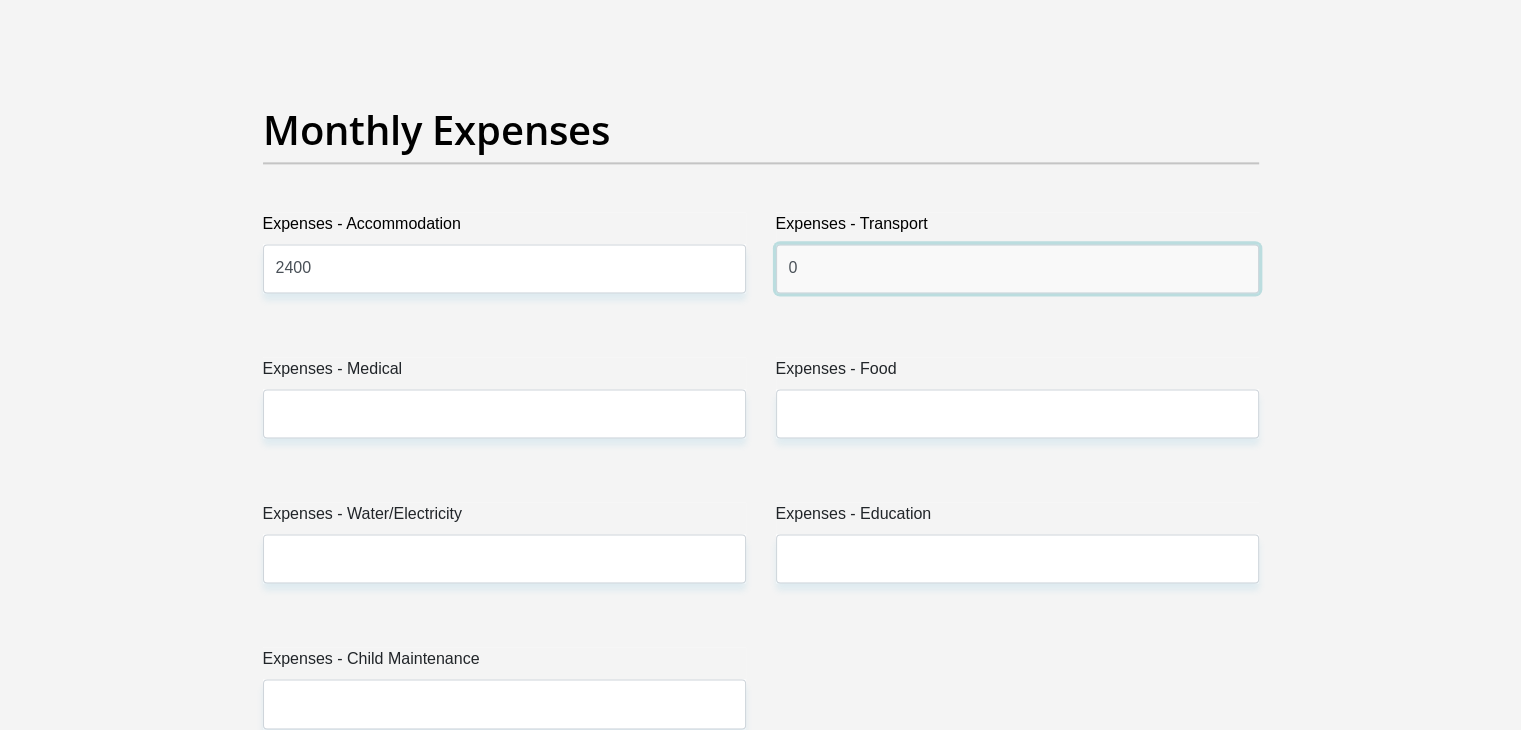 type on "0" 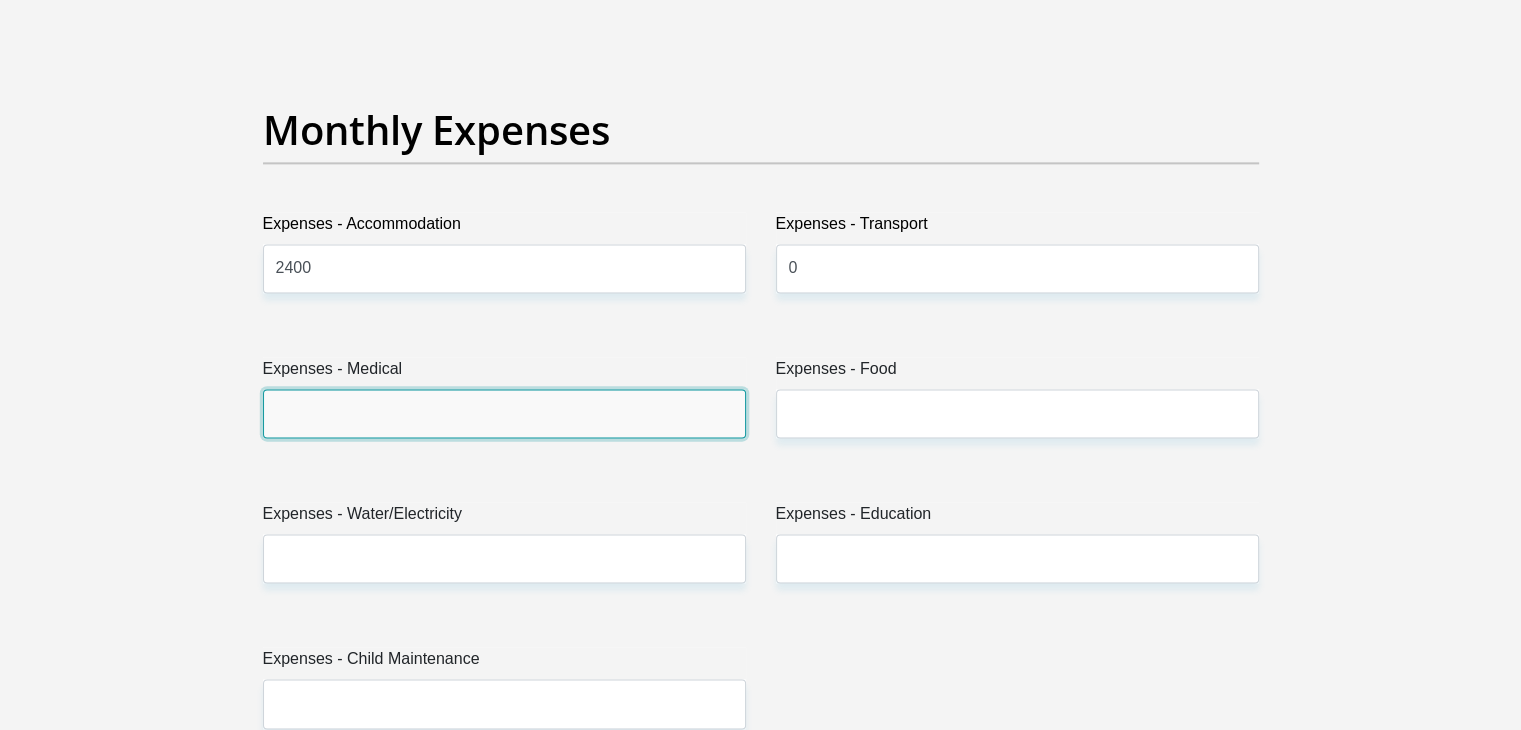 click on "Expenses - Medical" at bounding box center [504, 413] 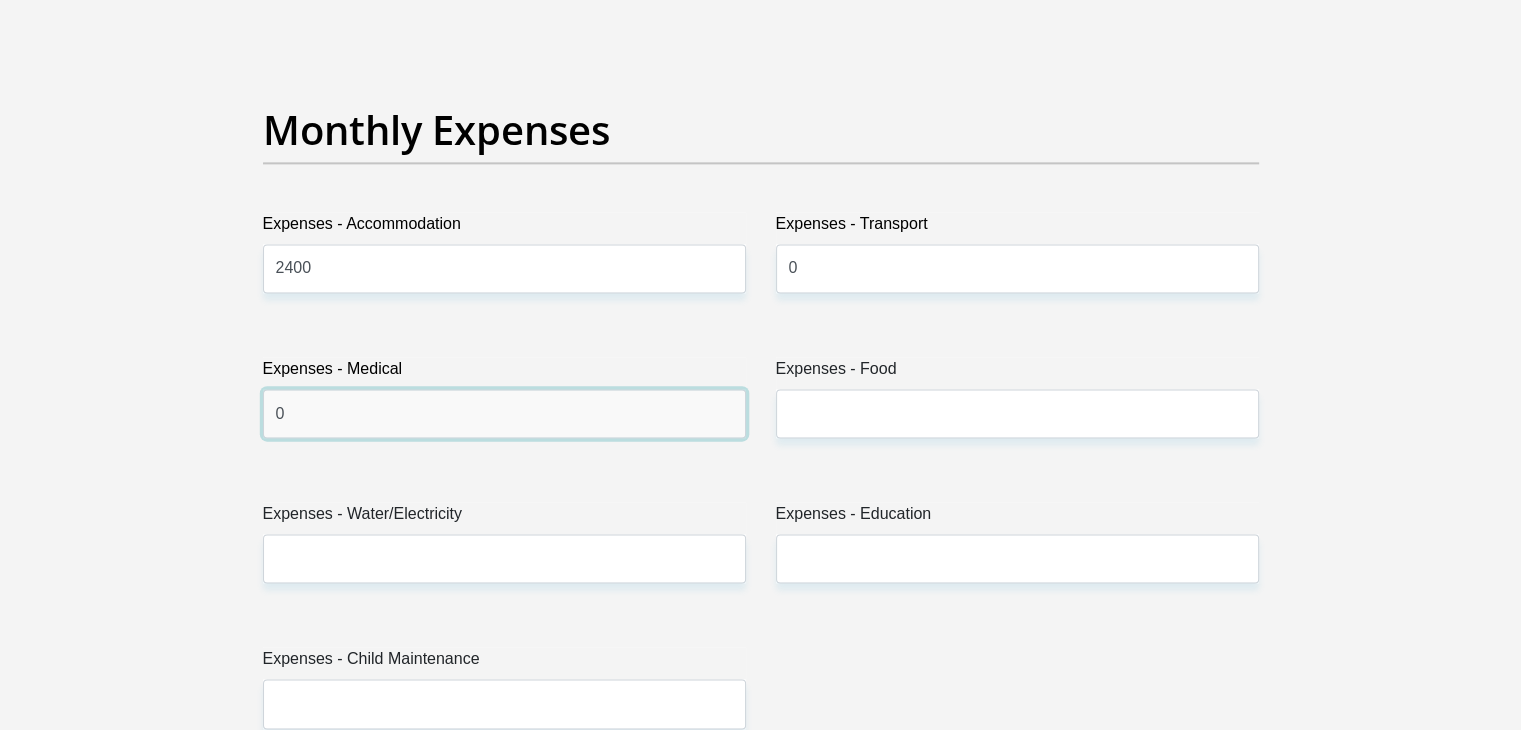 type on "0" 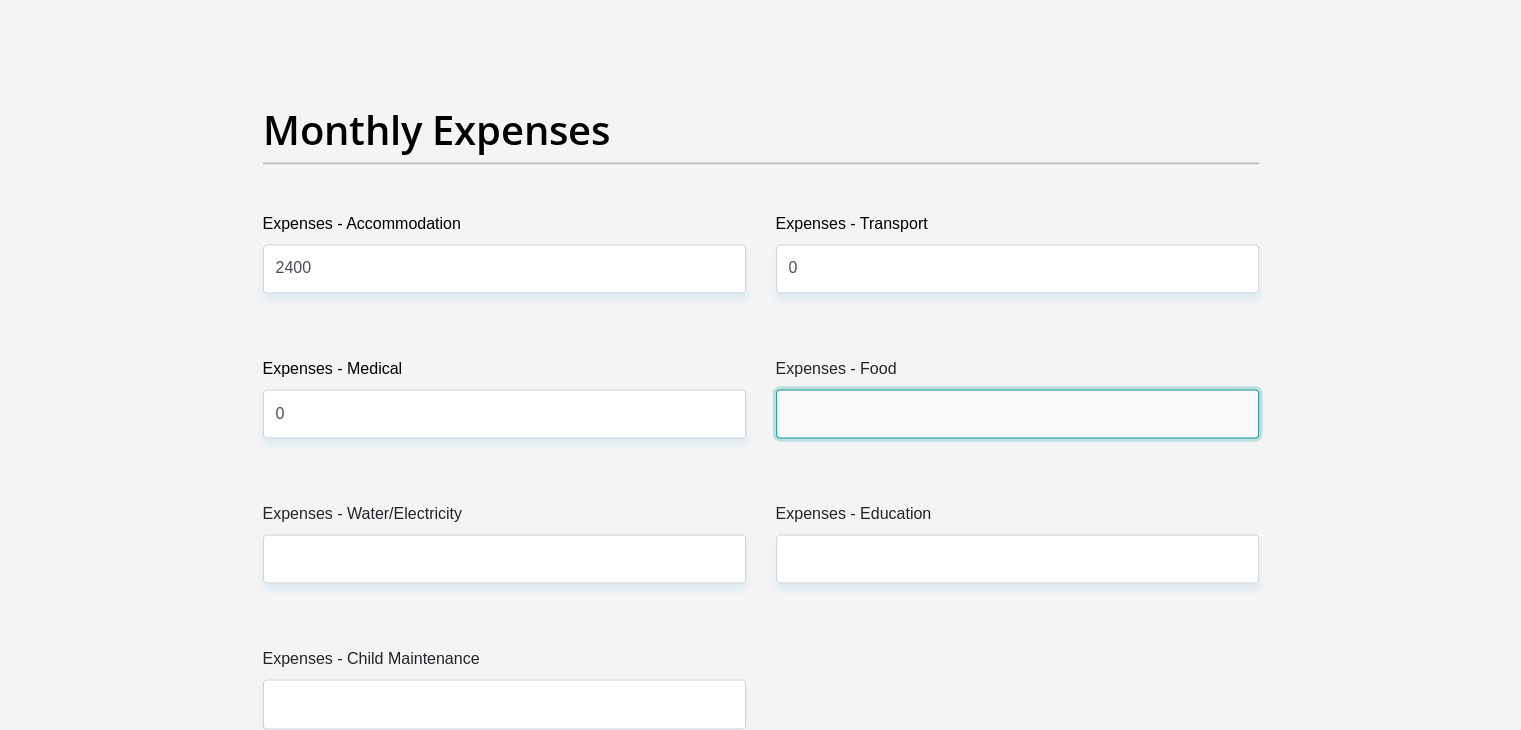 click on "Expenses - Food" at bounding box center (1017, 413) 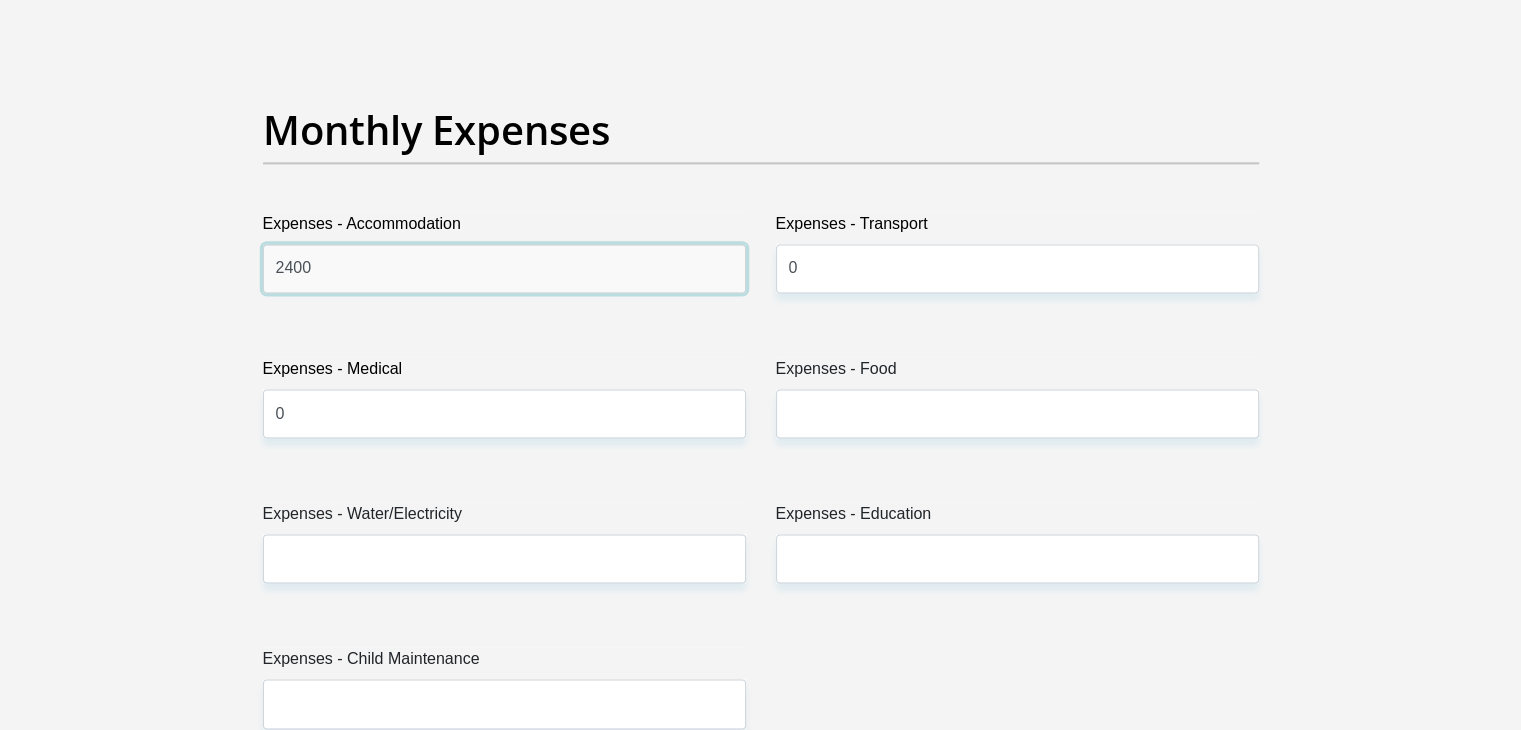 drag, startPoint x: 362, startPoint y: 271, endPoint x: 200, endPoint y: 277, distance: 162.11107 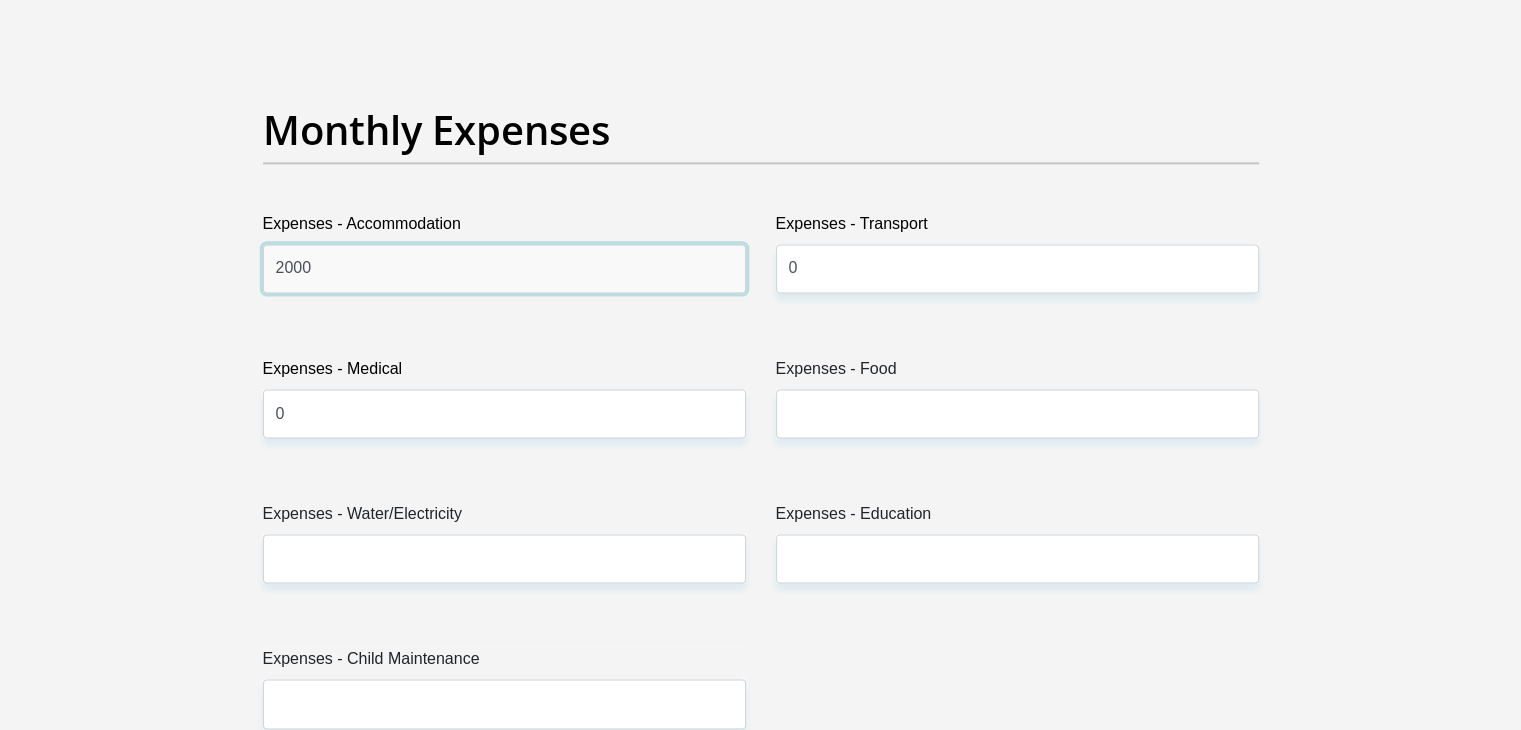 type on "2000" 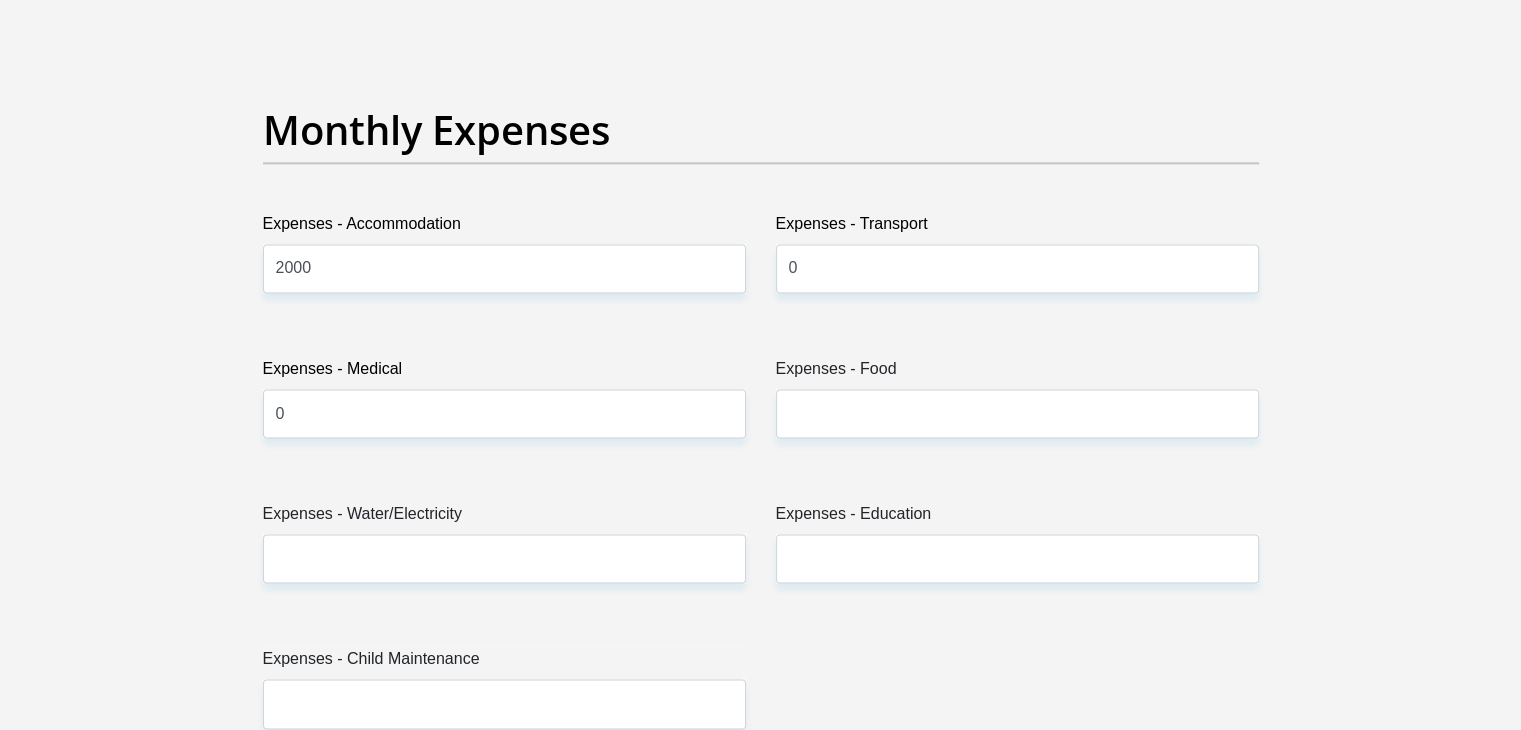 click on "Expenses - Food" at bounding box center (1017, 405) 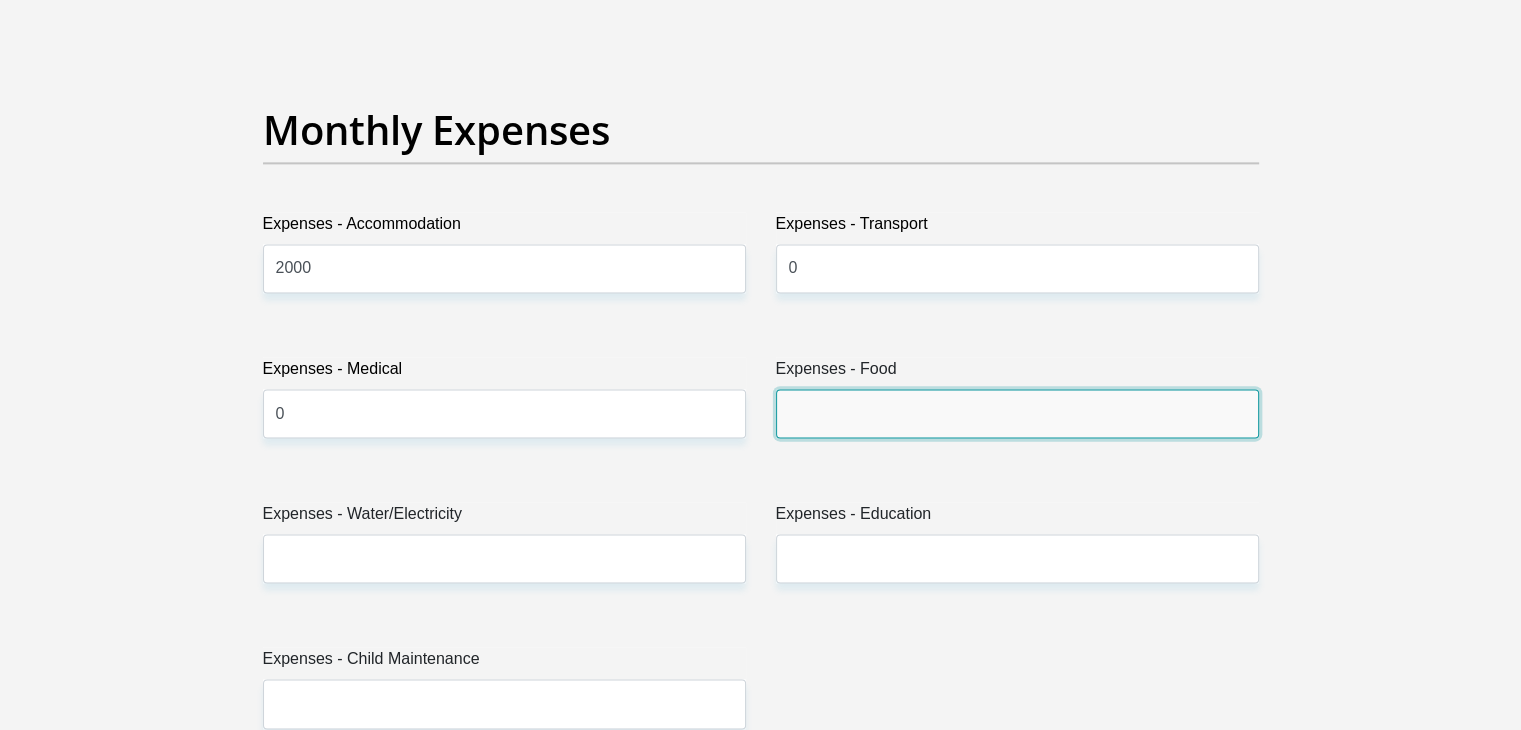click on "Expenses - Food" at bounding box center (1017, 413) 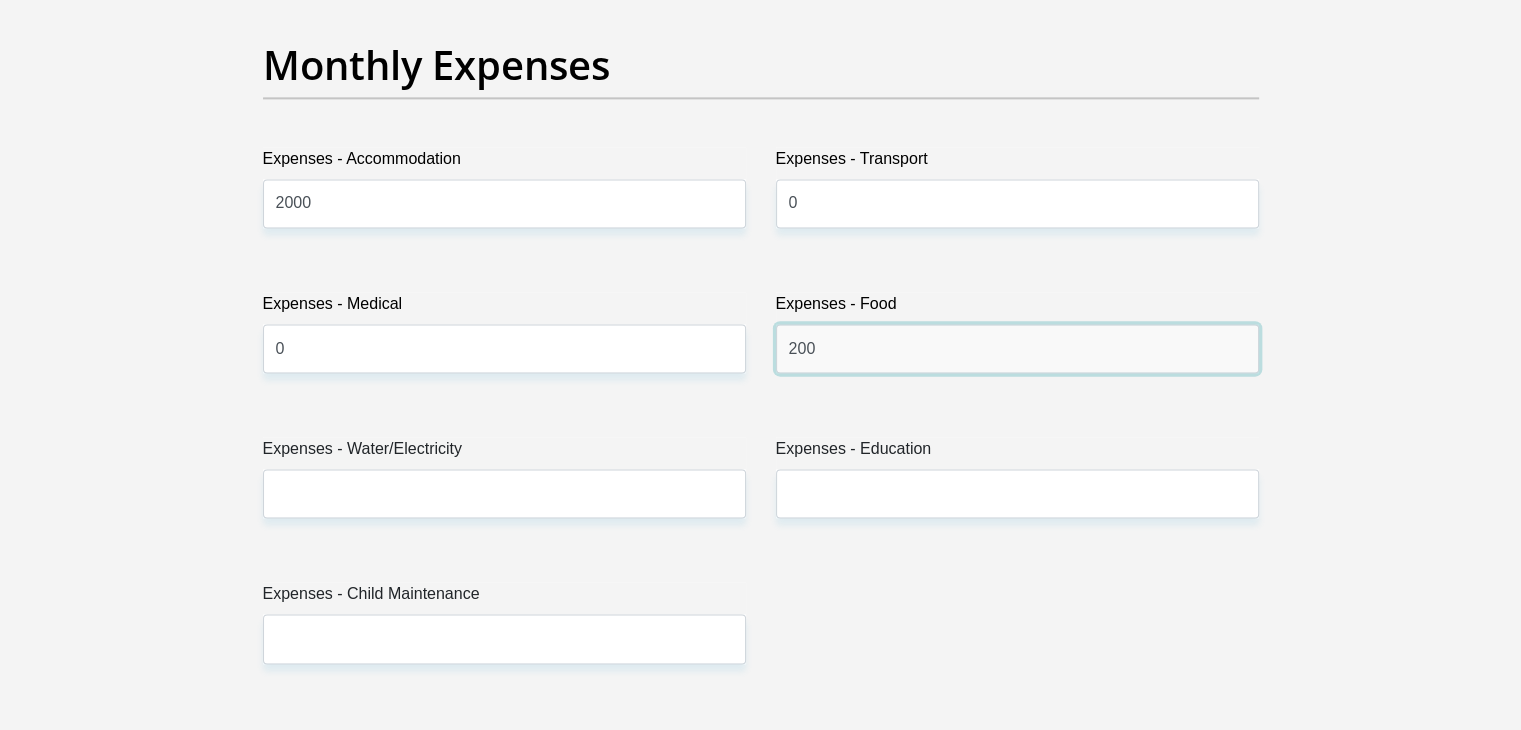 scroll, scrollTop: 2900, scrollLeft: 0, axis: vertical 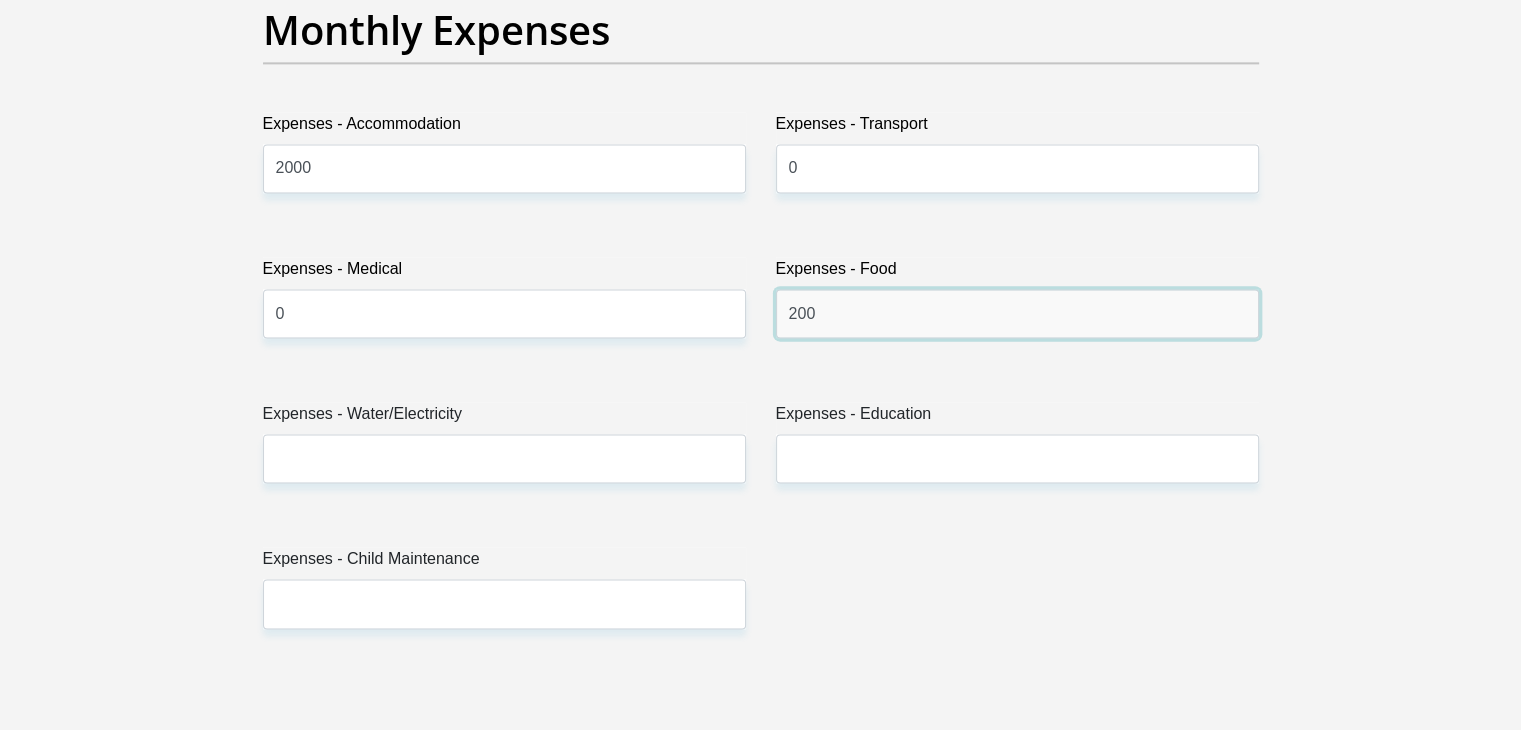 type on "200" 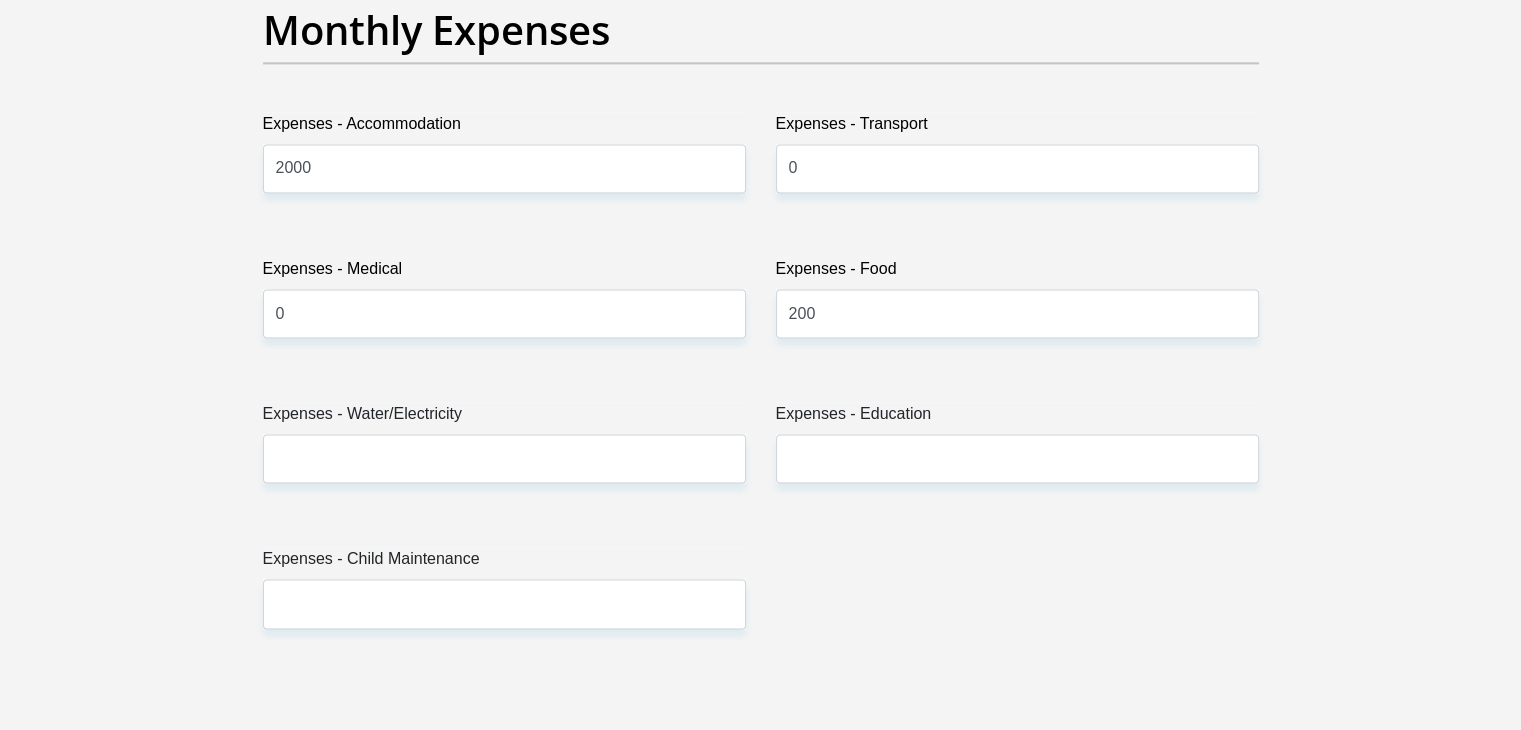 click on "Expenses - Water/Electricity" at bounding box center [504, 418] 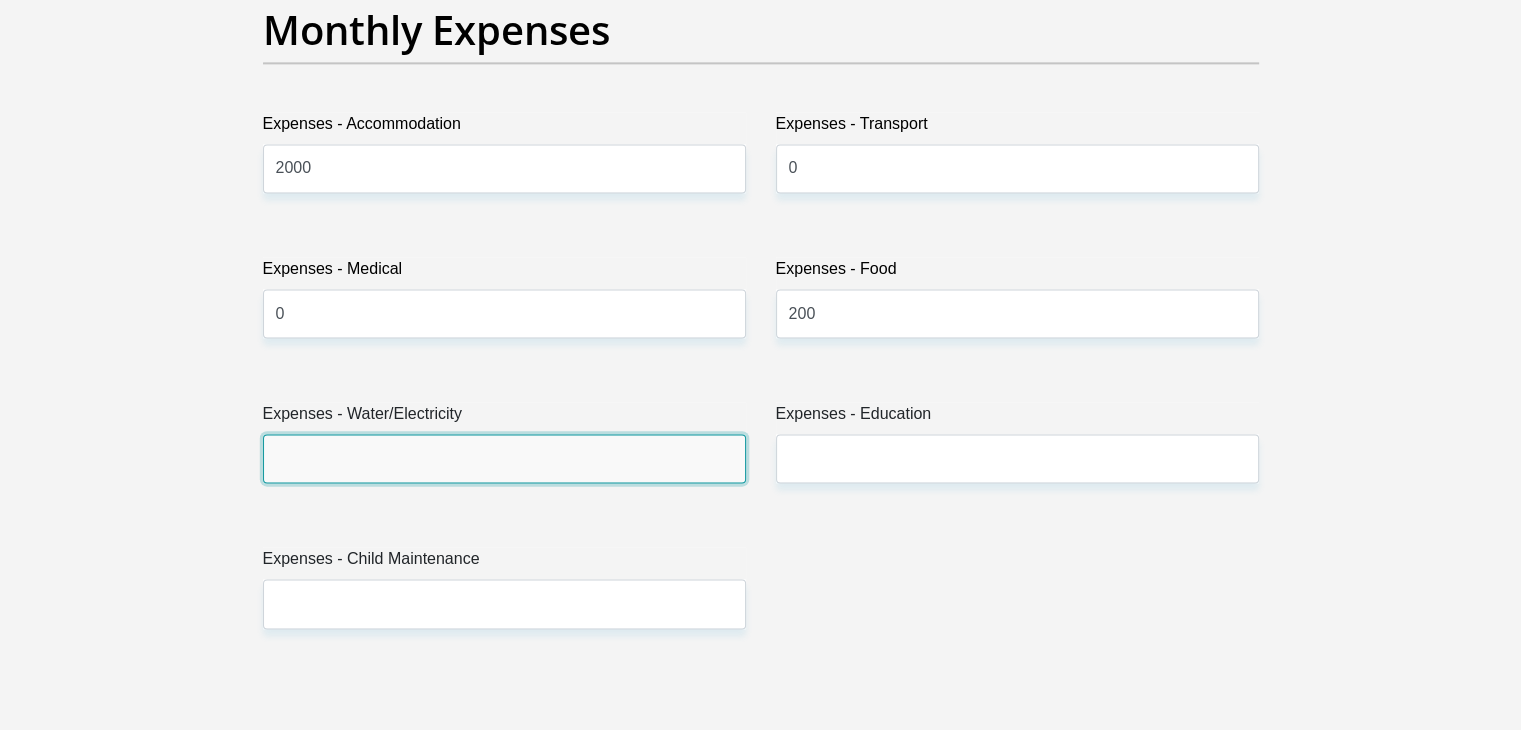 click on "Expenses - Water/Electricity" at bounding box center [504, 458] 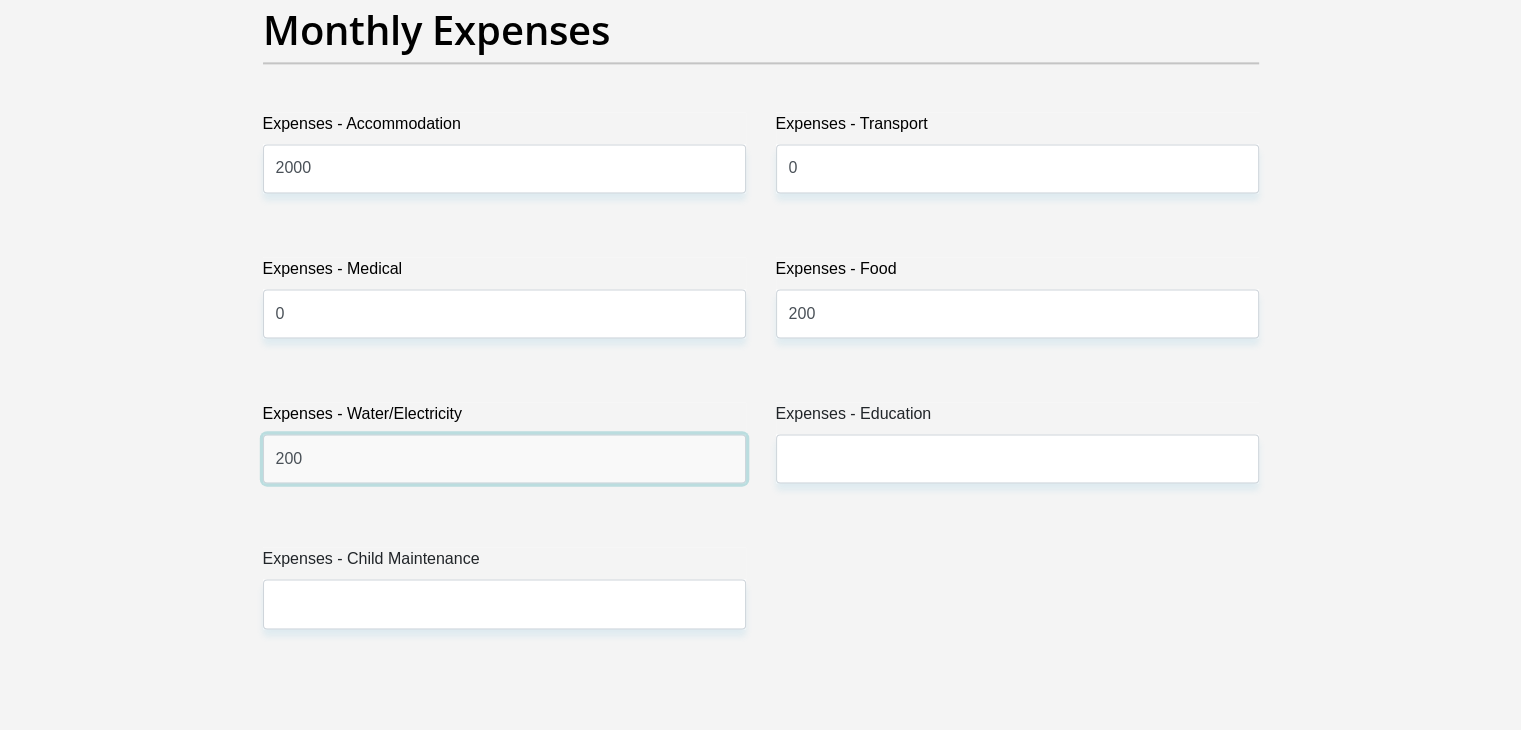 type on "200" 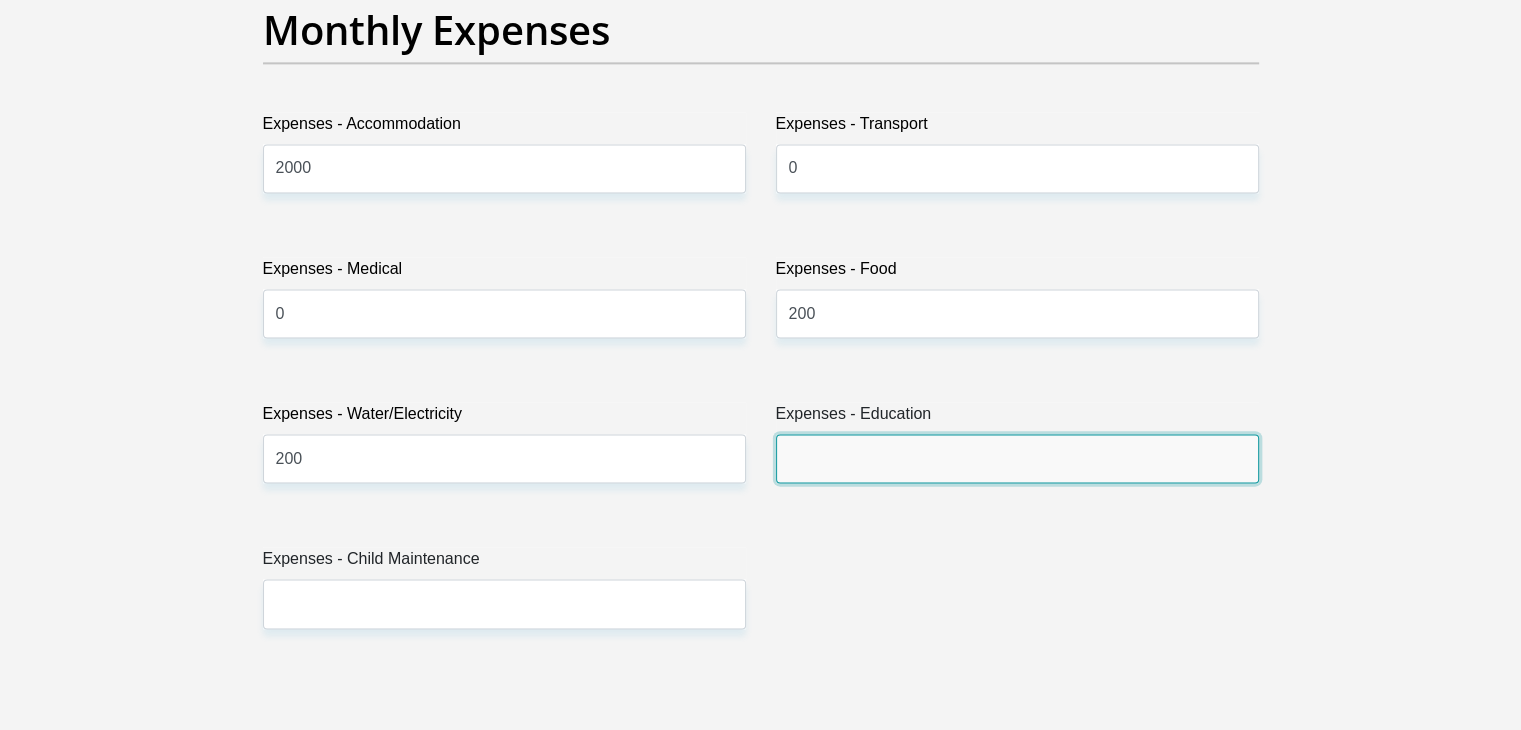 click on "Expenses - Education" at bounding box center (1017, 458) 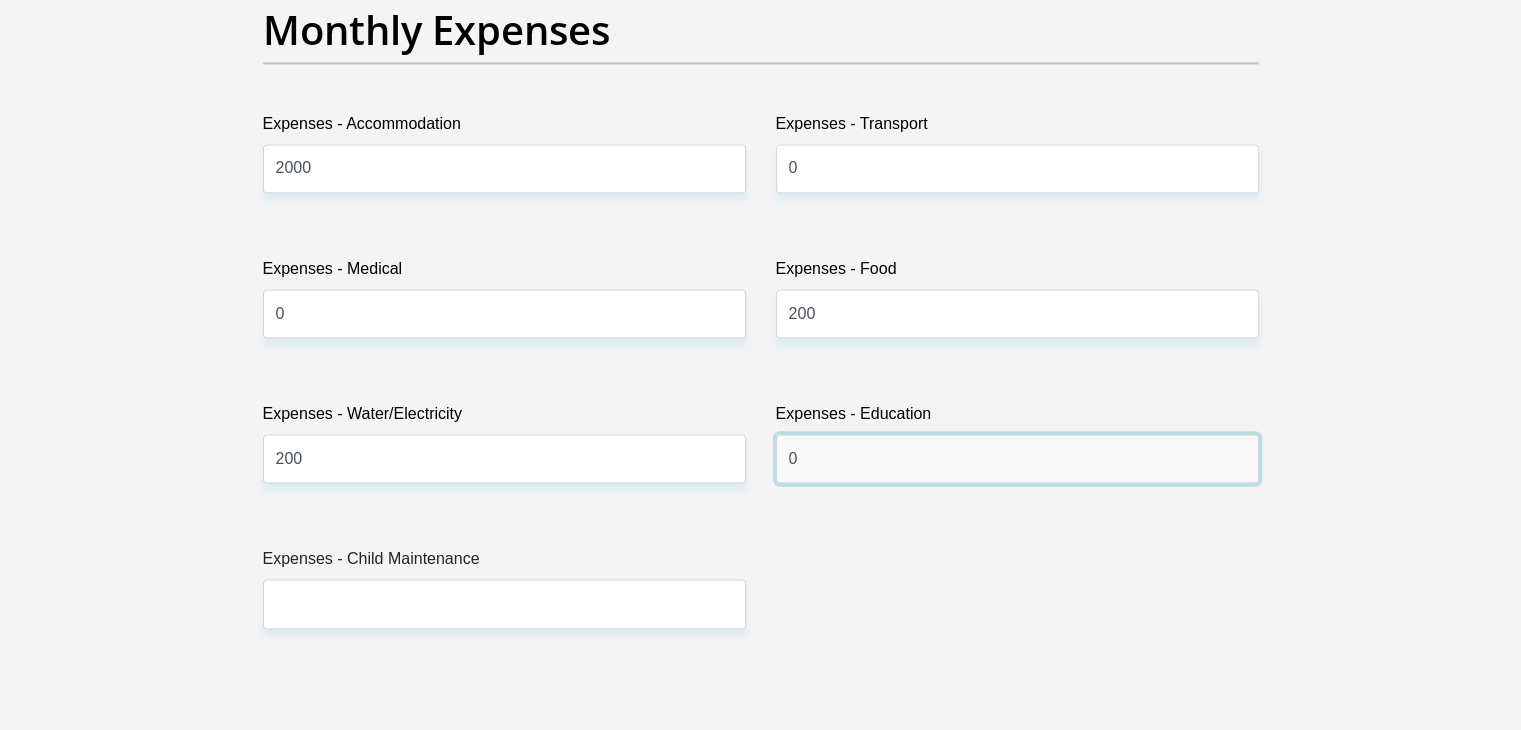 type on "0" 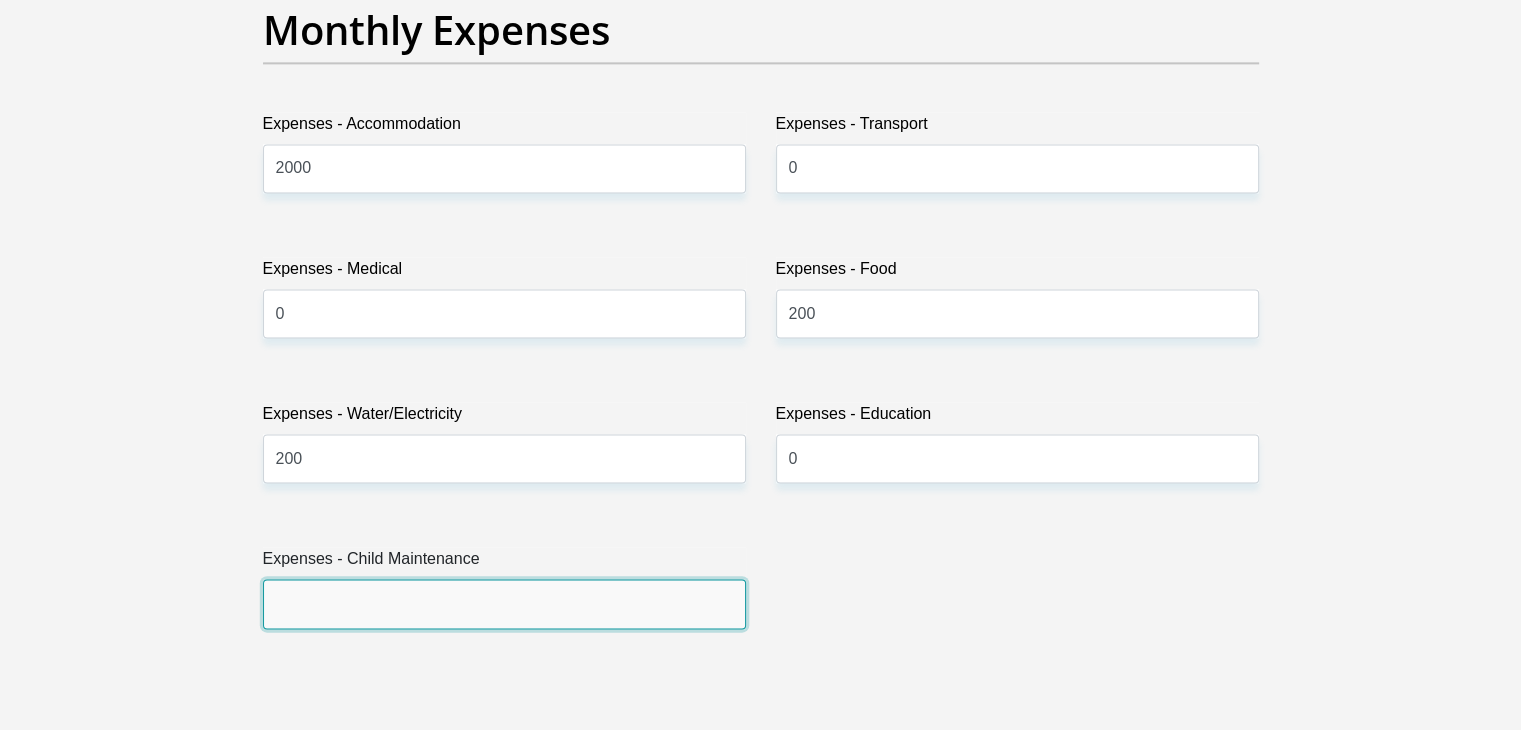 drag, startPoint x: 586, startPoint y: 608, endPoint x: 568, endPoint y: 609, distance: 18.027756 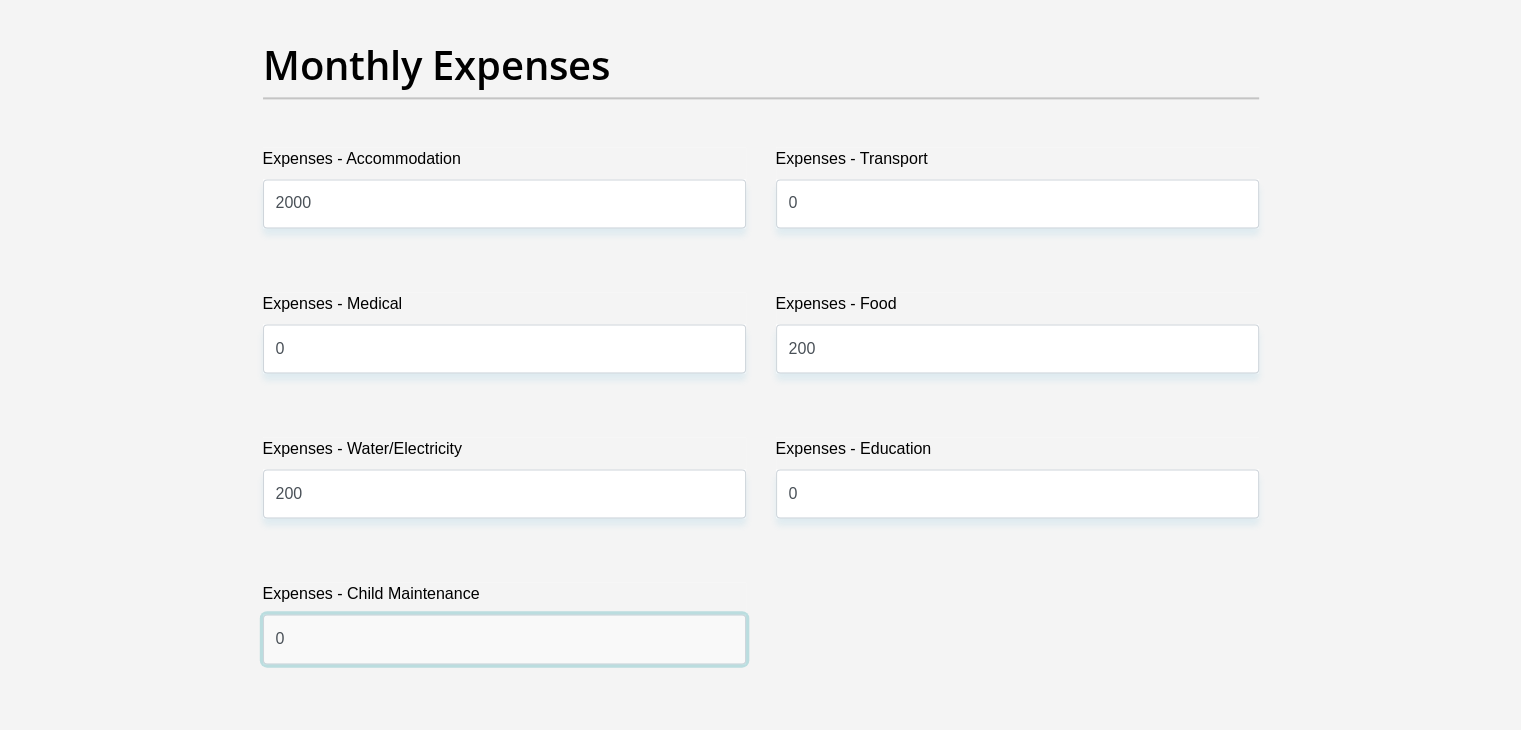 scroll, scrollTop: 2900, scrollLeft: 0, axis: vertical 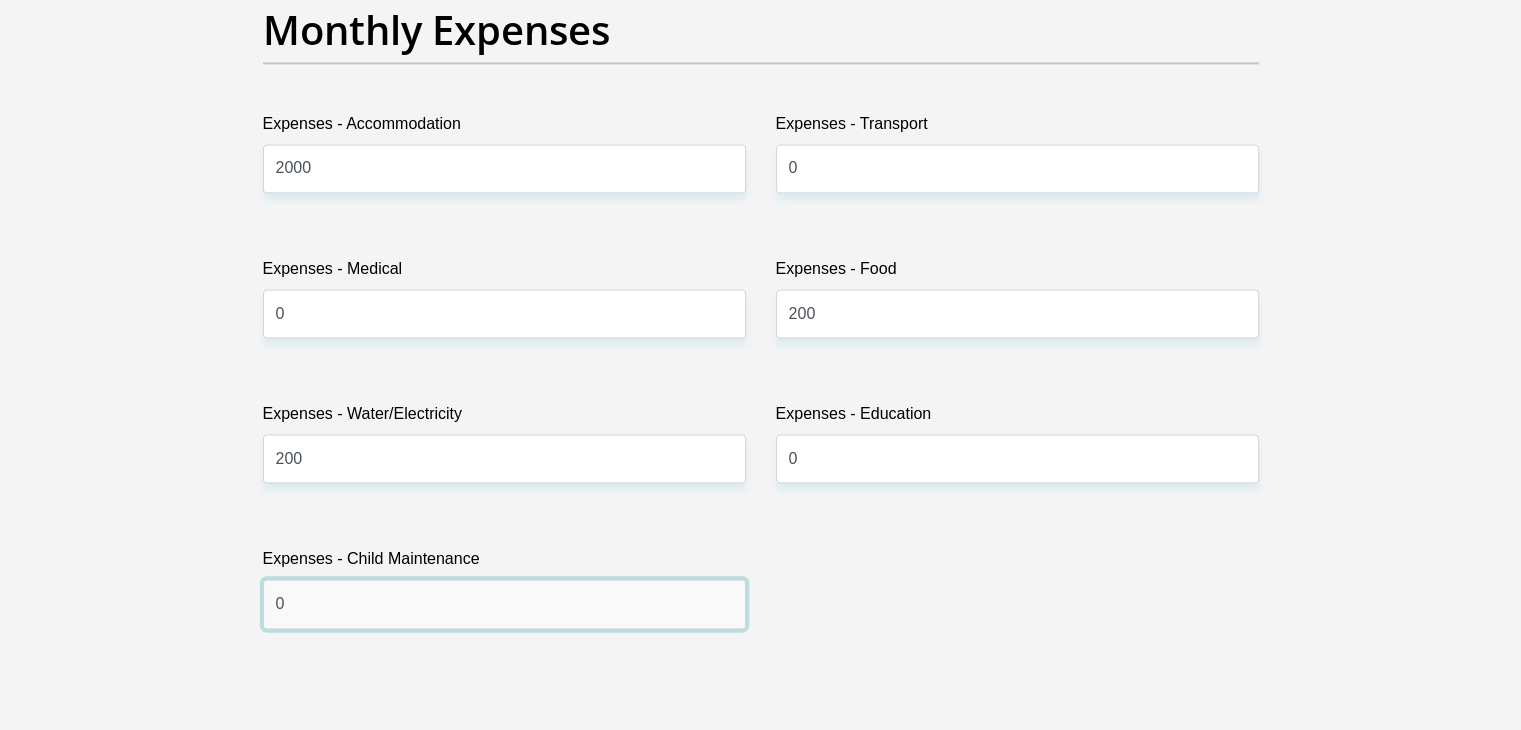 type on "0" 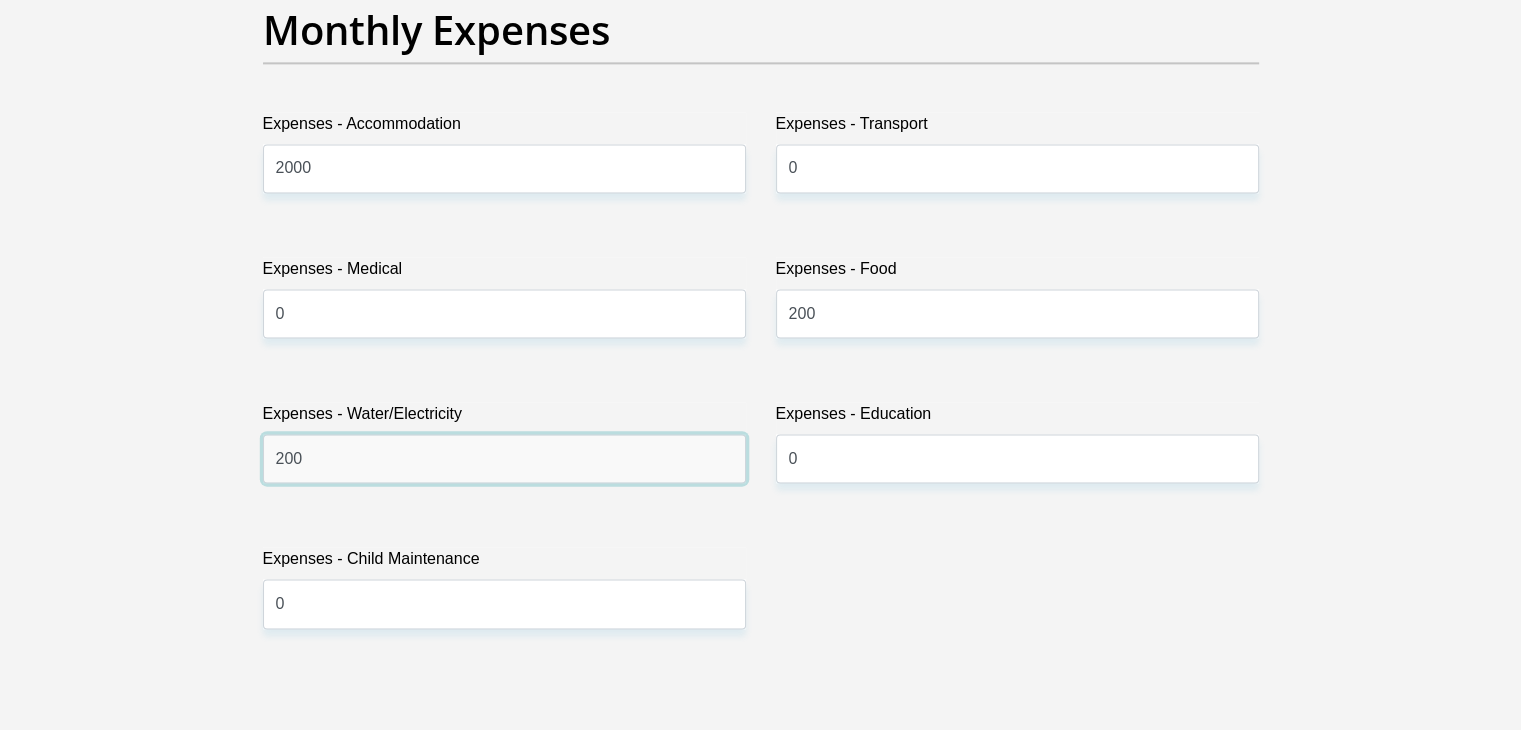 drag, startPoint x: 188, startPoint y: 445, endPoint x: 173, endPoint y: 445, distance: 15 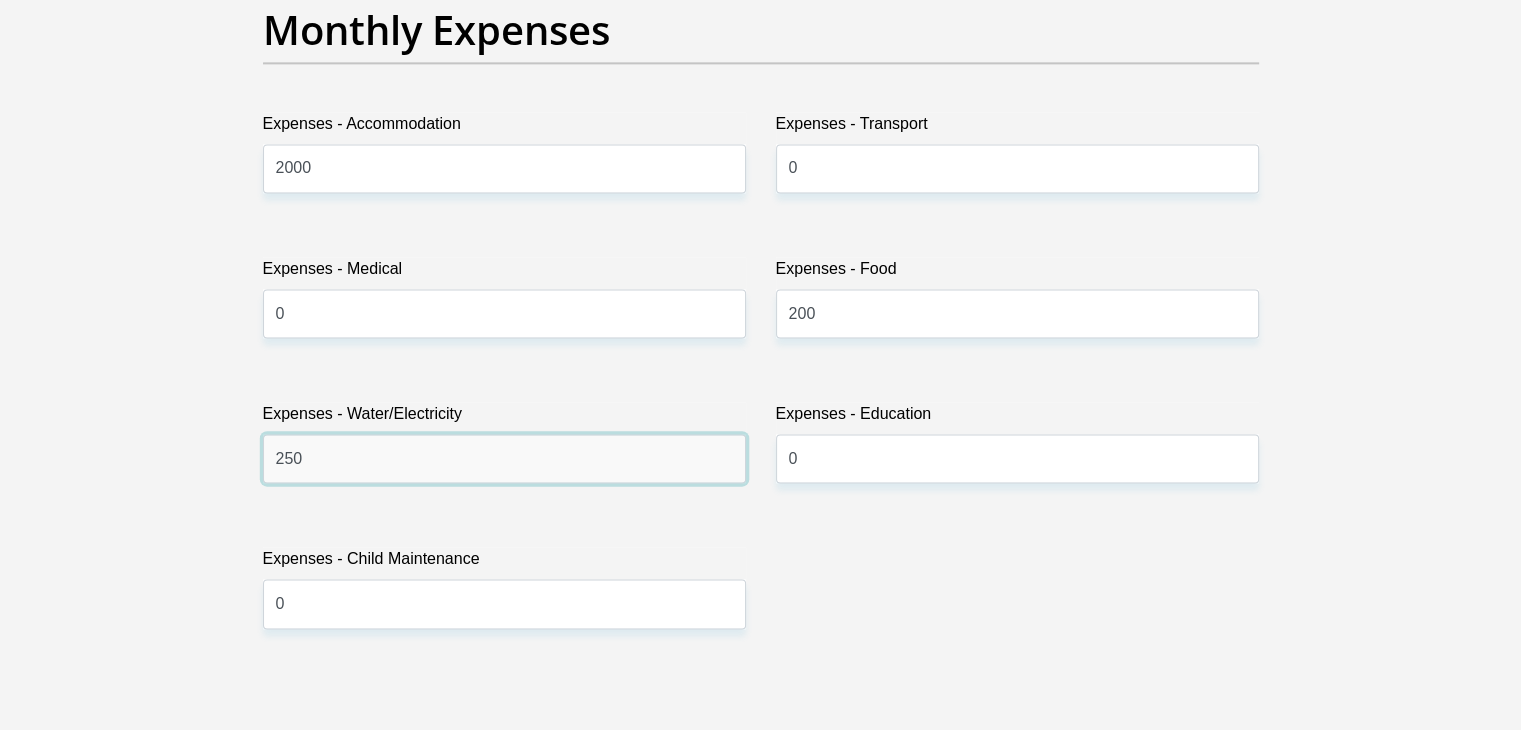 type on "250" 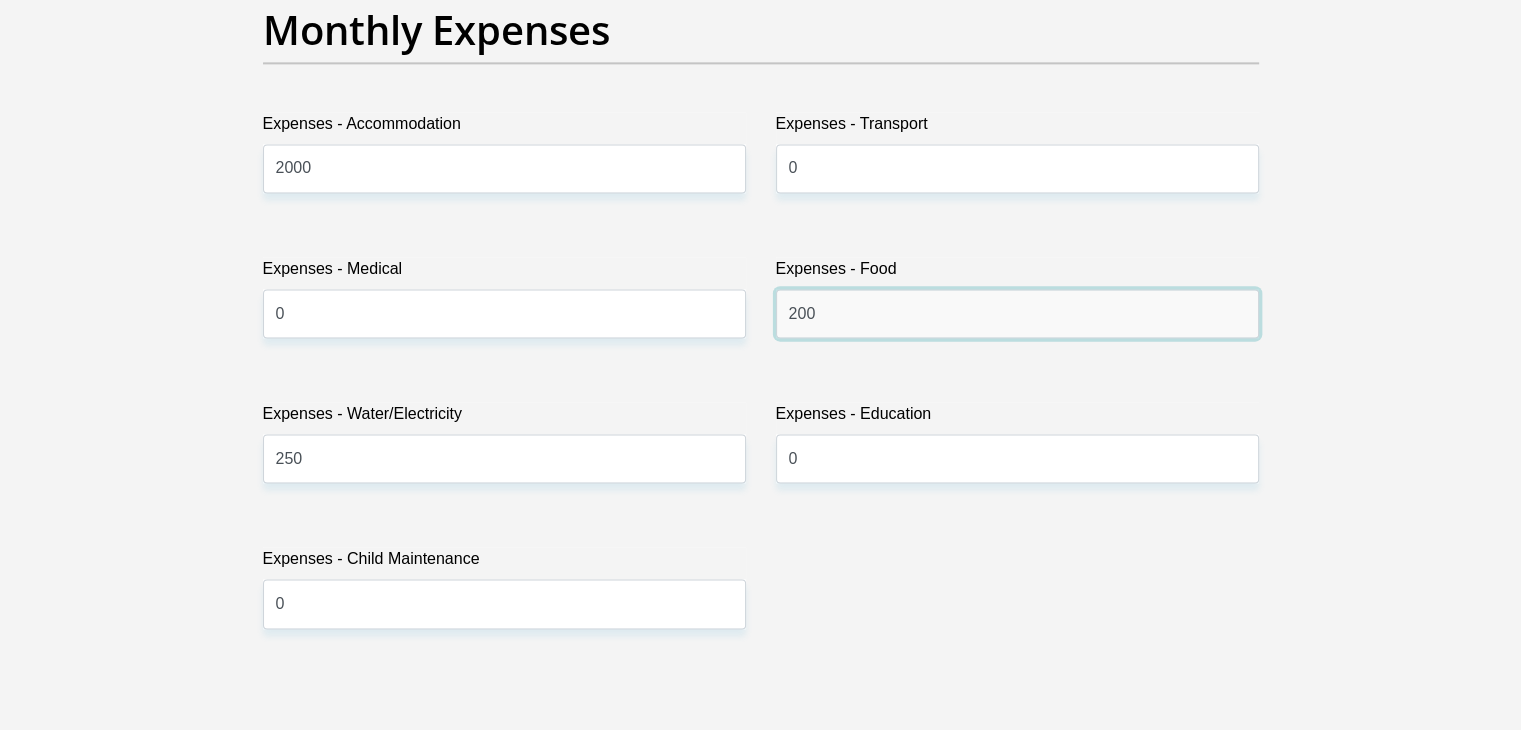 drag, startPoint x: 875, startPoint y: 307, endPoint x: 548, endPoint y: 291, distance: 327.3912 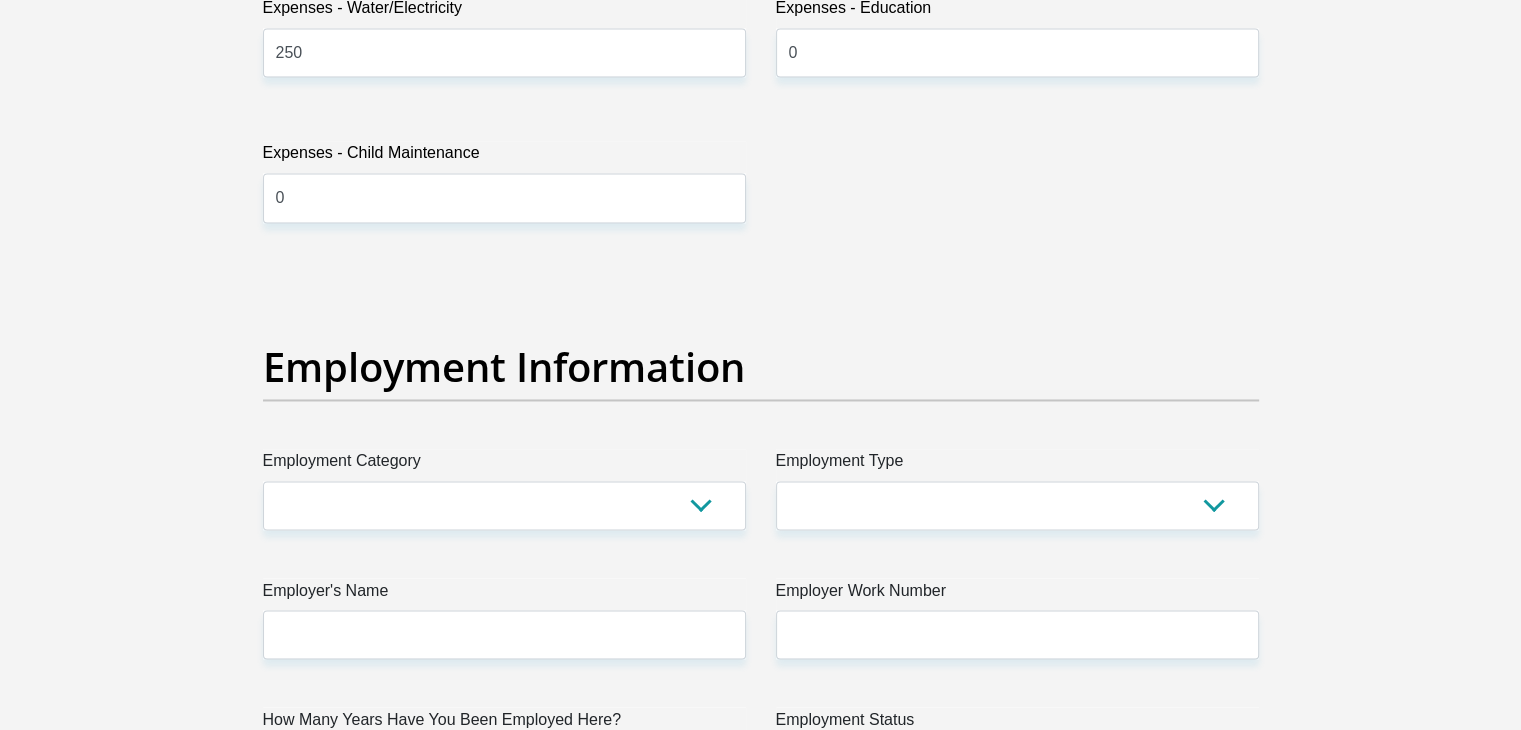 scroll, scrollTop: 3400, scrollLeft: 0, axis: vertical 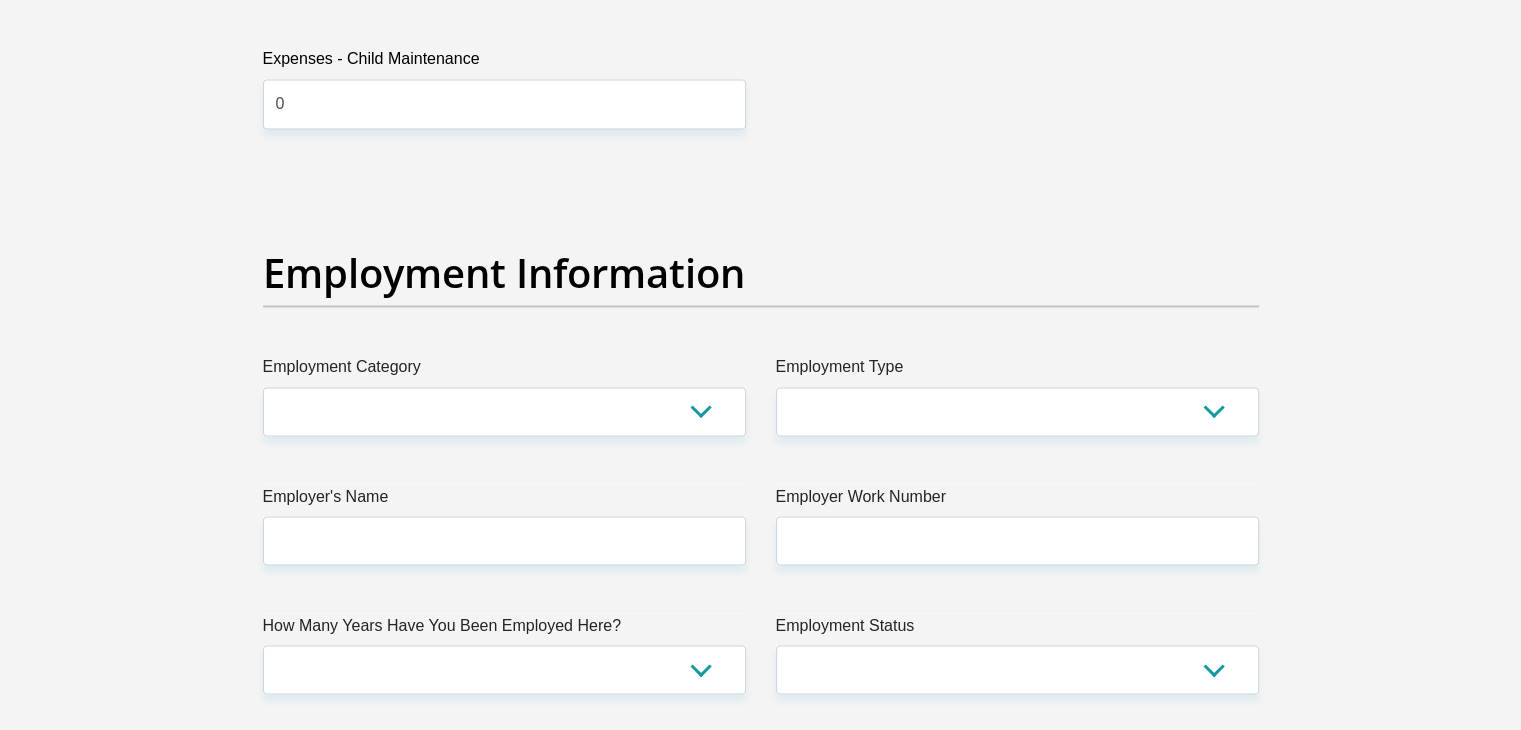 type on "250" 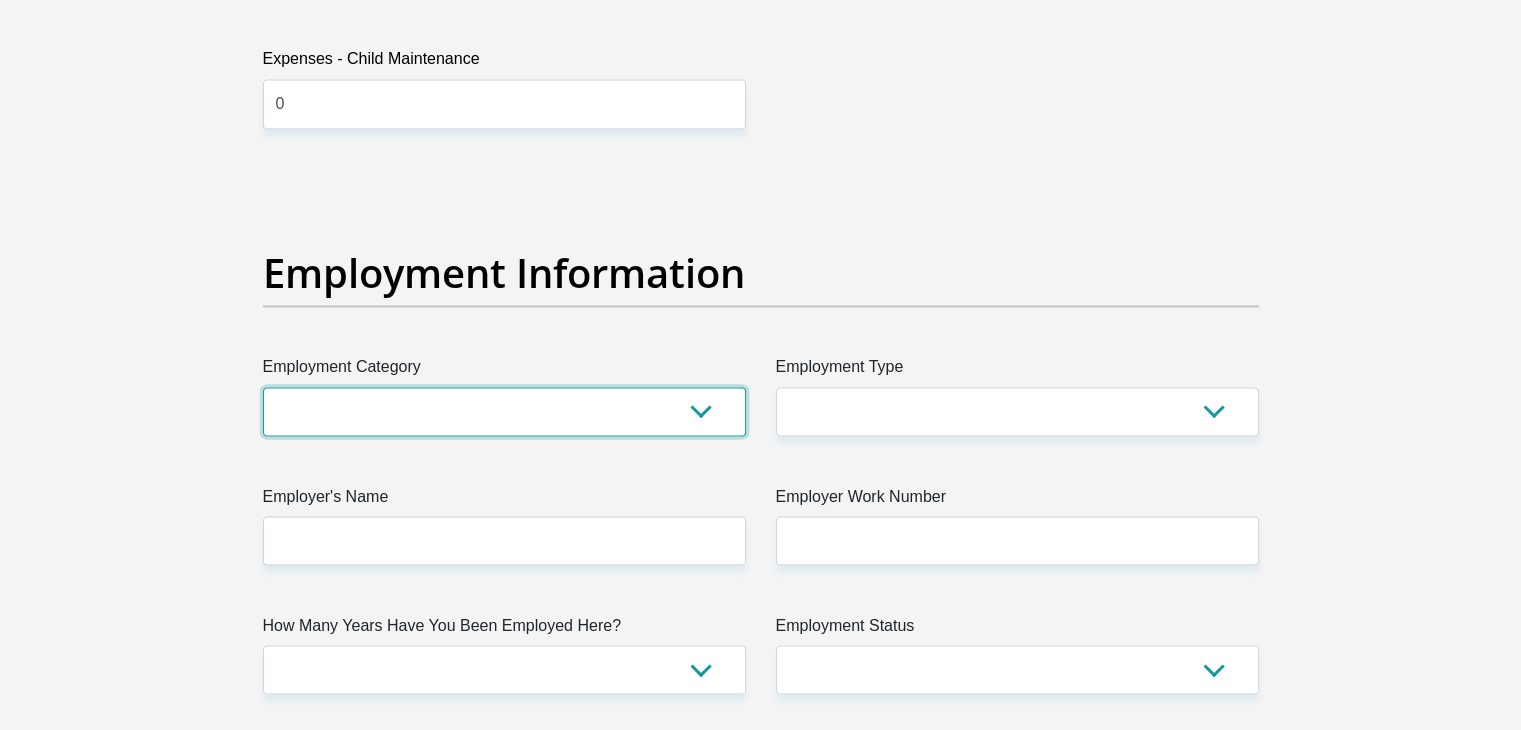 click on "AGRICULTURE
ALCOHOL & TOBACCO
CONSTRUCTION MATERIALS
METALLURGY
EQUIPMENT FOR RENEWABLE ENERGY
SPECIALIZED CONTRACTORS
CAR
GAMING (INCL. INTERNET
OTHER WHOLESALE
UNLICENSED PHARMACEUTICALS
CURRENCY EXCHANGE HOUSES
OTHER FINANCIAL INSTITUTIONS & INSURANCE
REAL ESTATE AGENTS
OIL & GAS
OTHER MATERIALS (E.G. IRON ORE)
PRECIOUS STONES & PRECIOUS METALS
POLITICAL ORGANIZATIONS
RELIGIOUS ORGANIZATIONS(NOT SECTS)
ACTI. HAVING BUSINESS DEAL WITH PUBLIC ADMINISTRATION
LAUNDROMATS" at bounding box center (504, 411) 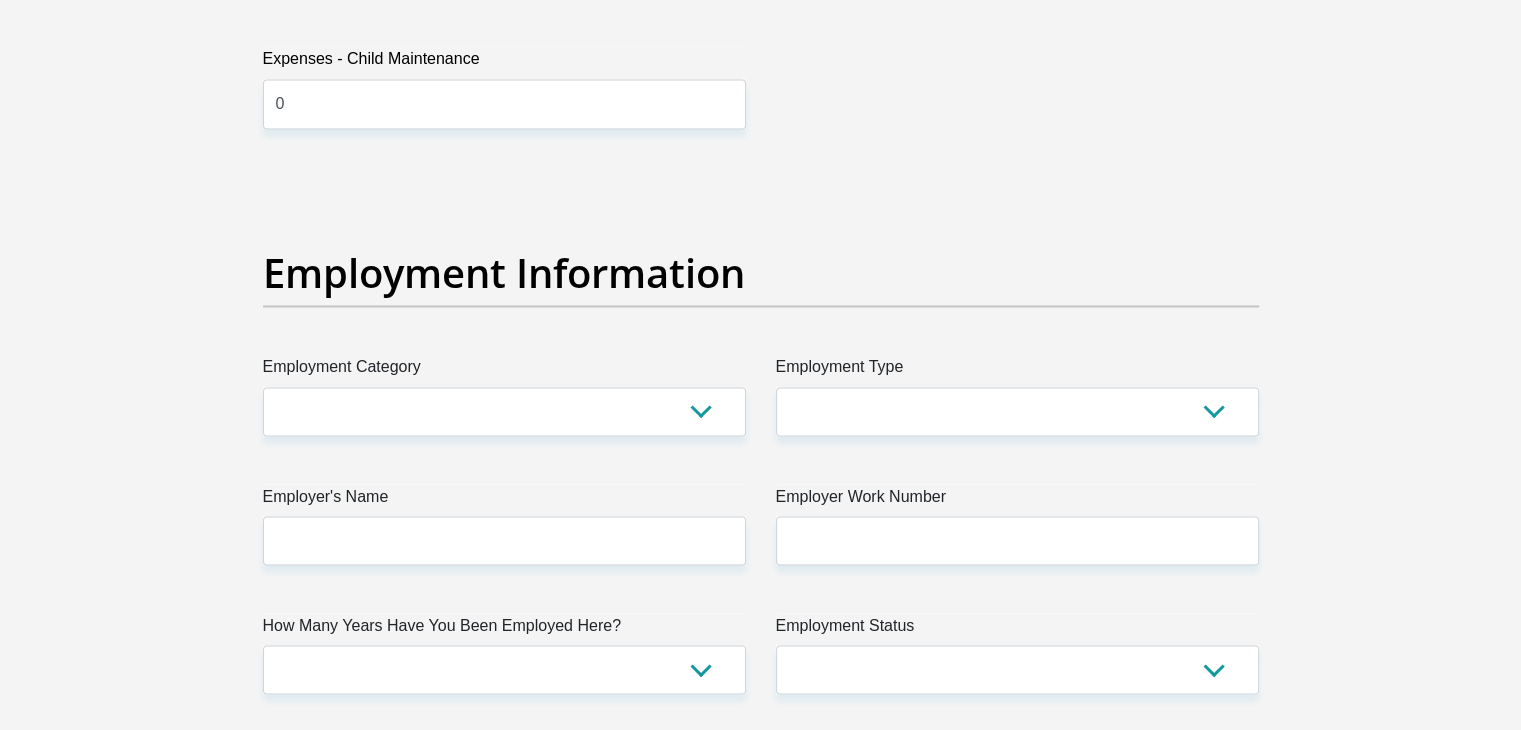 click on "Employment Information" at bounding box center [761, 273] 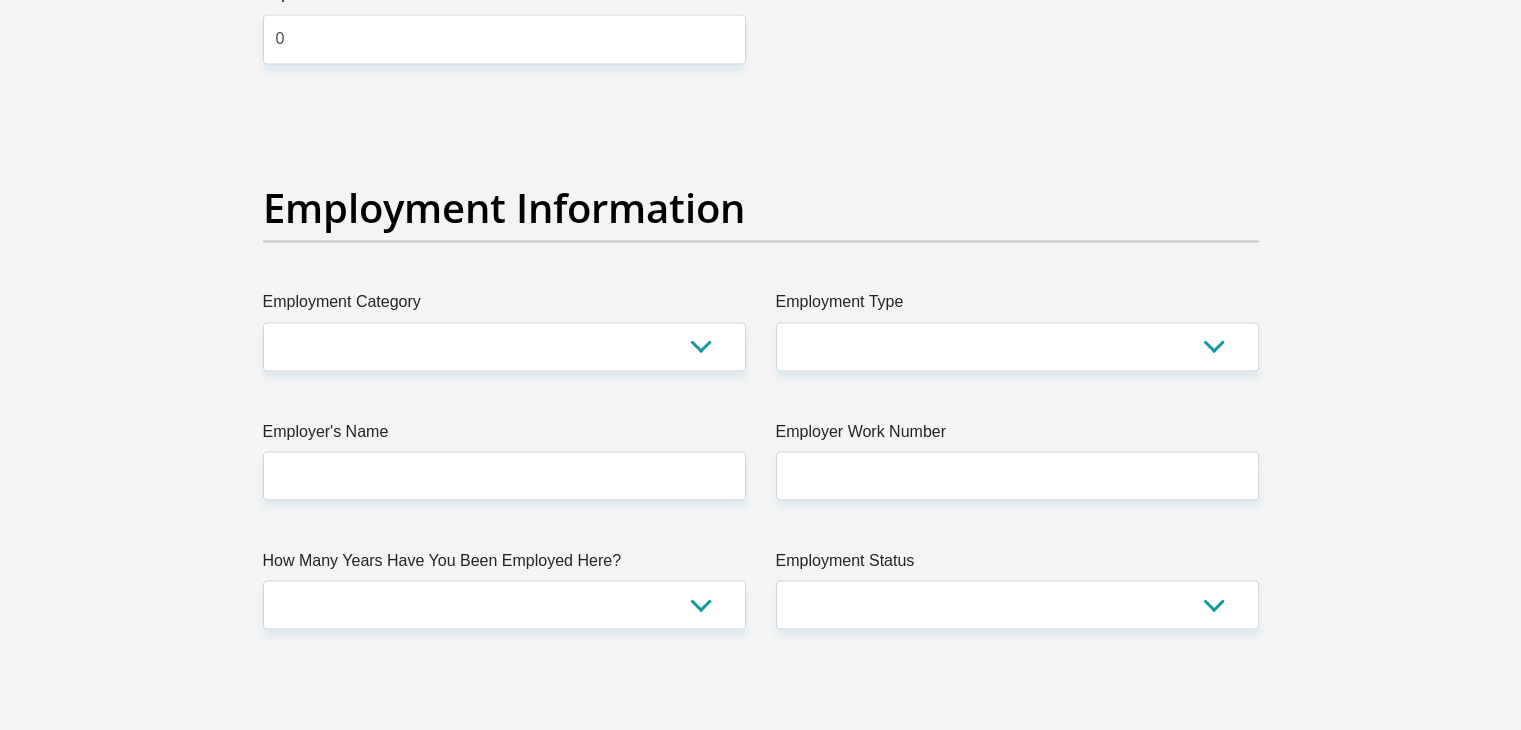 scroll, scrollTop: 3500, scrollLeft: 0, axis: vertical 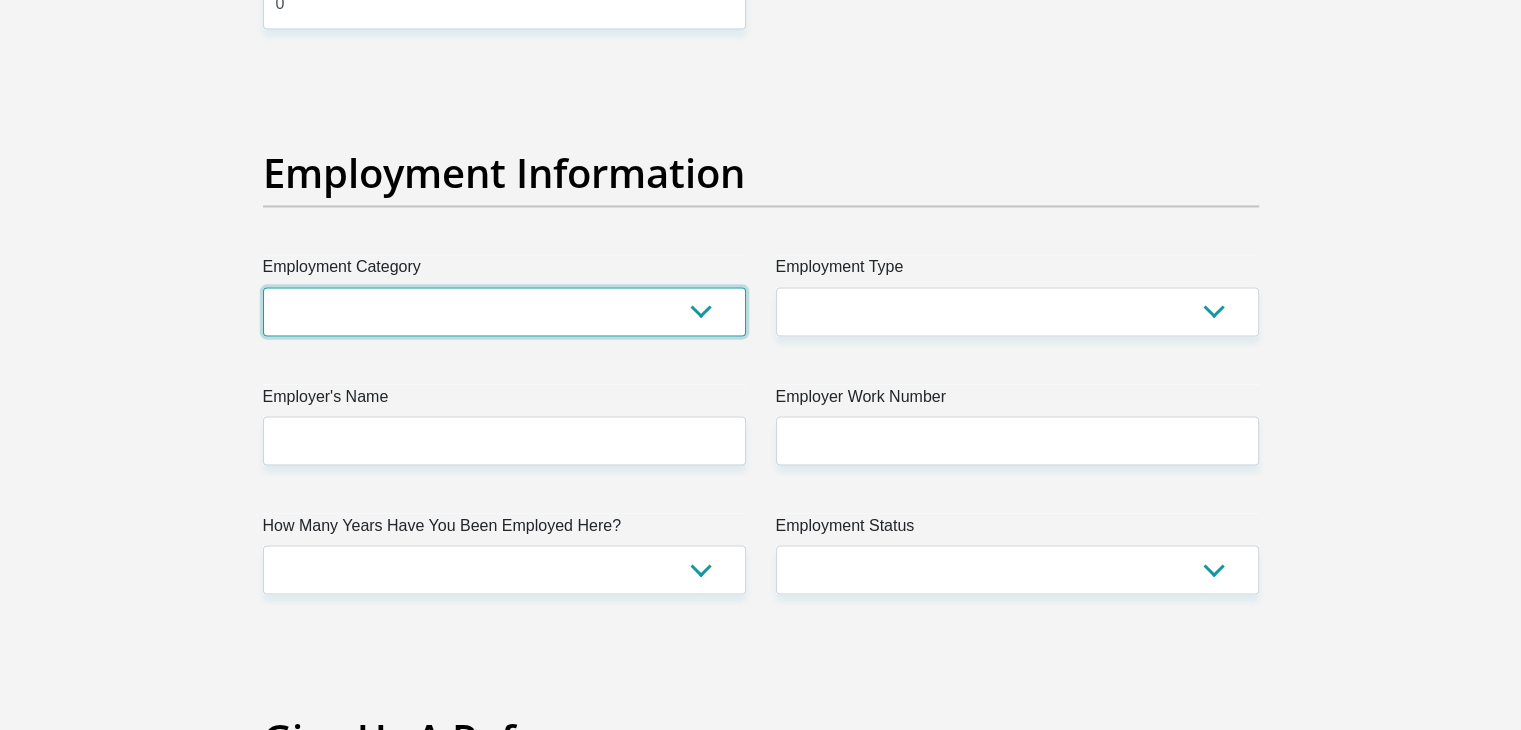 click on "AGRICULTURE
ALCOHOL & TOBACCO
CONSTRUCTION MATERIALS
METALLURGY
EQUIPMENT FOR RENEWABLE ENERGY
SPECIALIZED CONTRACTORS
CAR
GAMING (INCL. INTERNET
OTHER WHOLESALE
UNLICENSED PHARMACEUTICALS
CURRENCY EXCHANGE HOUSES
OTHER FINANCIAL INSTITUTIONS & INSURANCE
REAL ESTATE AGENTS
OIL & GAS
OTHER MATERIALS (E.G. IRON ORE)
PRECIOUS STONES & PRECIOUS METALS
POLITICAL ORGANIZATIONS
RELIGIOUS ORGANIZATIONS(NOT SECTS)
ACTI. HAVING BUSINESS DEAL WITH PUBLIC ADMINISTRATION
LAUNDROMATS" at bounding box center (504, 311) 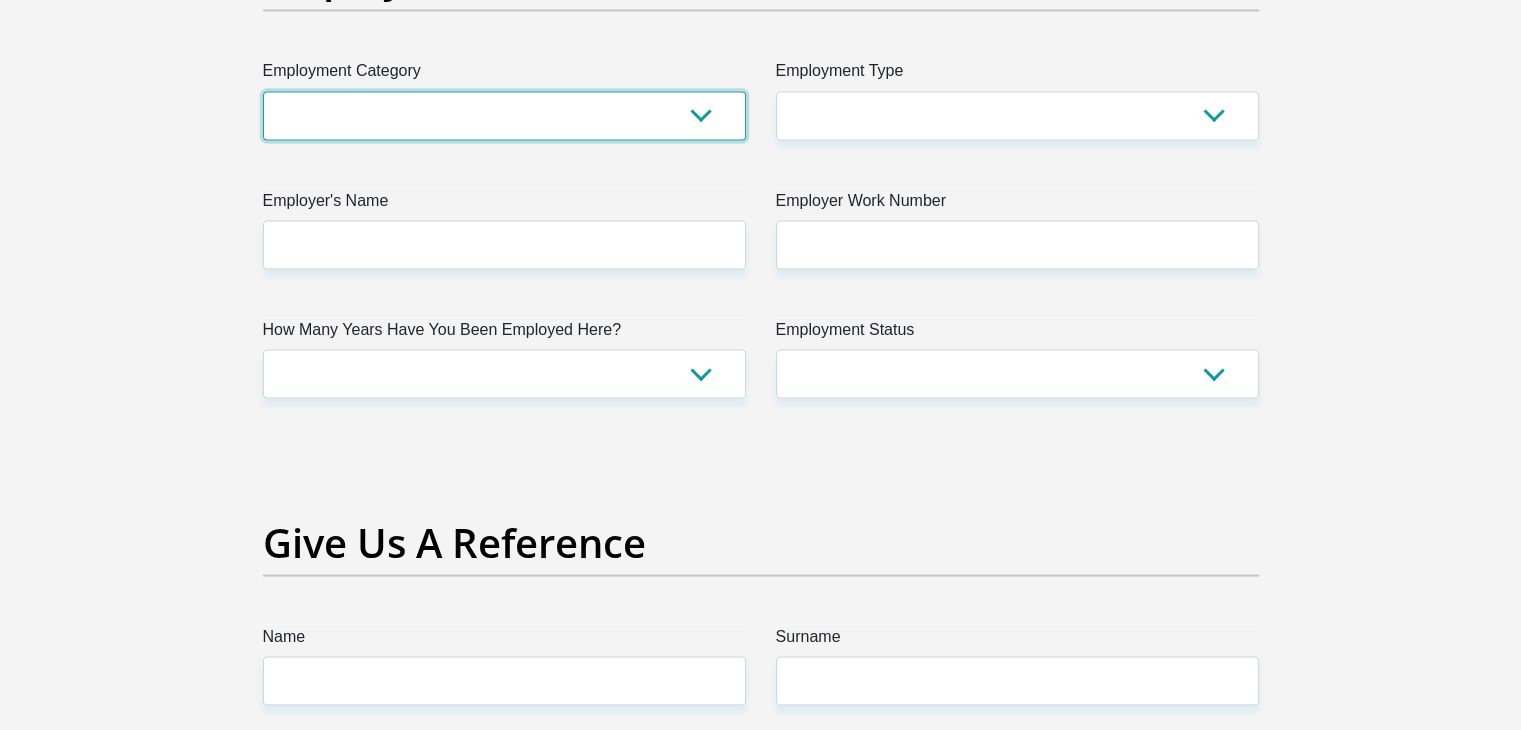 scroll, scrollTop: 3700, scrollLeft: 0, axis: vertical 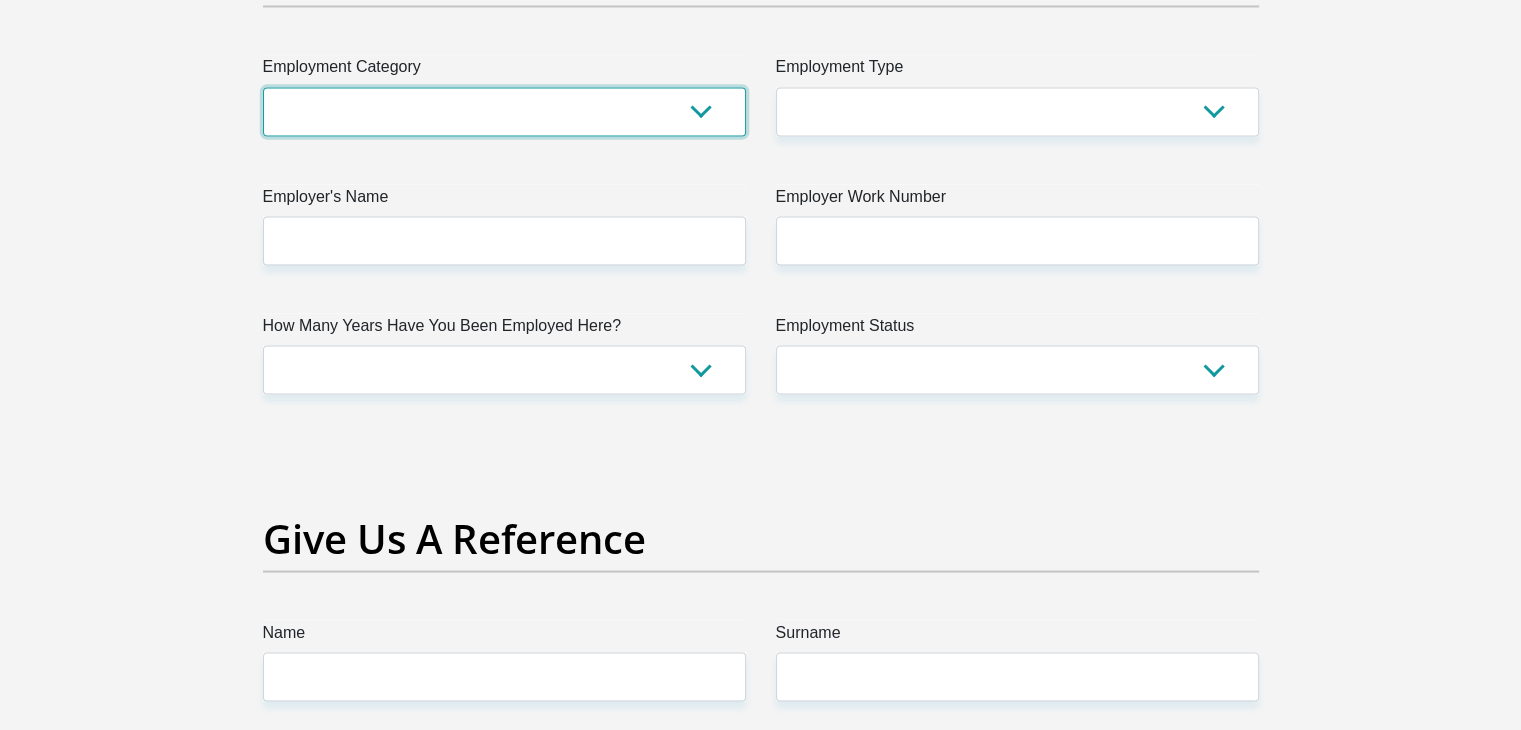 click on "AGRICULTURE
ALCOHOL & TOBACCO
CONSTRUCTION MATERIALS
METALLURGY
EQUIPMENT FOR RENEWABLE ENERGY
SPECIALIZED CONTRACTORS
CAR
GAMING (INCL. INTERNET
OTHER WHOLESALE
UNLICENSED PHARMACEUTICALS
CURRENCY EXCHANGE HOUSES
OTHER FINANCIAL INSTITUTIONS & INSURANCE
REAL ESTATE AGENTS
OIL & GAS
OTHER MATERIALS (E.G. IRON ORE)
PRECIOUS STONES & PRECIOUS METALS
POLITICAL ORGANIZATIONS
RELIGIOUS ORGANIZATIONS(NOT SECTS)
ACTI. HAVING BUSINESS DEAL WITH PUBLIC ADMINISTRATION
LAUNDROMATS" at bounding box center (504, 111) 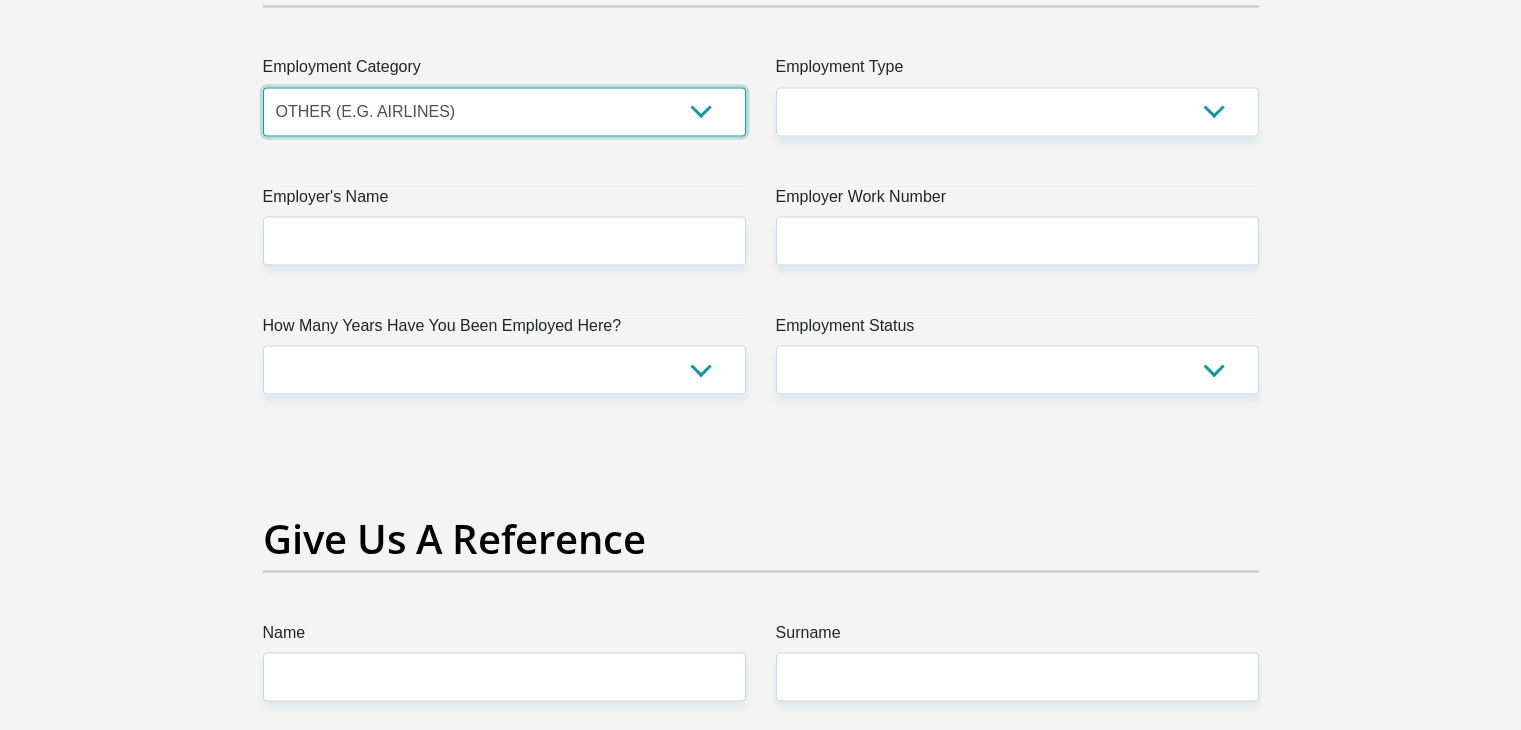 click on "AGRICULTURE
ALCOHOL & TOBACCO
CONSTRUCTION MATERIALS
METALLURGY
EQUIPMENT FOR RENEWABLE ENERGY
SPECIALIZED CONTRACTORS
CAR
GAMING (INCL. INTERNET
OTHER WHOLESALE
UNLICENSED PHARMACEUTICALS
CURRENCY EXCHANGE HOUSES
OTHER FINANCIAL INSTITUTIONS & INSURANCE
REAL ESTATE AGENTS
OIL & GAS
OTHER MATERIALS (E.G. IRON ORE)
PRECIOUS STONES & PRECIOUS METALS
POLITICAL ORGANIZATIONS
RELIGIOUS ORGANIZATIONS(NOT SECTS)
ACTI. HAVING BUSINESS DEAL WITH PUBLIC ADMINISTRATION
LAUNDROMATS" at bounding box center (504, 111) 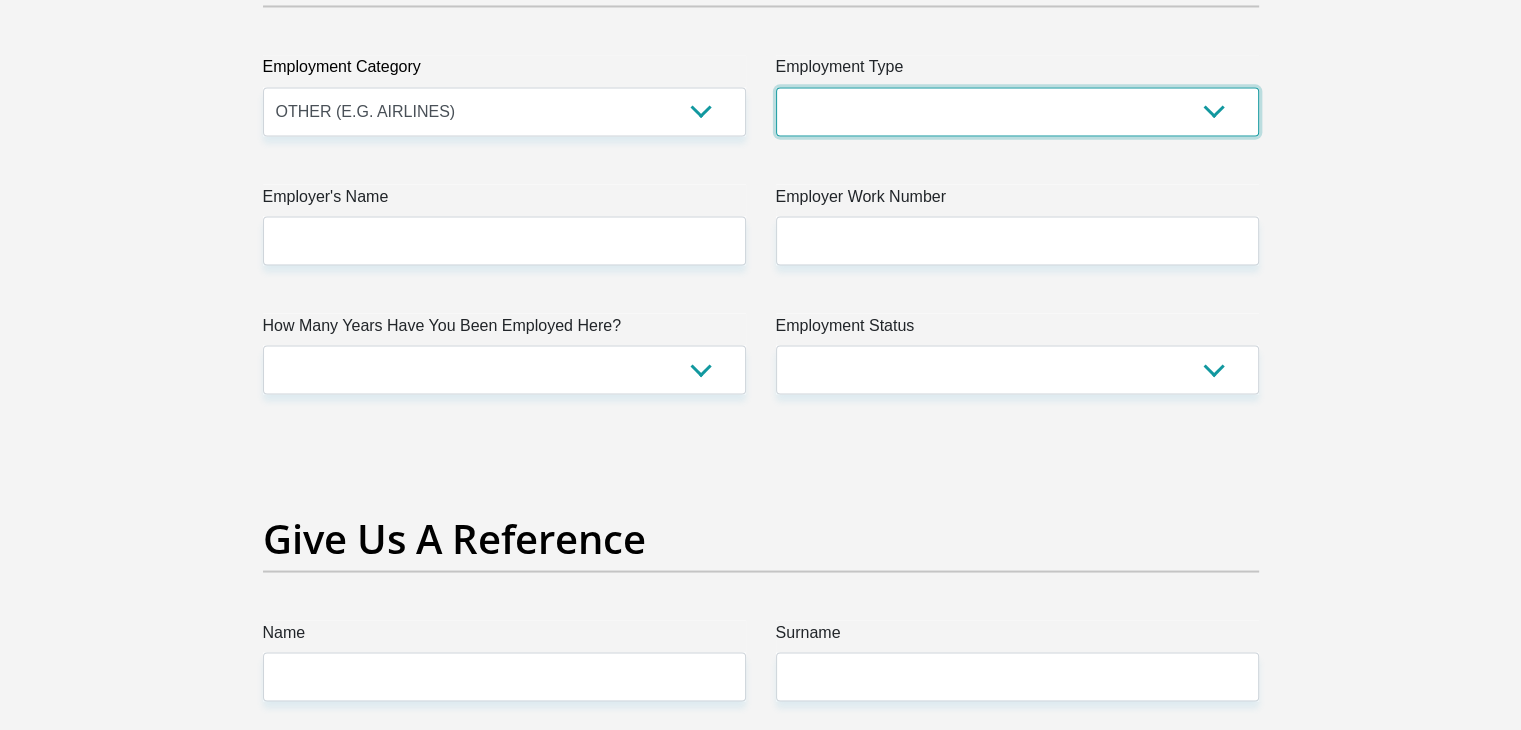 click on "College/Lecturer
Craft Seller
Creative
Driver
Executive
Farmer
Forces - Non Commissioned
Forces - Officer
Hawker
Housewife
Labourer
Licenced Professional
Manager
Miner
Non Licenced Professional
Office Staff/Clerk
Outside Worker
Pensioner
Permanent Teacher
Production/Manufacturing
Sales
Self-Employed
Semi-Professional Worker
Service Industry  Social Worker  Student" at bounding box center [1017, 111] 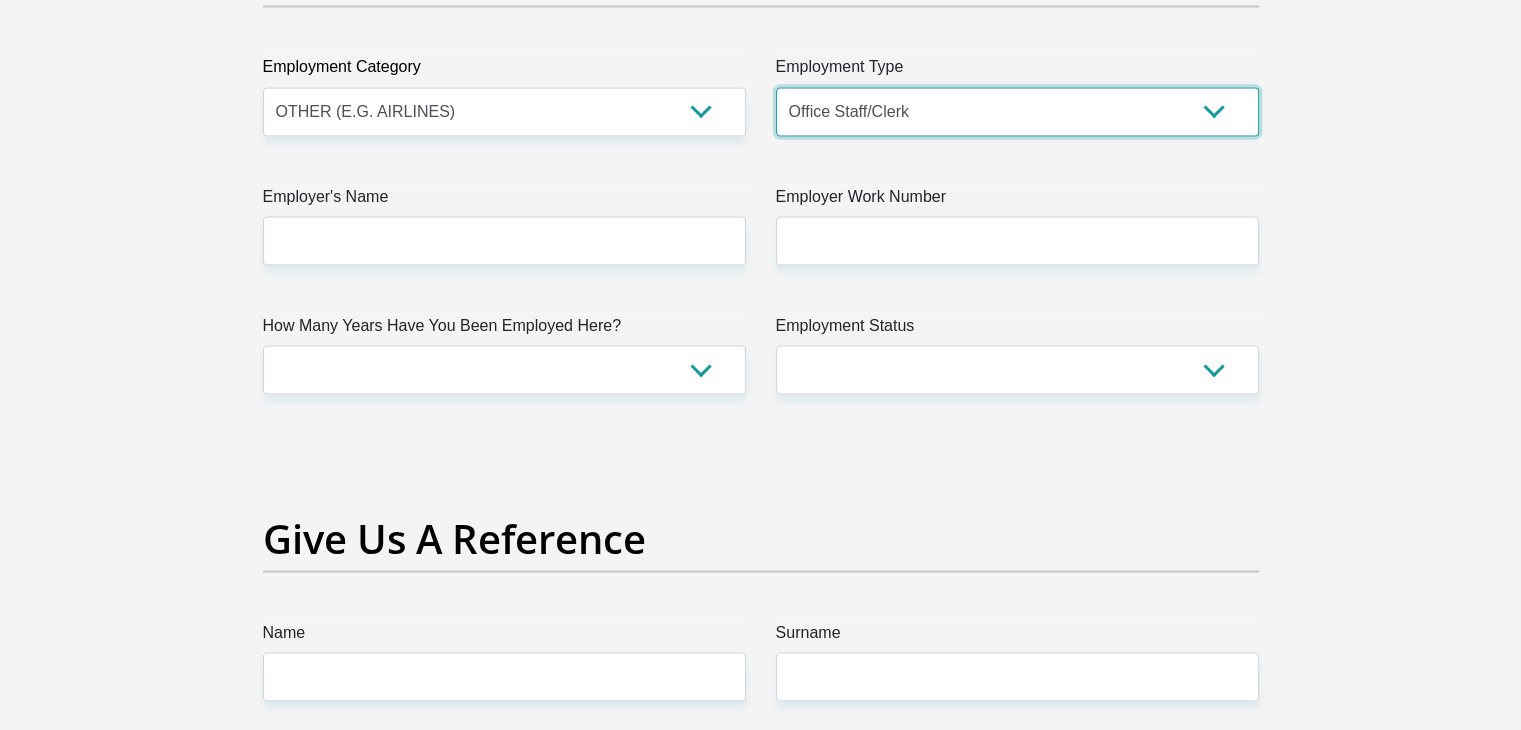 click on "College/Lecturer
Craft Seller
Creative
Driver
Executive
Farmer
Forces - Non Commissioned
Forces - Officer
Hawker
Housewife
Labourer
Licenced Professional
Manager
Miner
Non Licenced Professional
Office Staff/Clerk
Outside Worker
Pensioner
Permanent Teacher
Production/Manufacturing
Sales
Self-Employed
Semi-Professional Worker
Service Industry  Social Worker  Student" at bounding box center (1017, 111) 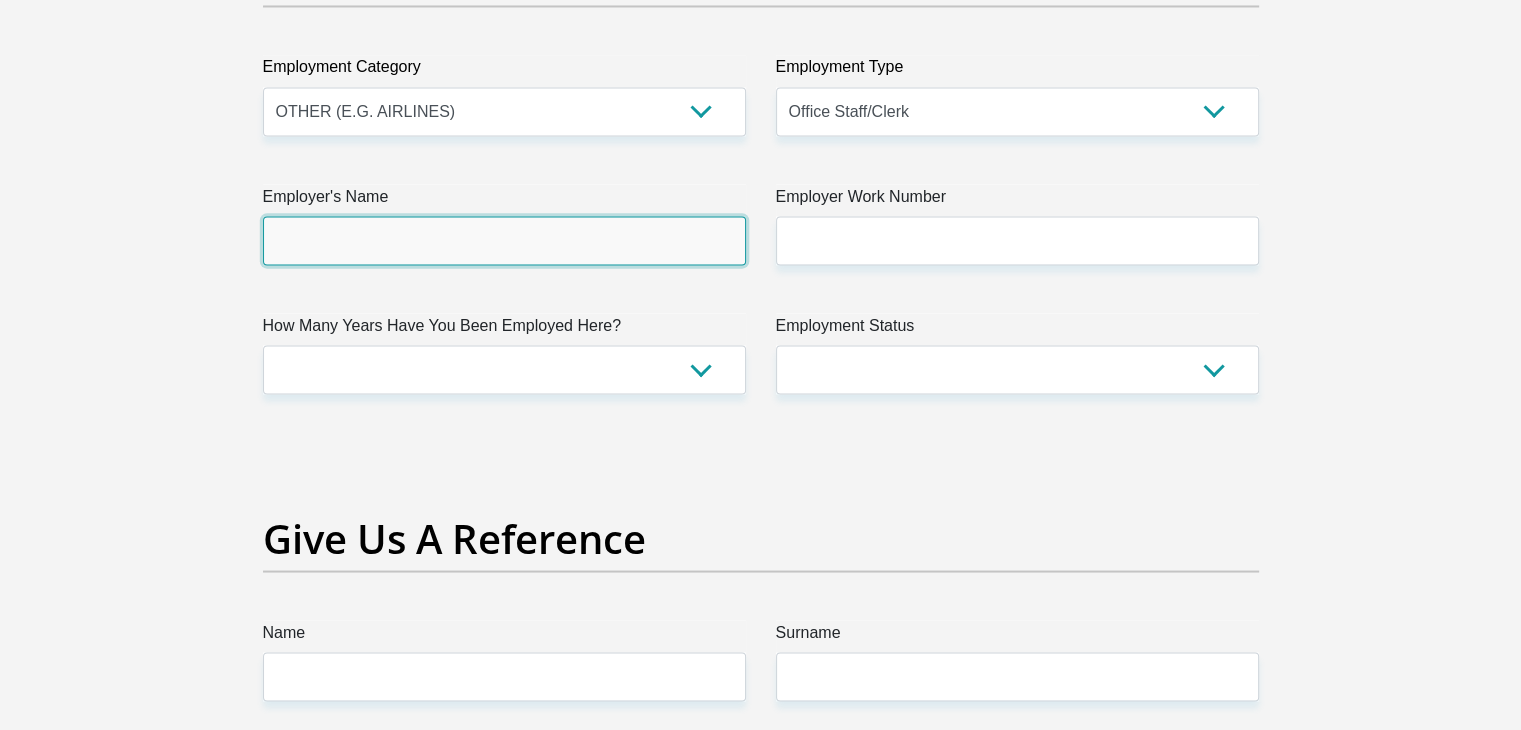 click on "Employer's Name" at bounding box center [504, 240] 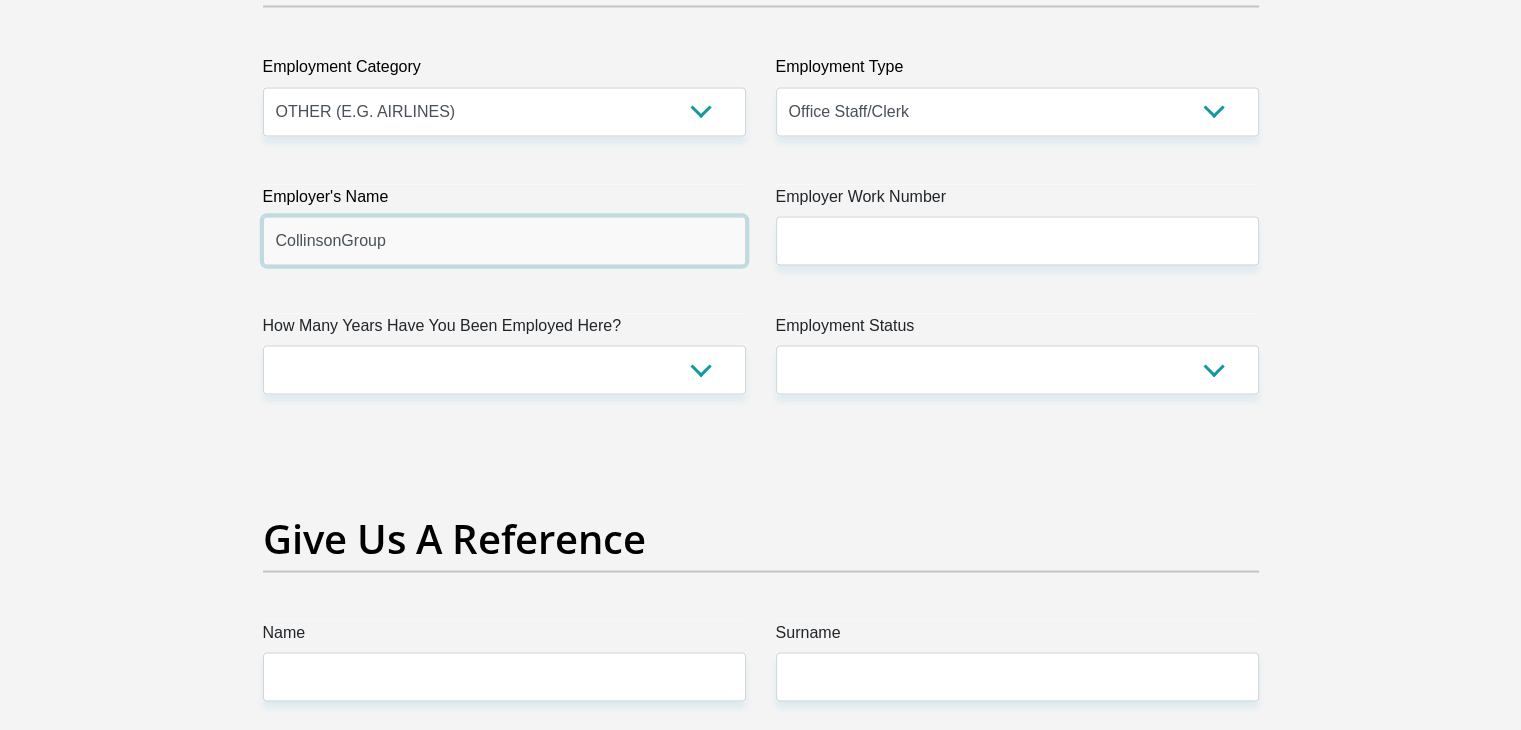type on "CollinsonGroup" 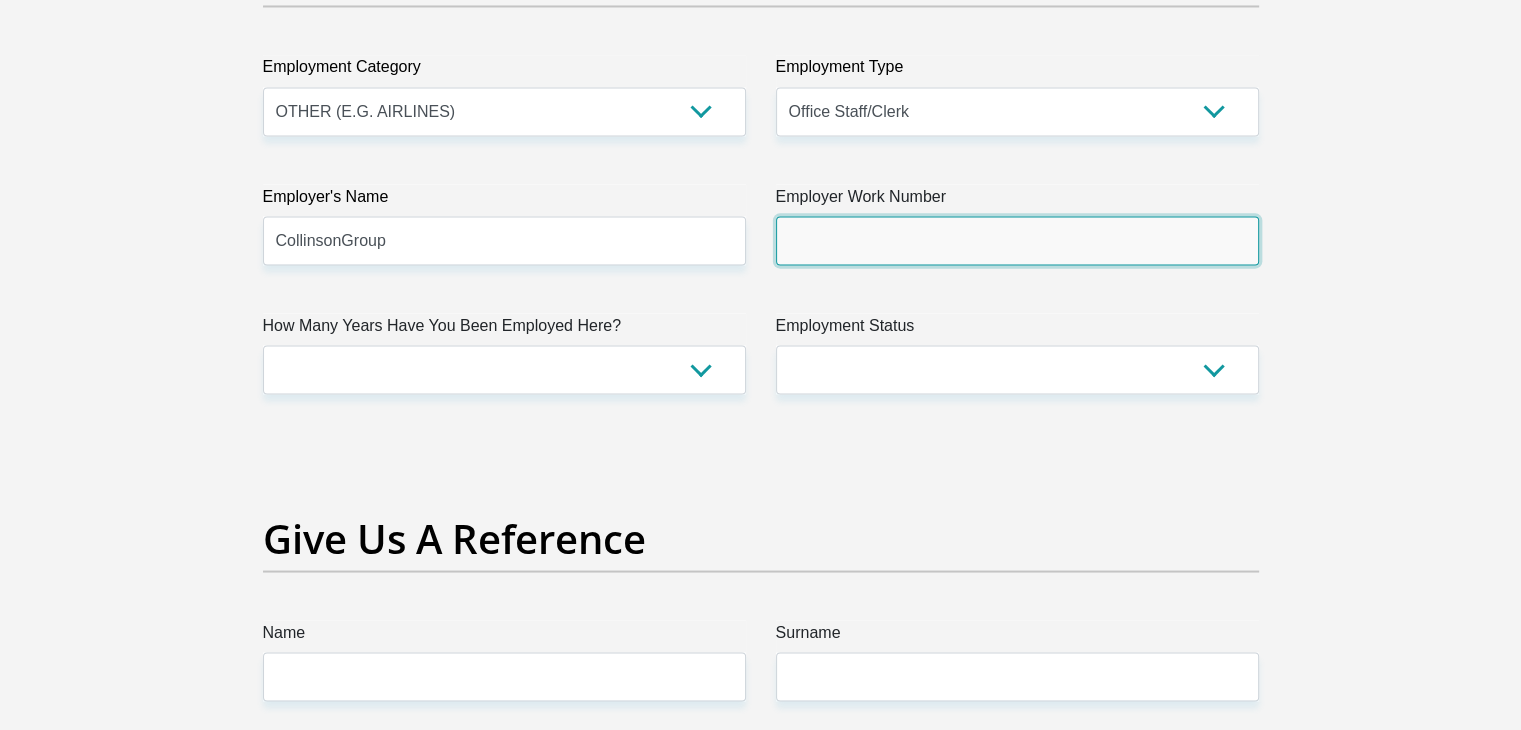 click on "Employer Work Number" at bounding box center [1017, 240] 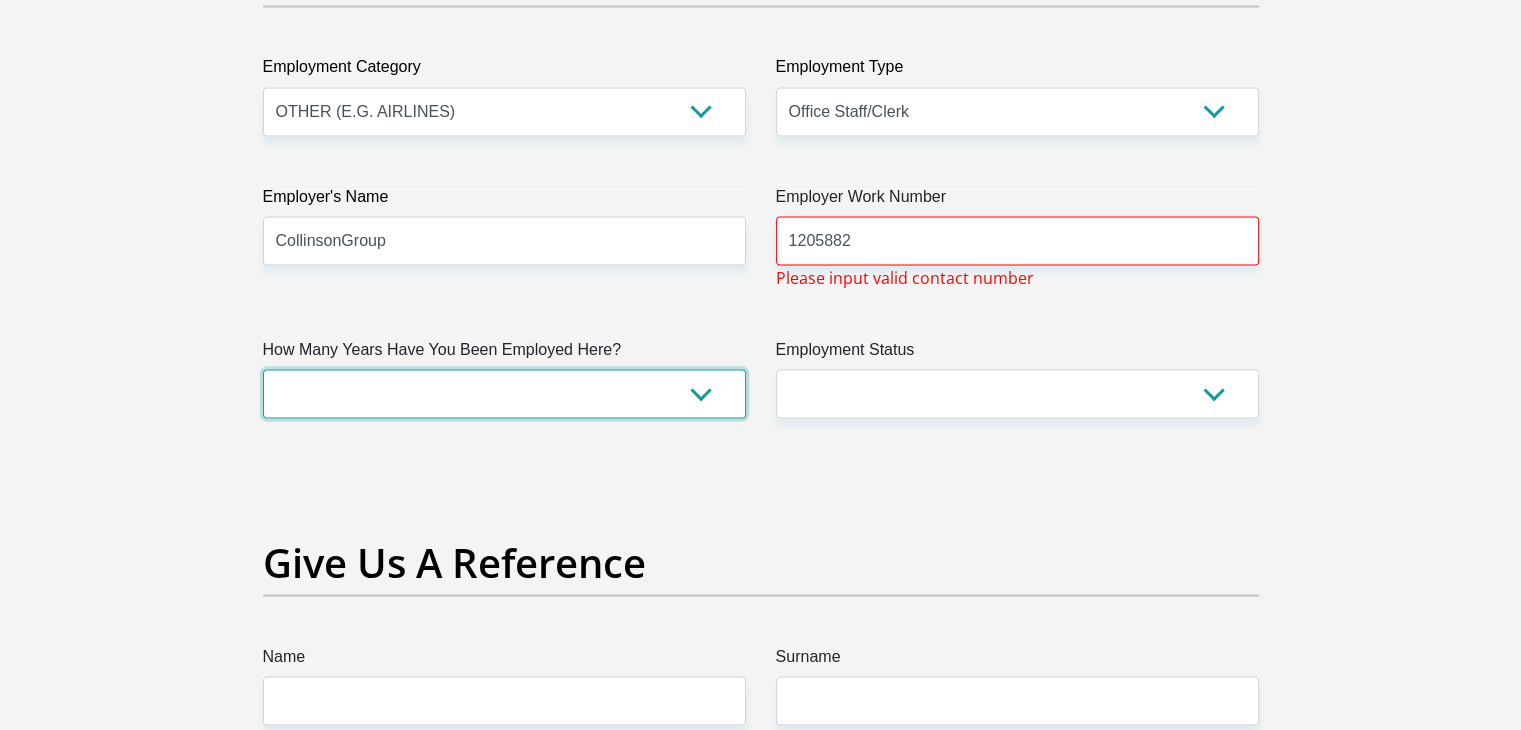 click on "less than 1 year
1-3 years
3-5 years
5+ years" at bounding box center [504, 393] 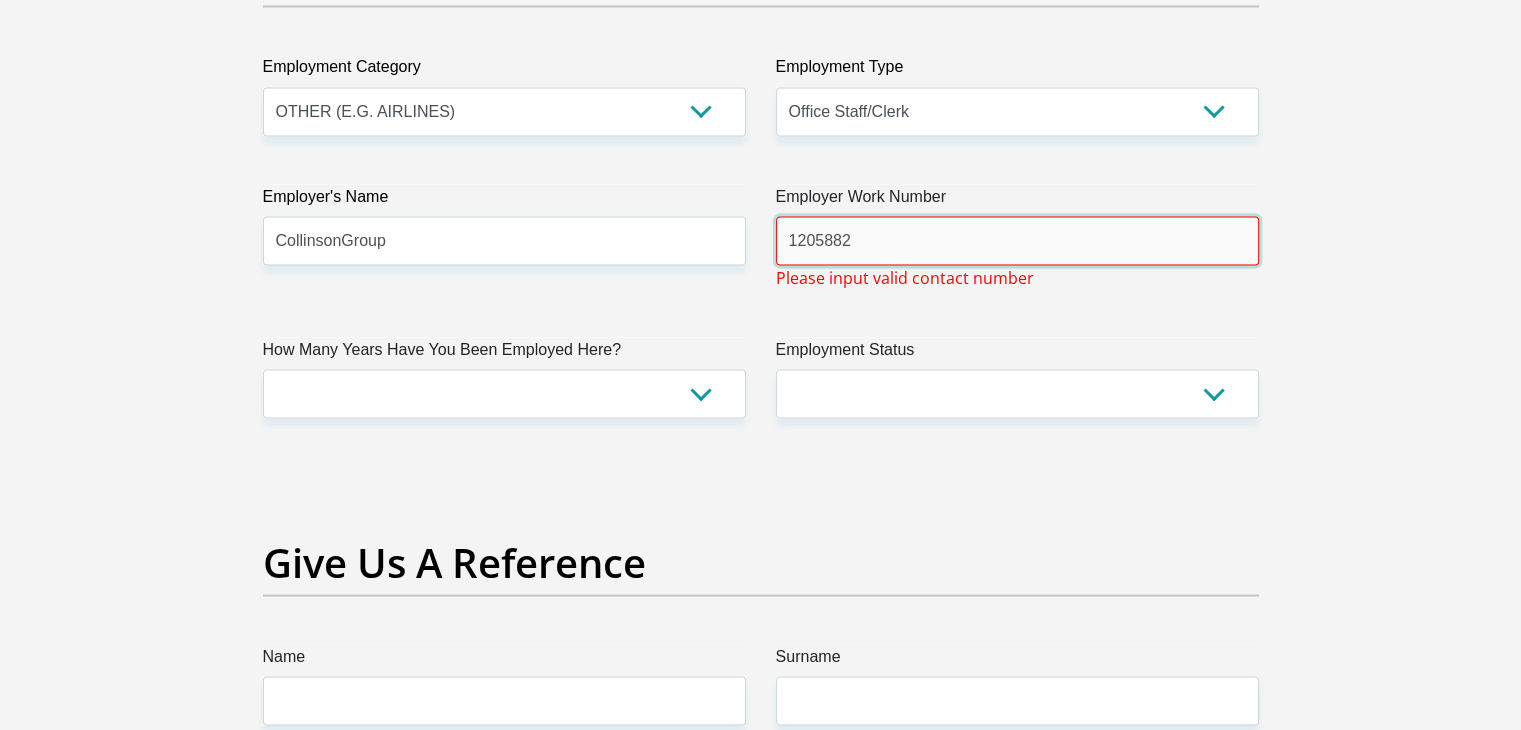 click on "1205882" at bounding box center (1017, 240) 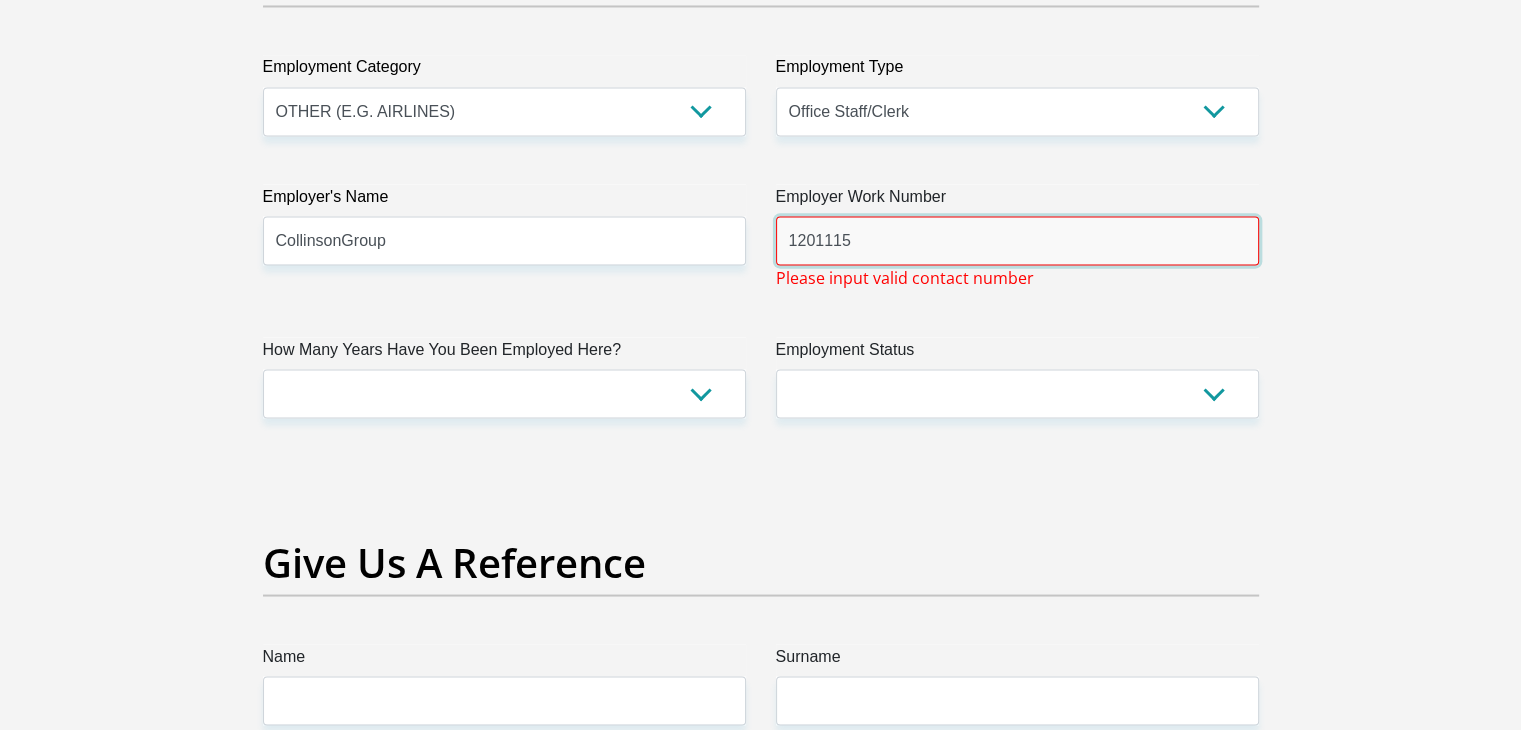 type on "1201115" 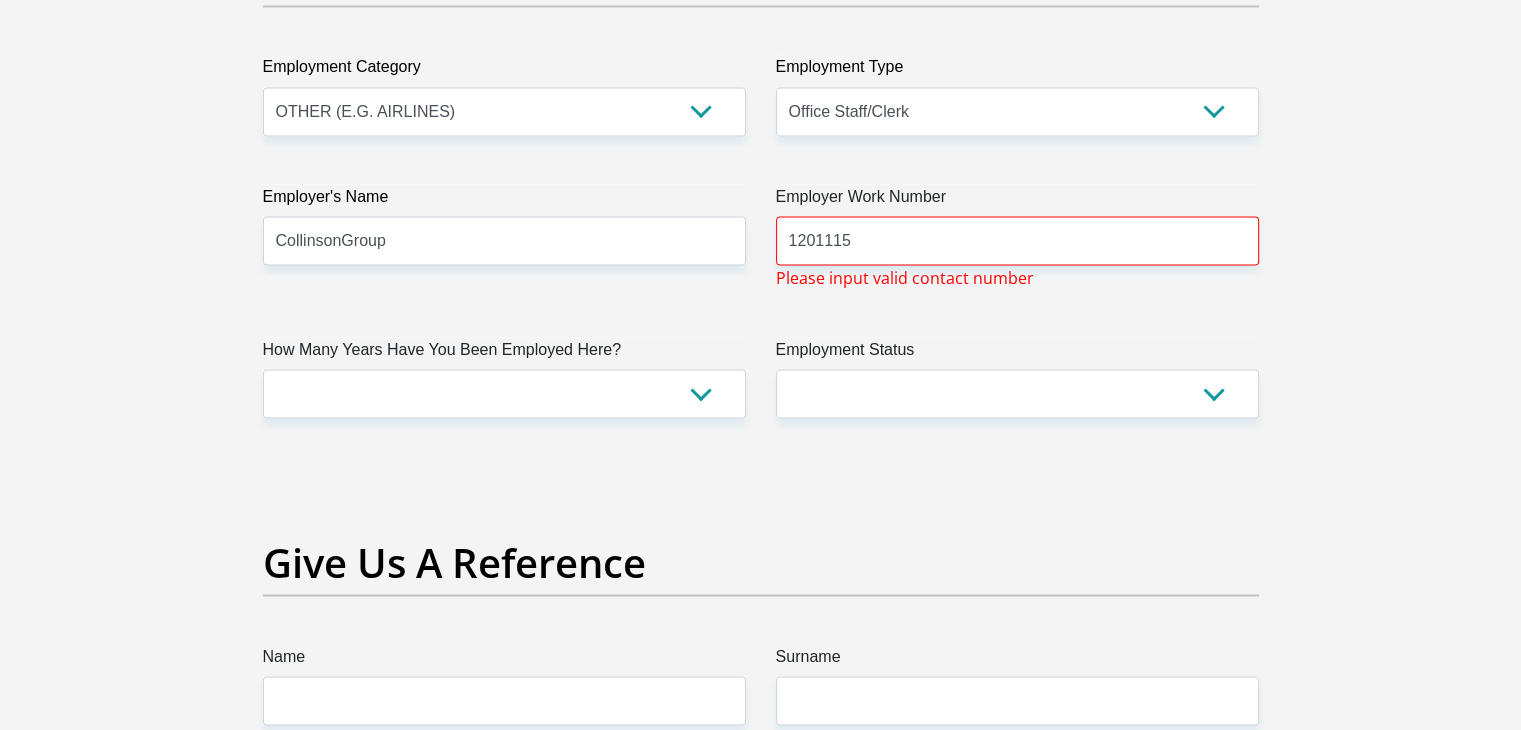 click on "Title
Mr
Ms
Mrs
Dr
[PERSON_NAME]
First Name
ThornDouglas
Surname
[PERSON_NAME]
ID Number
9708285060082
Please input valid ID number
Race
Black
Coloured
Indian
White
Other
Contact Number
0614144366
Please input valid contact number
Nationality
[GEOGRAPHIC_DATA]
[GEOGRAPHIC_DATA]
[GEOGRAPHIC_DATA]  [GEOGRAPHIC_DATA]" at bounding box center (761, -121) 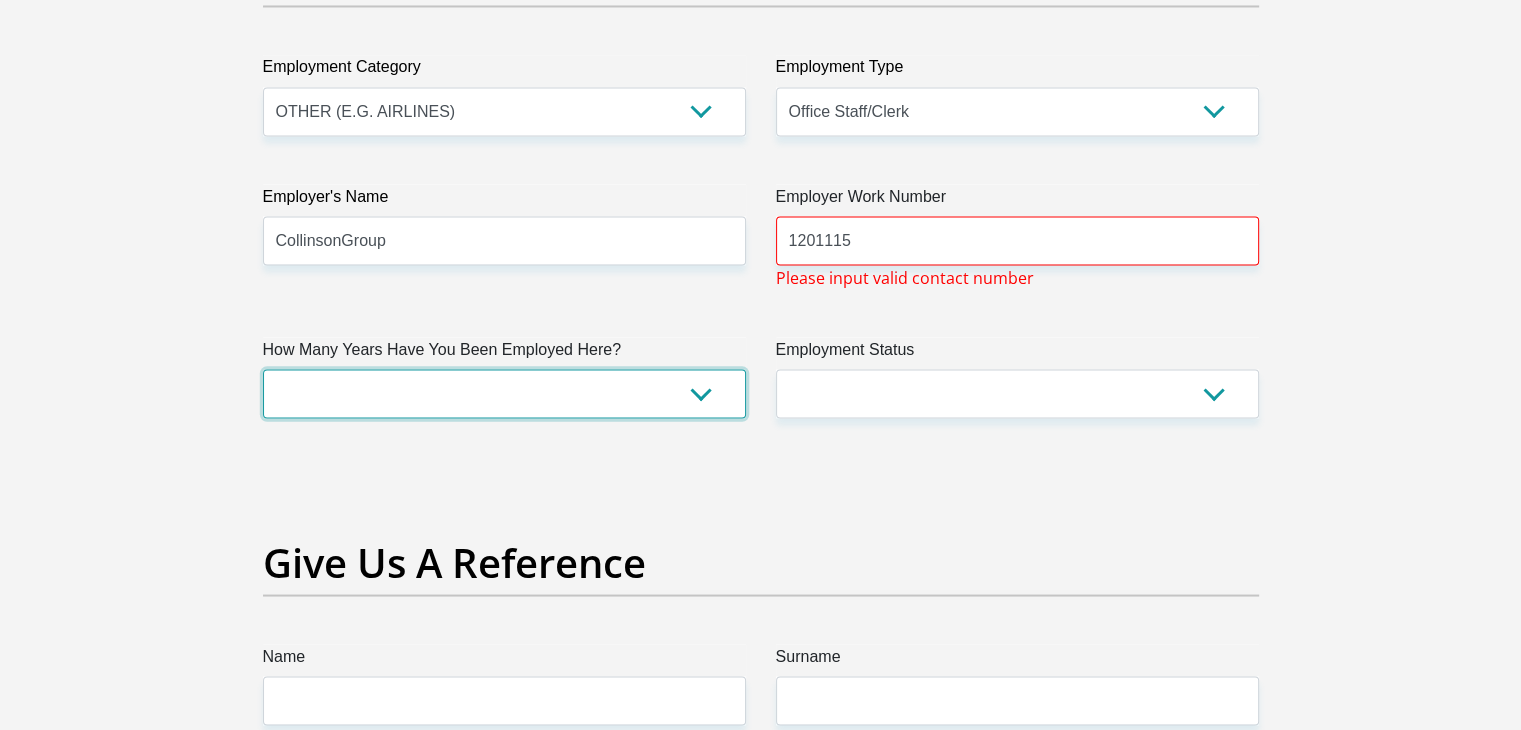 click on "less than 1 year
1-3 years
3-5 years
5+ years" at bounding box center [504, 393] 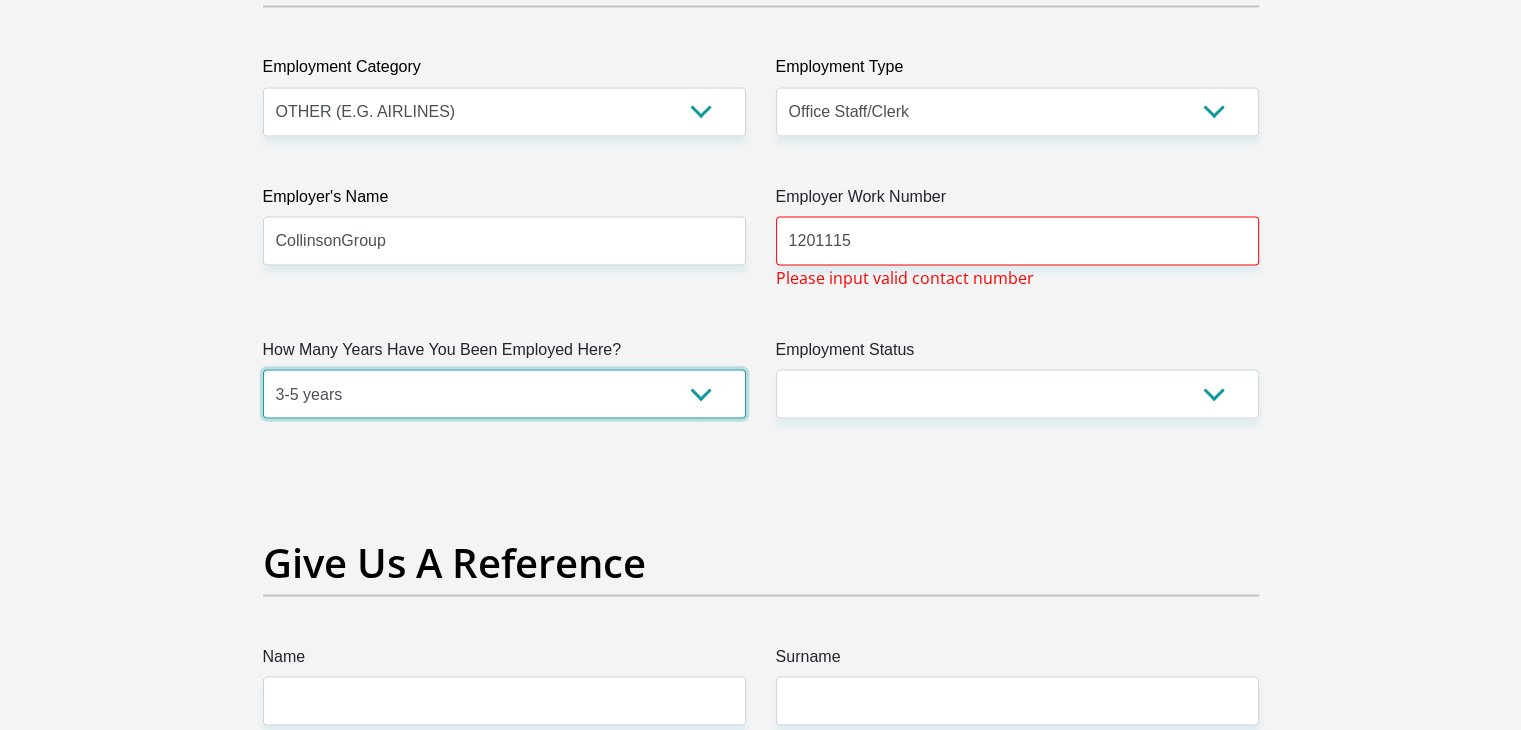 click on "less than 1 year
1-3 years
3-5 years
5+ years" at bounding box center (504, 393) 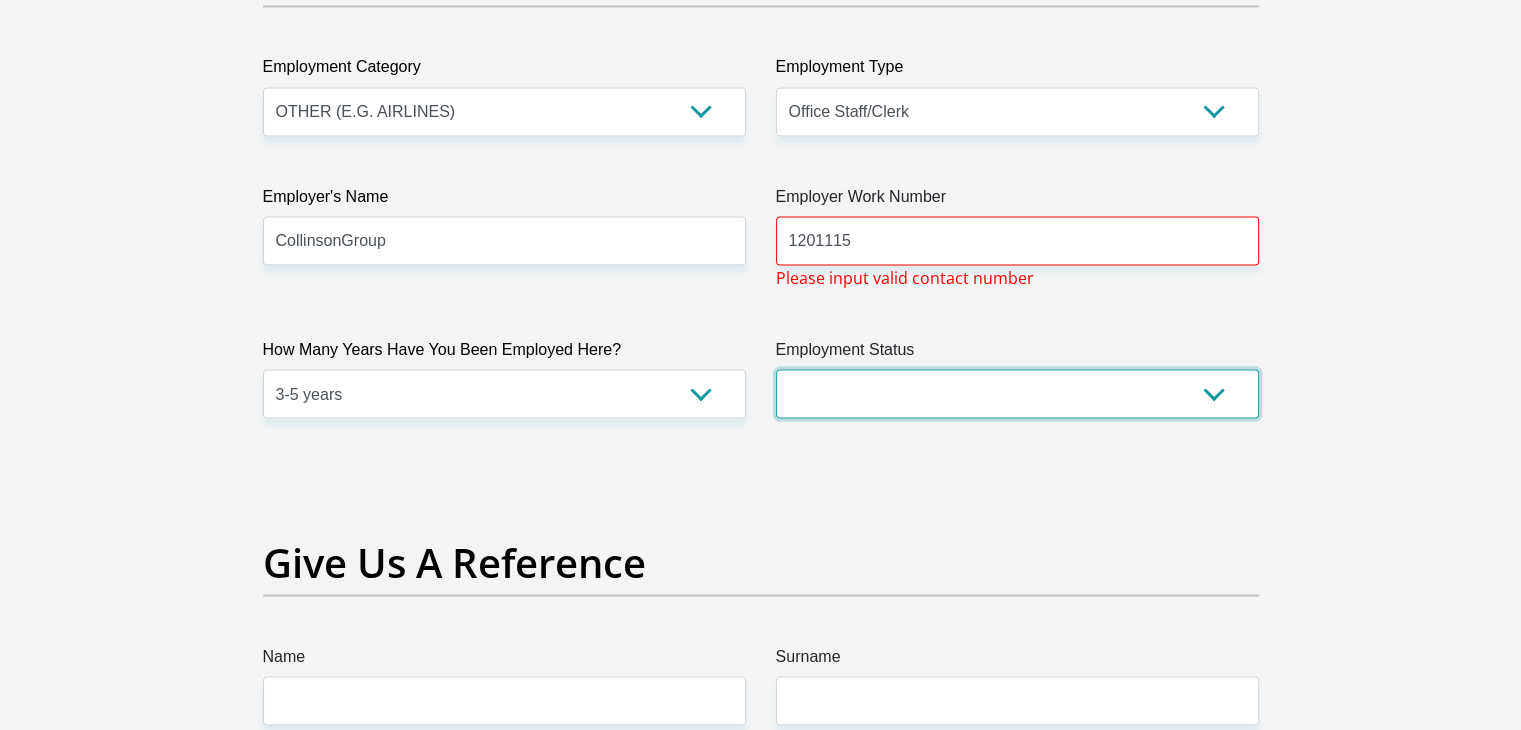 click on "Permanent/Full-time
Part-time/Casual
[DEMOGRAPHIC_DATA] Worker
Self-Employed
Housewife
Retired
Student
Medically Boarded
Disability
Unemployed" at bounding box center [1017, 393] 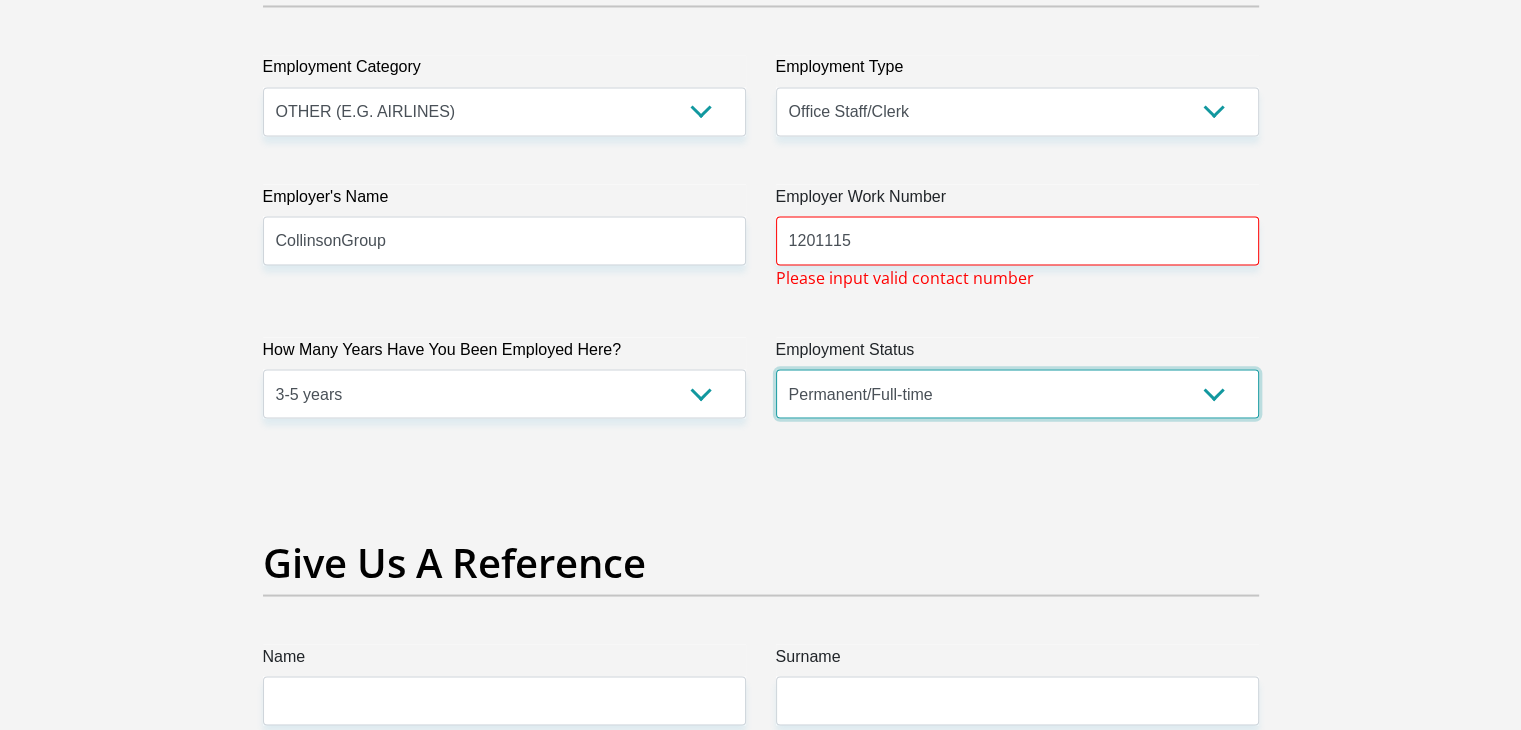 click on "Permanent/Full-time
Part-time/Casual
[DEMOGRAPHIC_DATA] Worker
Self-Employed
Housewife
Retired
Student
Medically Boarded
Disability
Unemployed" at bounding box center [1017, 393] 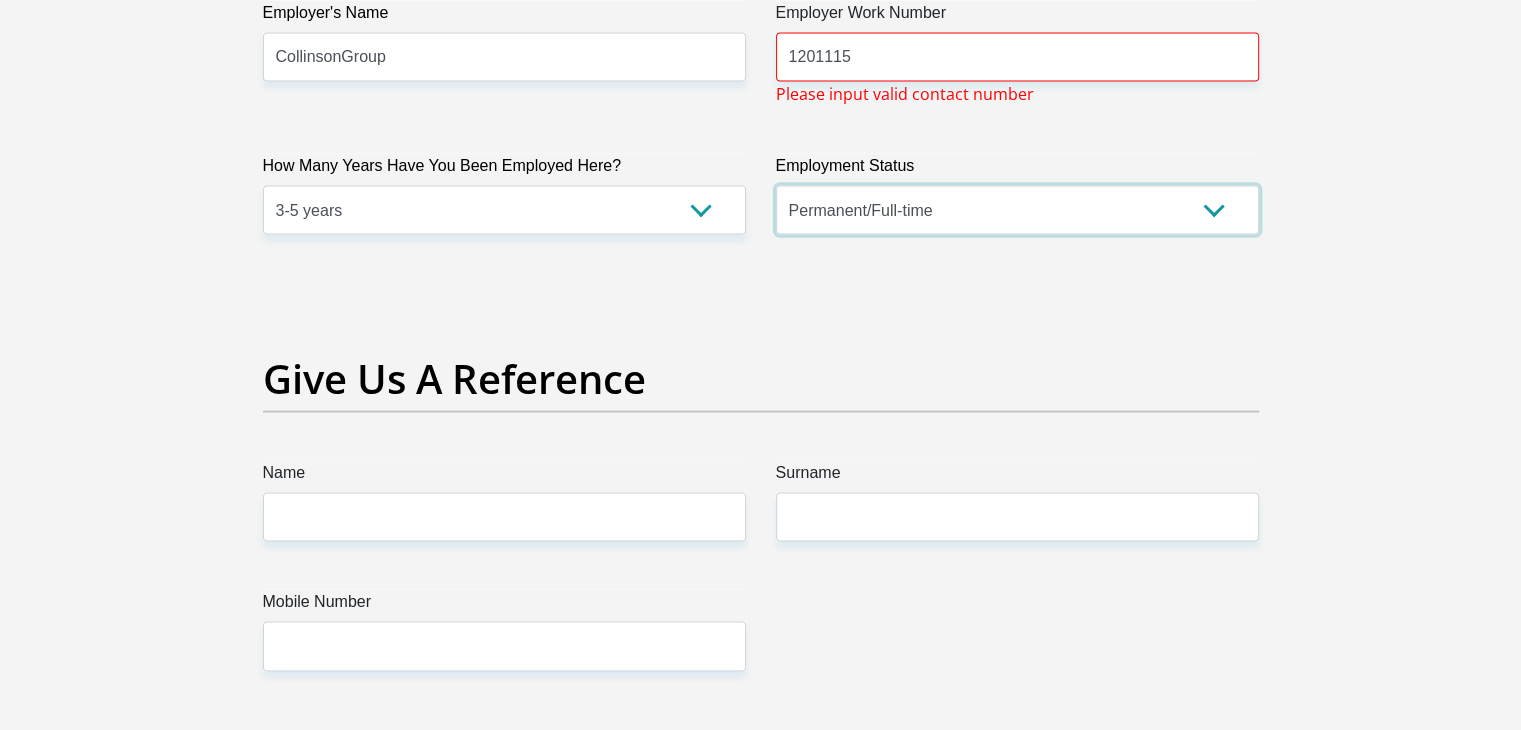 scroll, scrollTop: 4100, scrollLeft: 0, axis: vertical 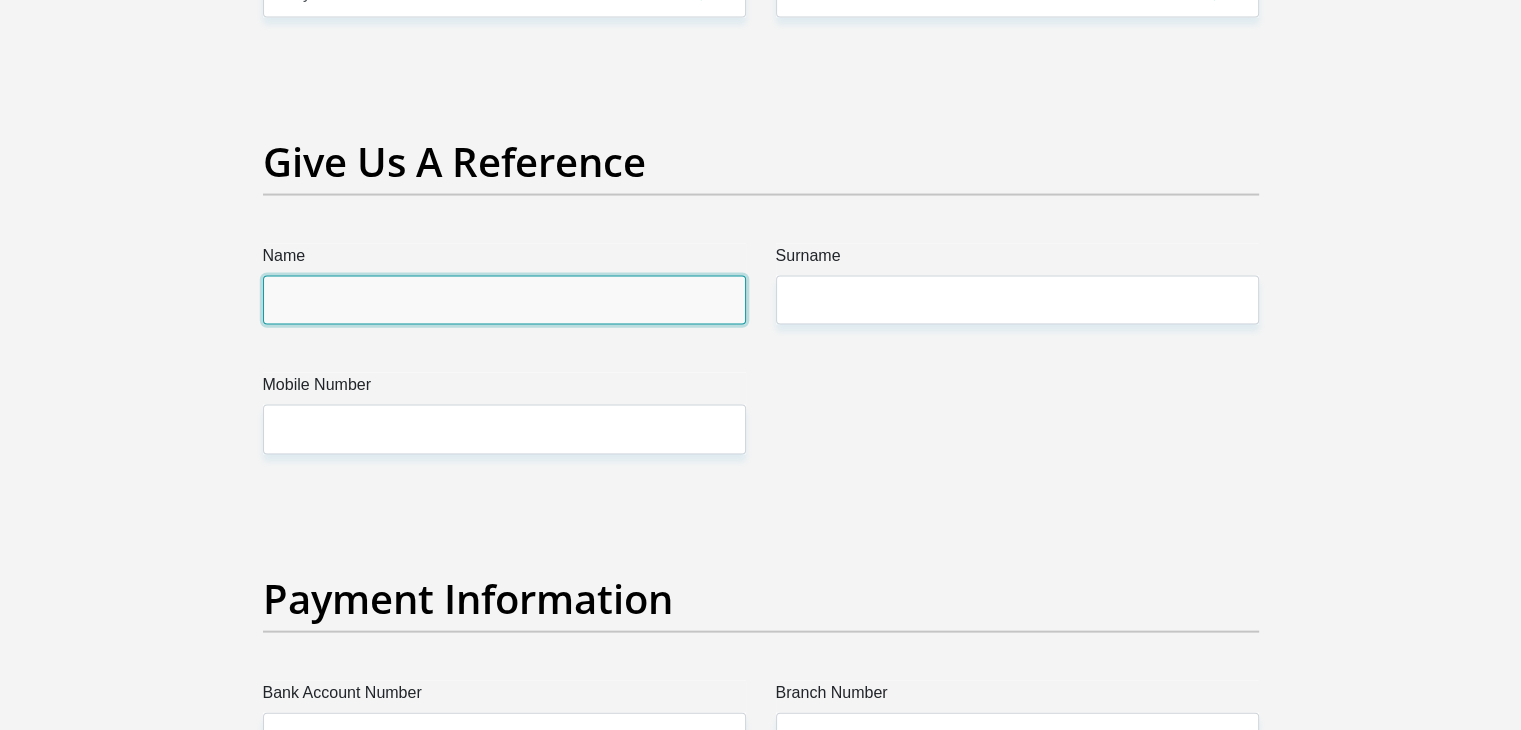 click on "Name" at bounding box center [504, 300] 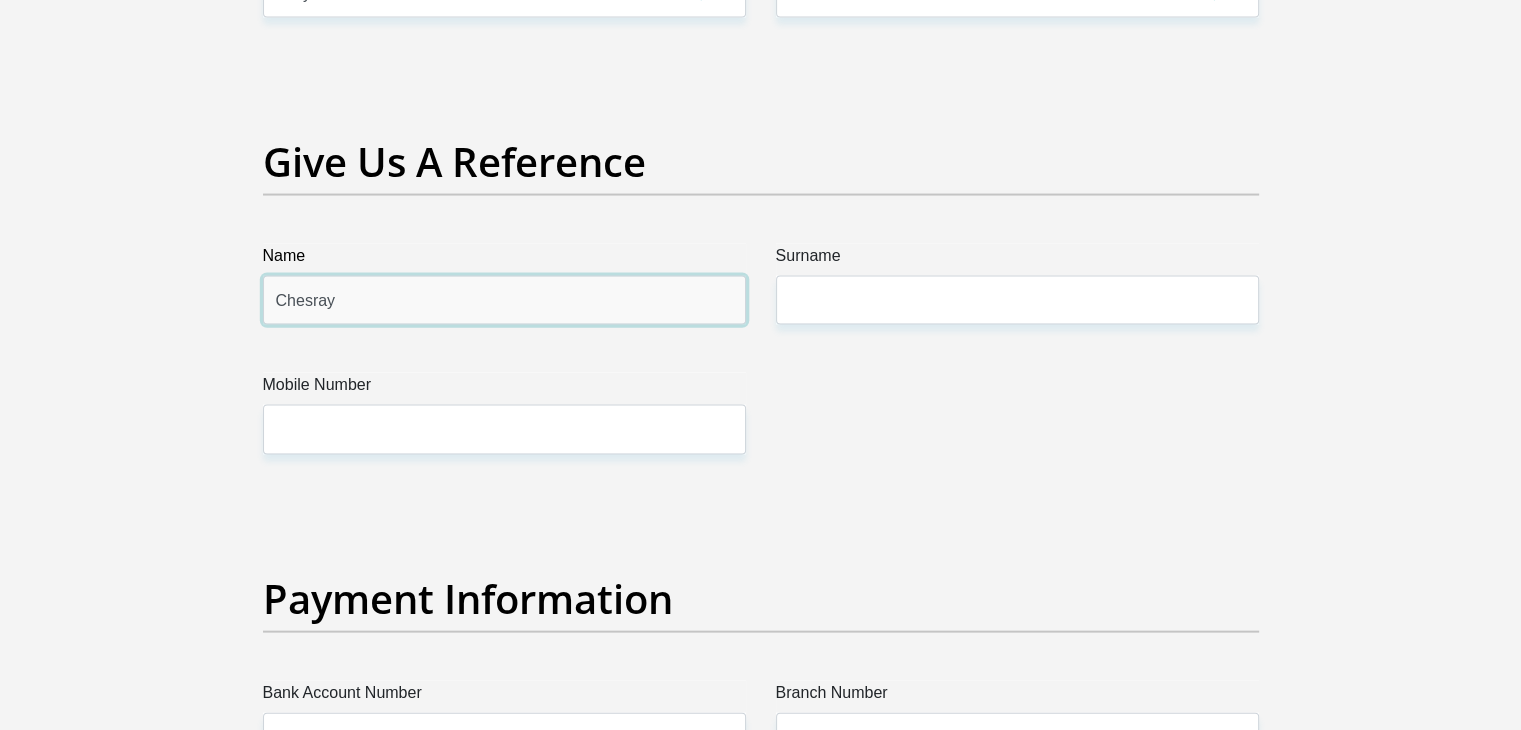 type on "Chesray" 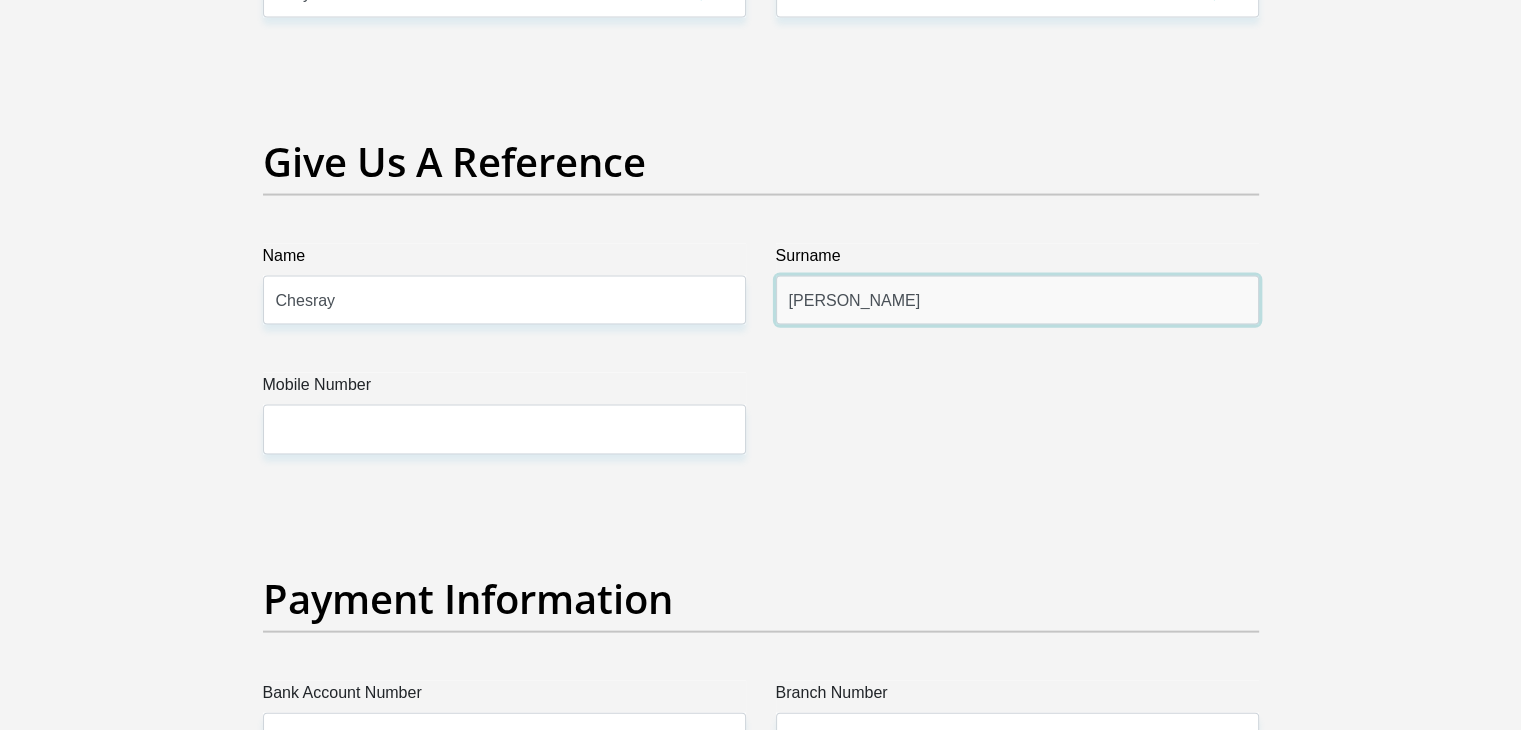 type on "[PERSON_NAME]" 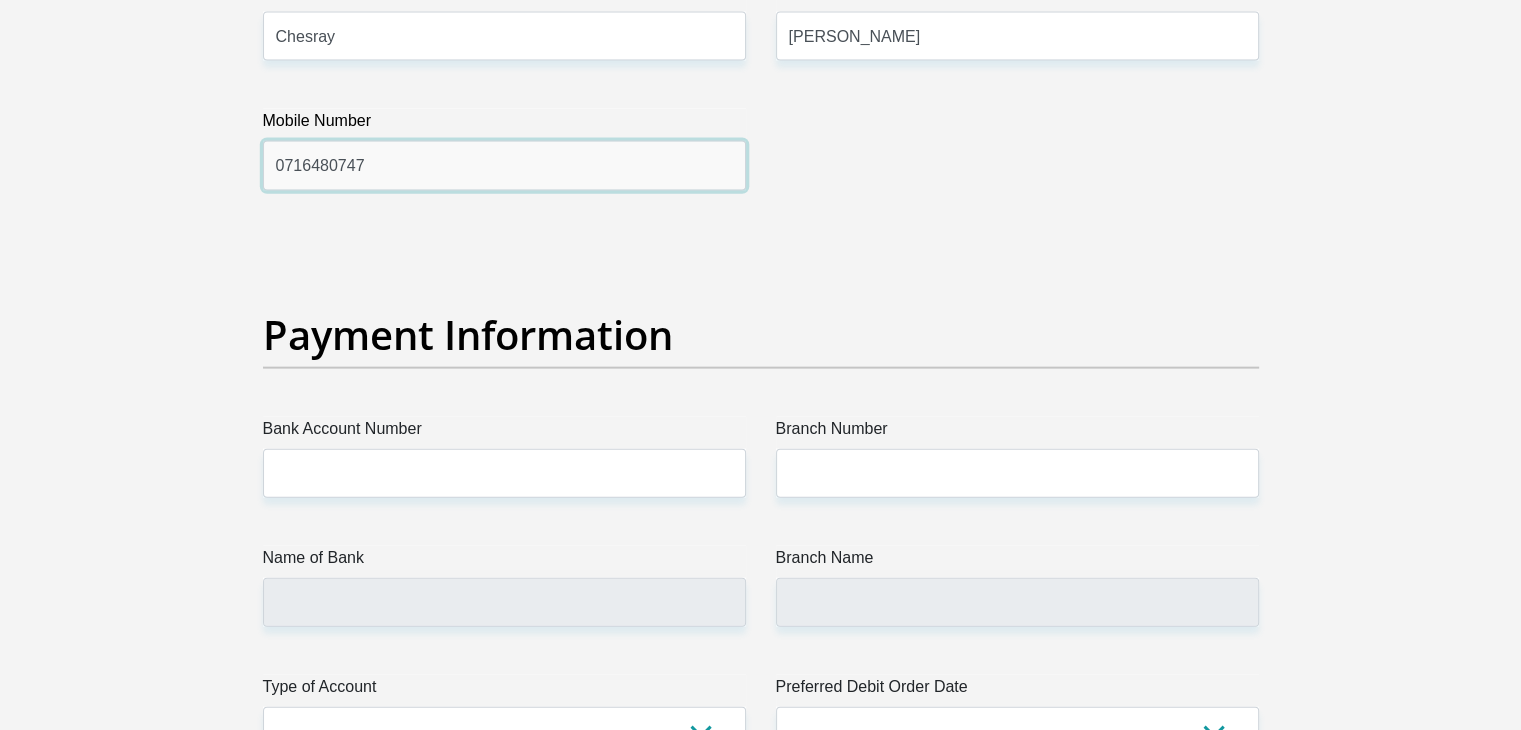 scroll, scrollTop: 4400, scrollLeft: 0, axis: vertical 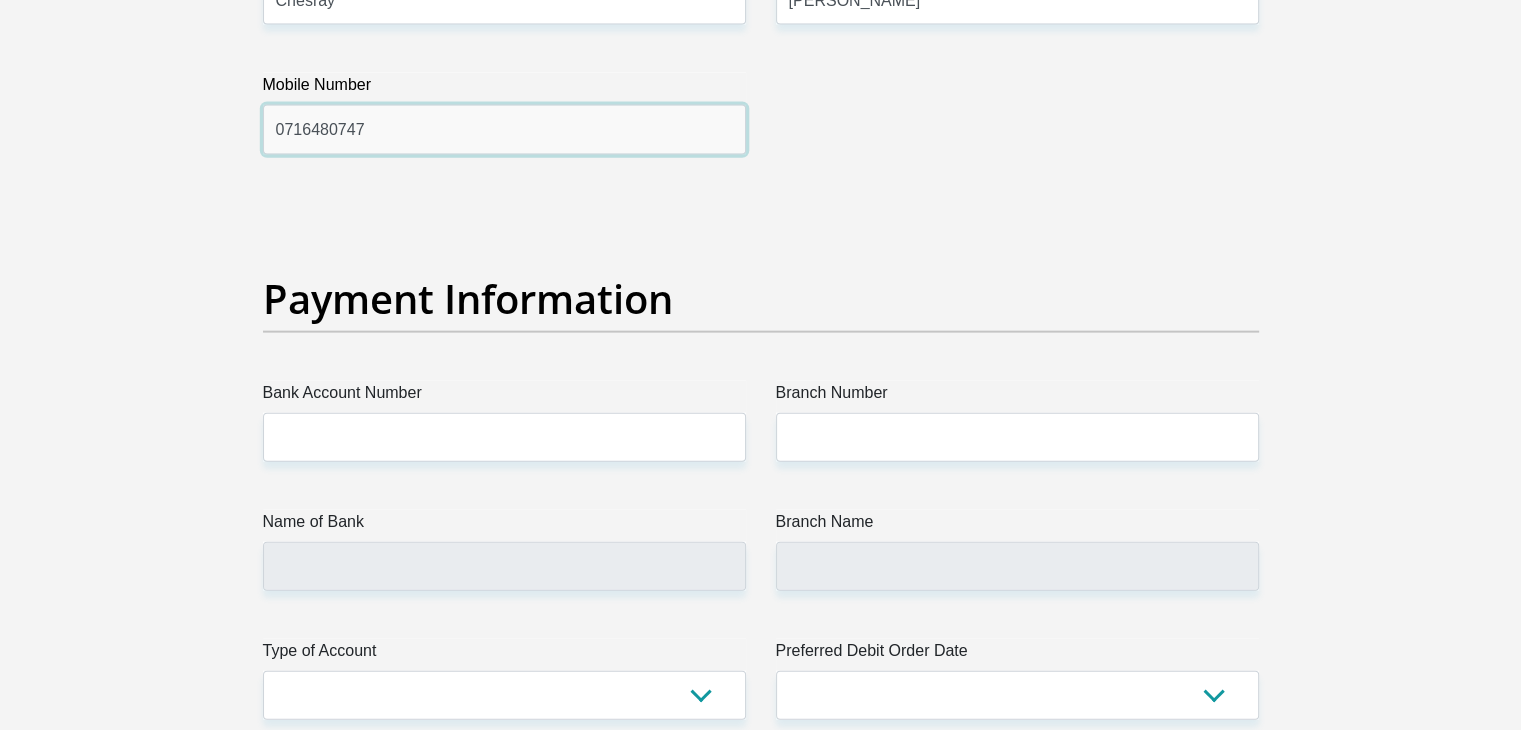 type on "0716480747" 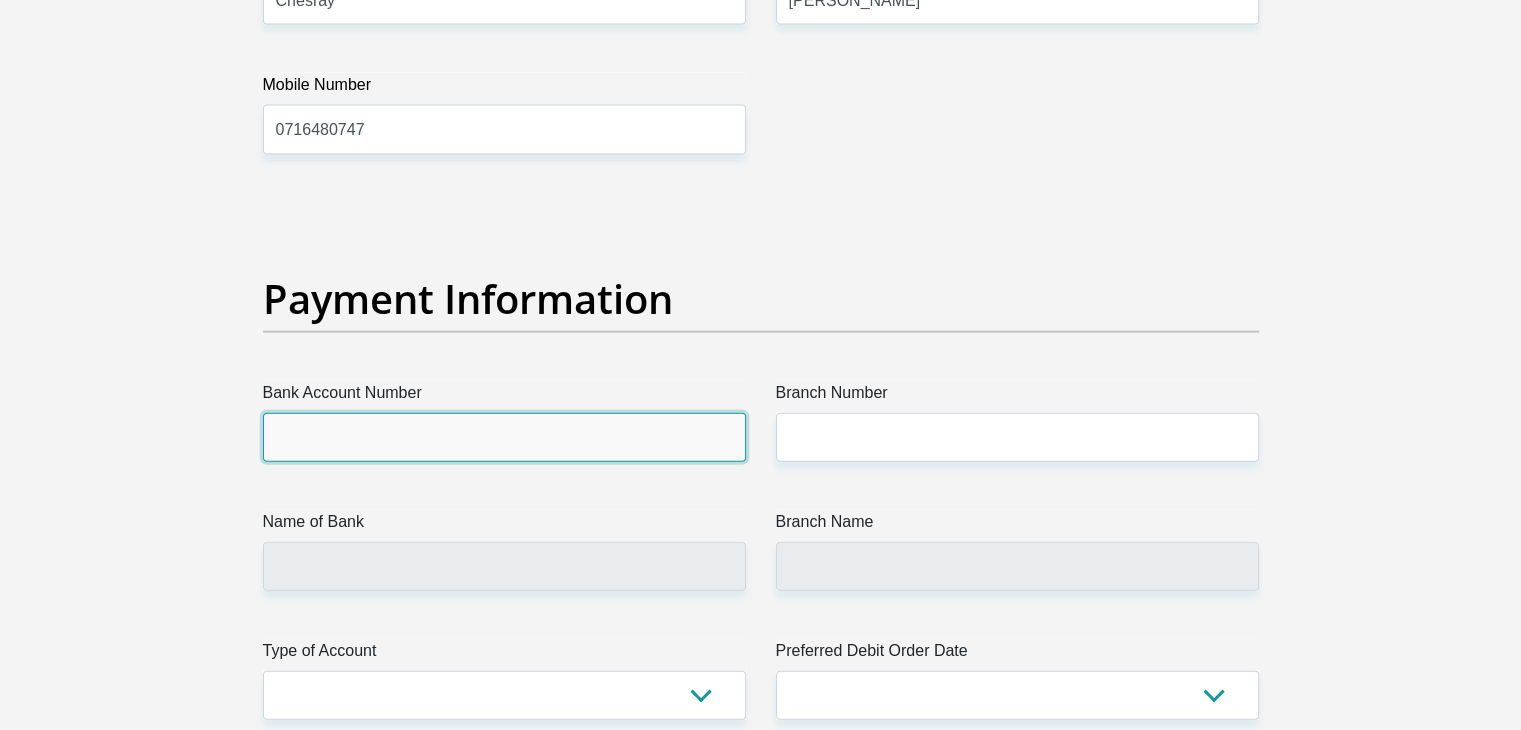 click on "Bank Account Number" at bounding box center [504, 437] 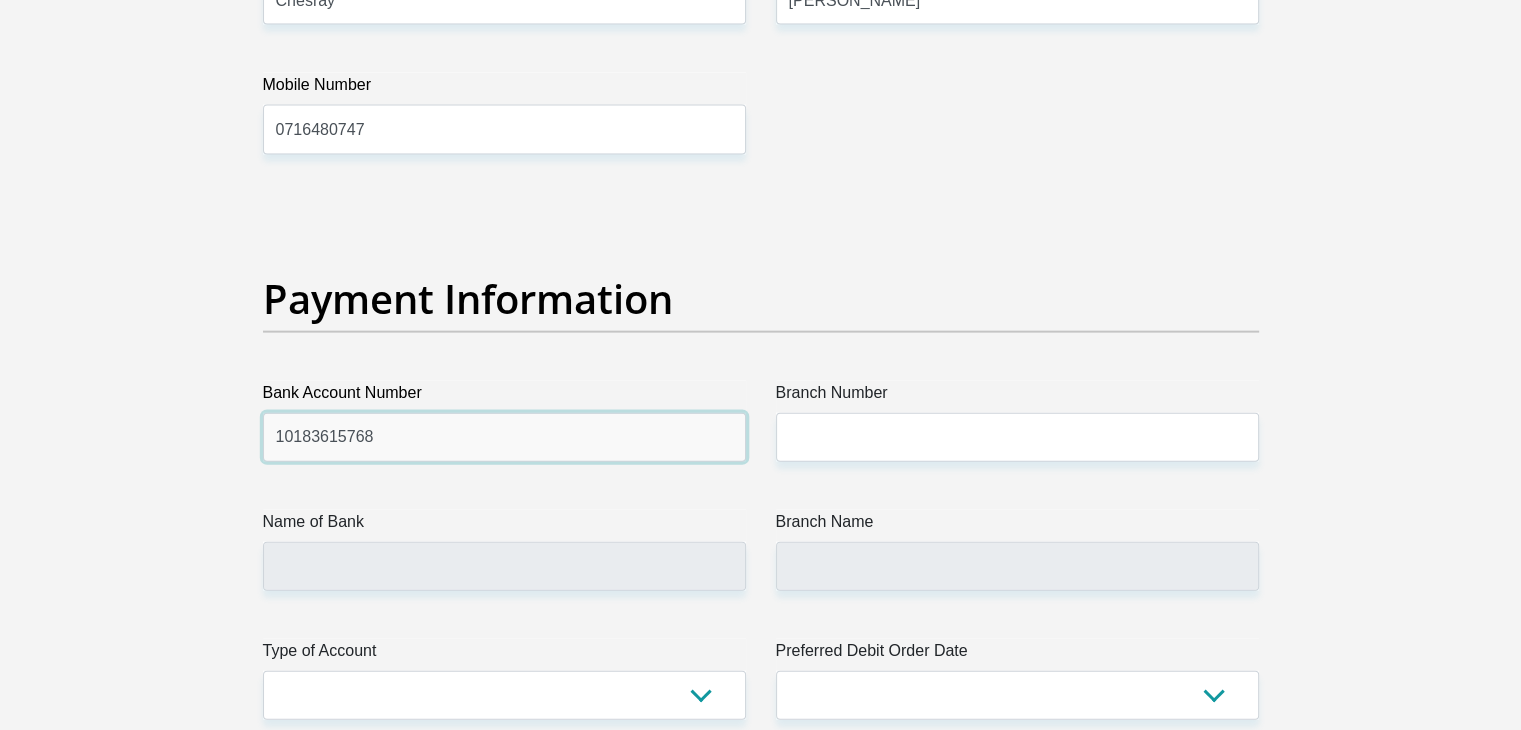 type on "10183615768" 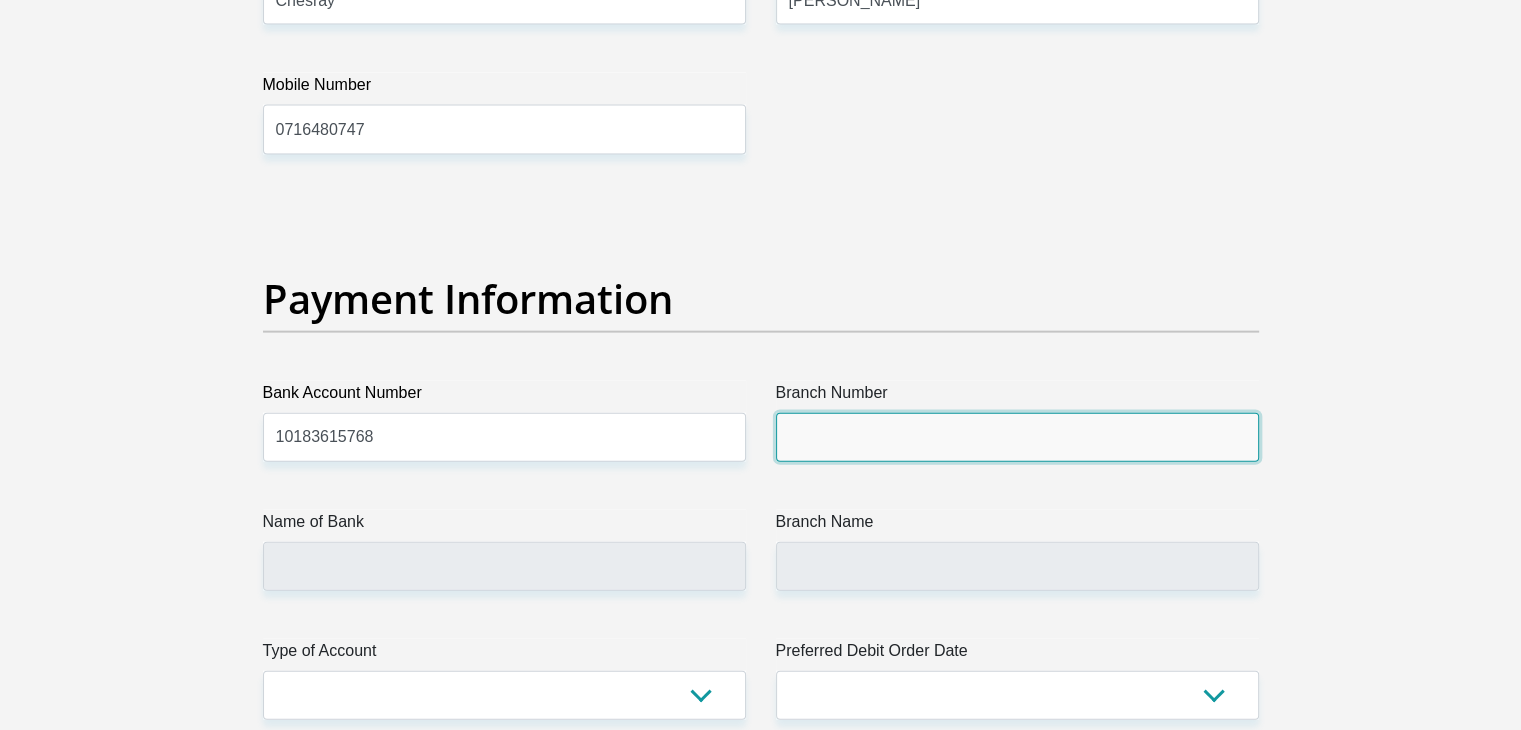 click on "Branch Number" at bounding box center (1017, 437) 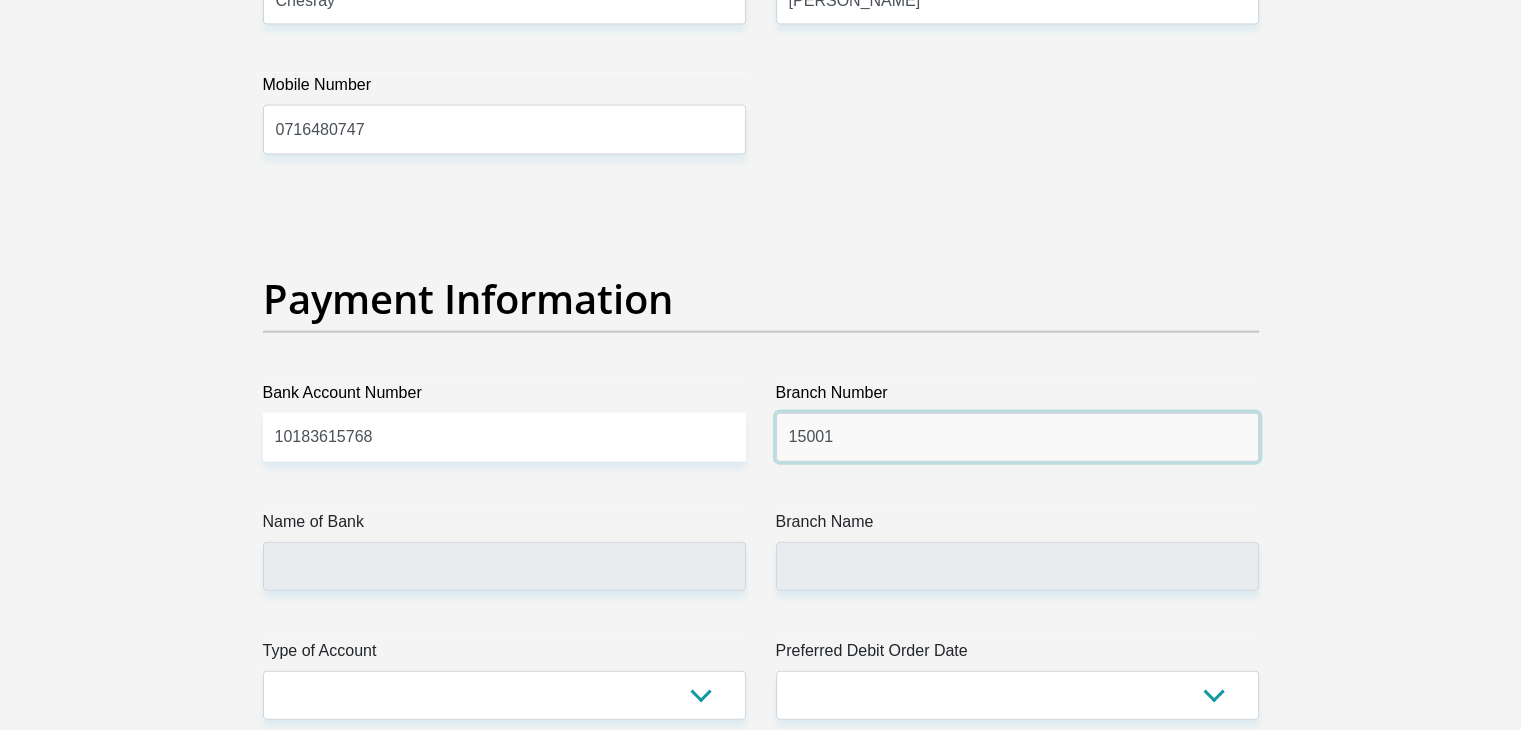 click on "Title
Mr
Ms
Mrs
Dr
[PERSON_NAME]
First Name
ThornDouglas
Surname
[PERSON_NAME]
ID Number
9708285060082
Please input valid ID number
Race
Black
Coloured
Indian
White
Other
Contact Number
0614144366
Please input valid contact number
Nationality
[GEOGRAPHIC_DATA]
[GEOGRAPHIC_DATA]
[GEOGRAPHIC_DATA]  [GEOGRAPHIC_DATA]" at bounding box center [761, -821] 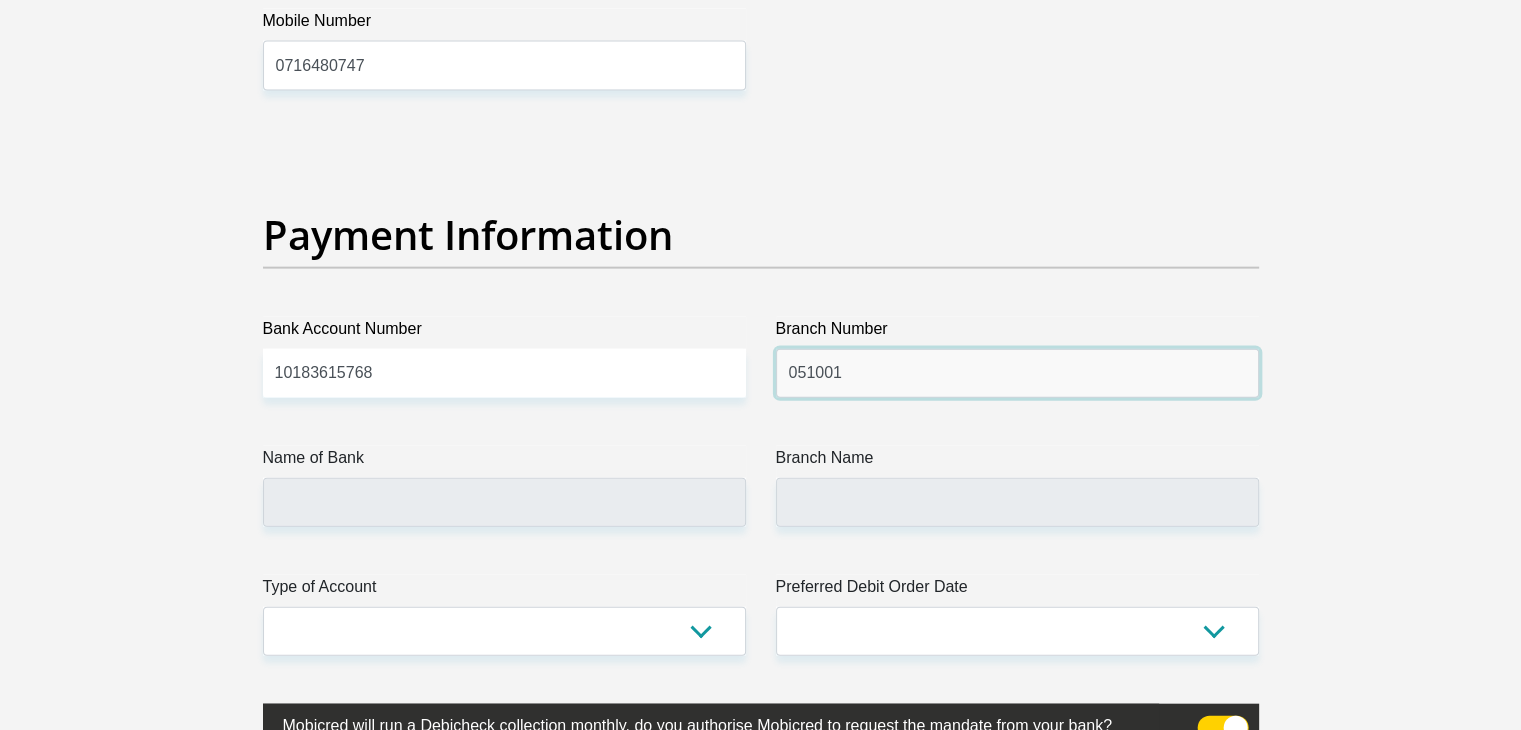 scroll, scrollTop: 4500, scrollLeft: 0, axis: vertical 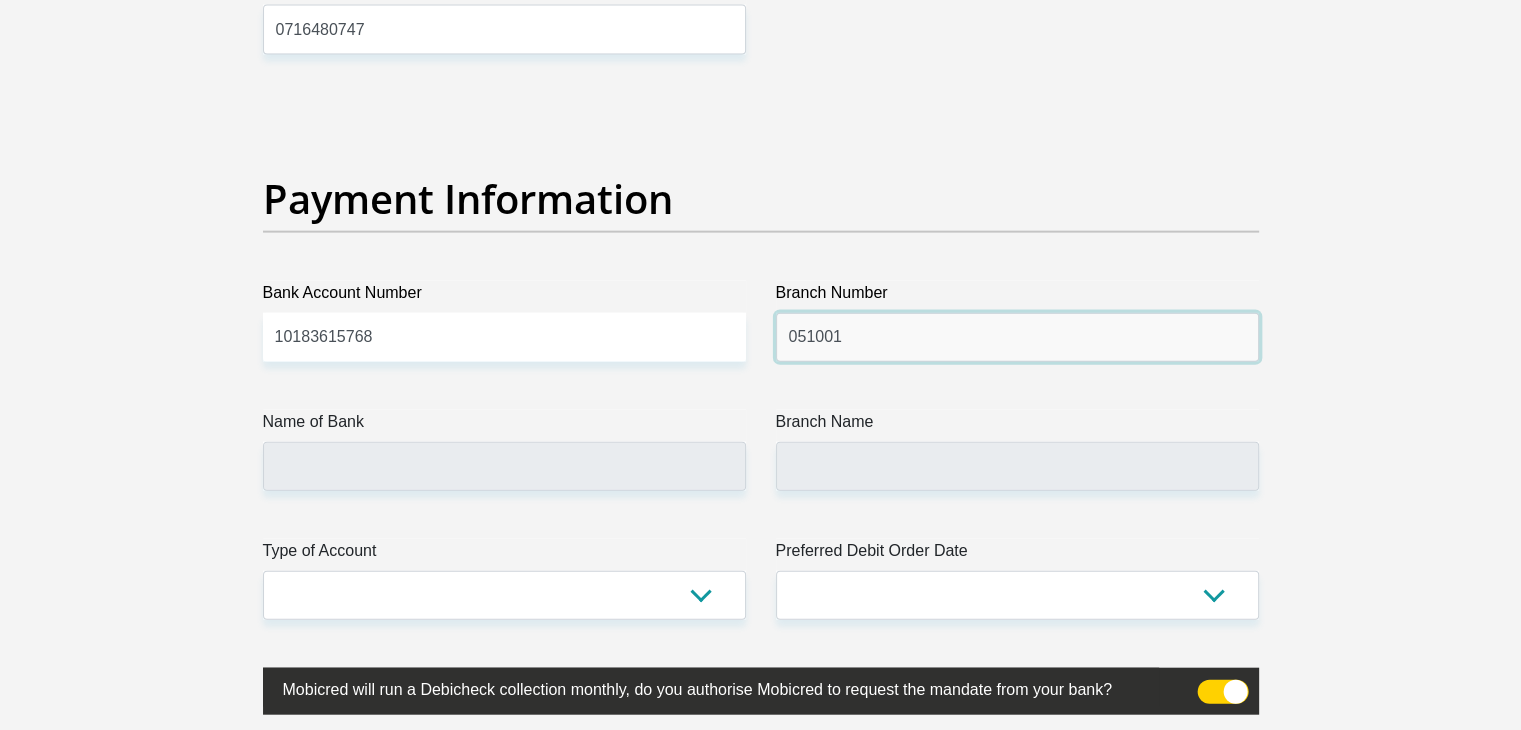 type on "051001" 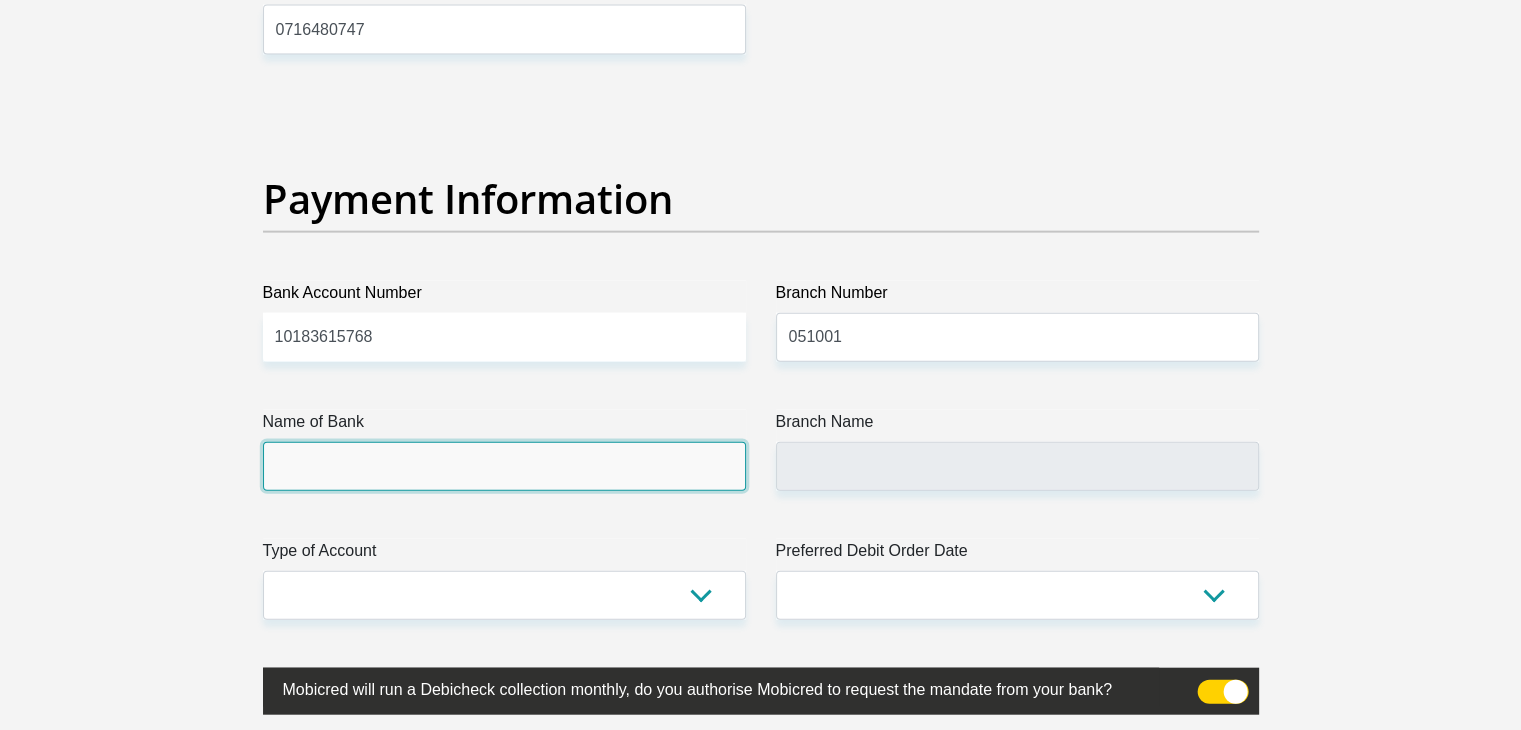 click on "Name of Bank" at bounding box center (504, 466) 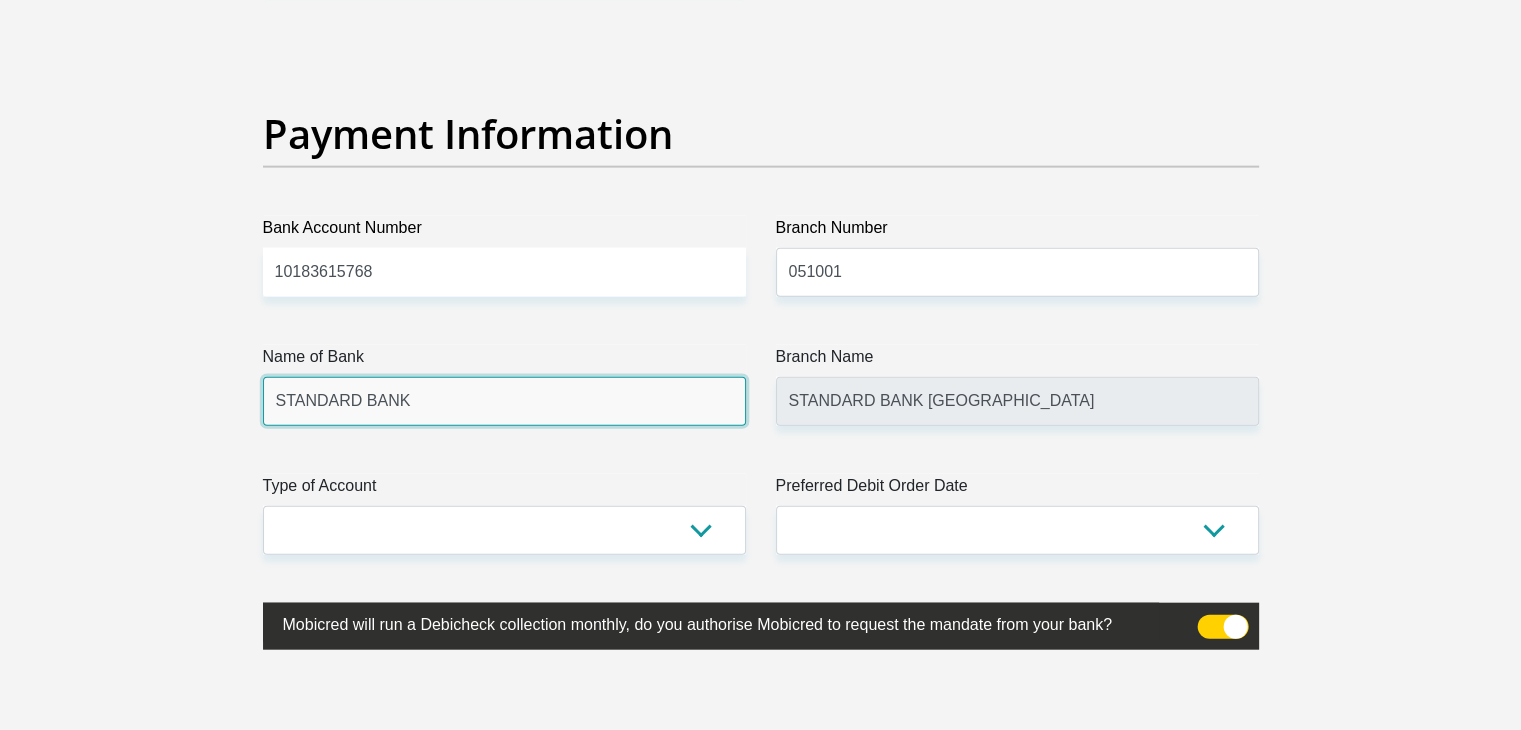 scroll, scrollTop: 4600, scrollLeft: 0, axis: vertical 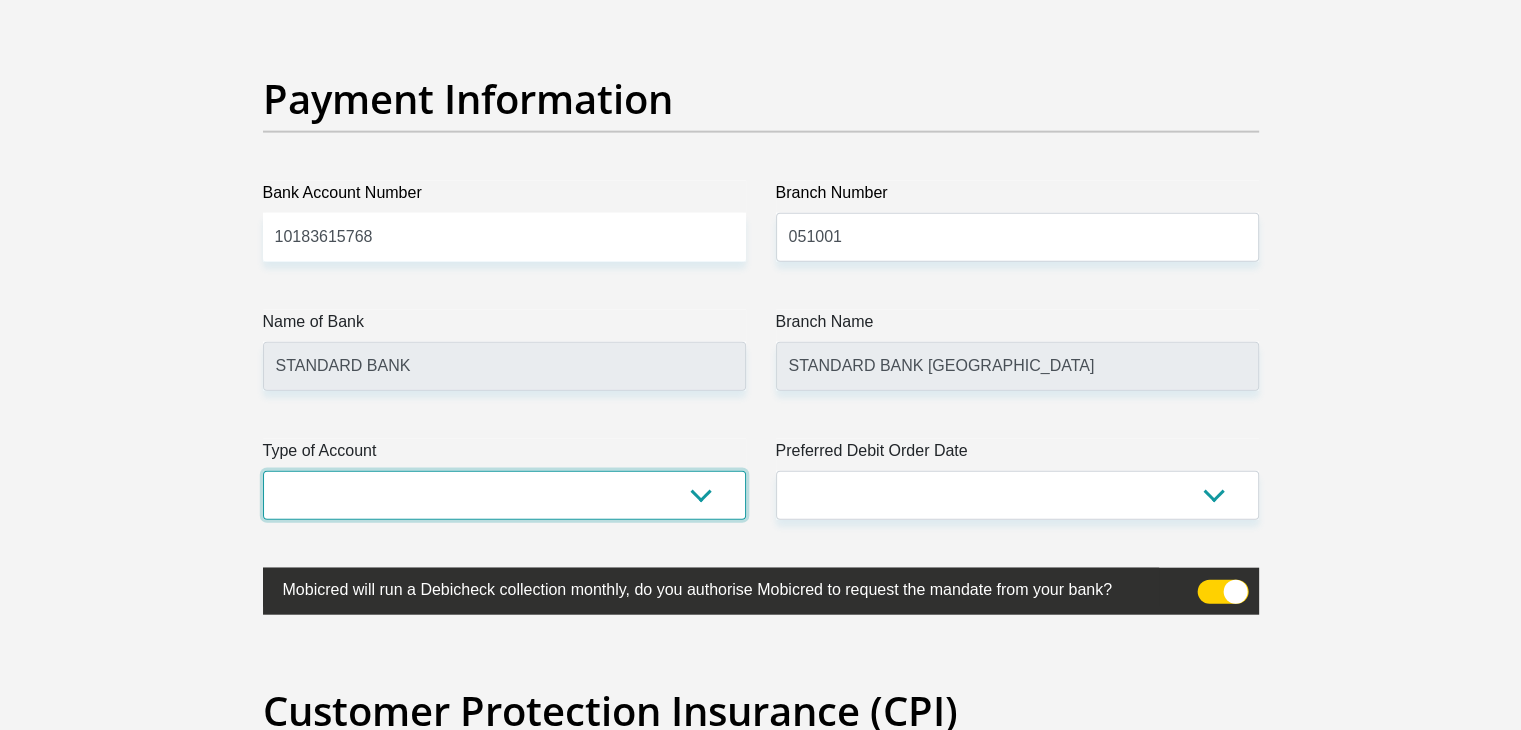click on "Cheque
Savings" at bounding box center [504, 495] 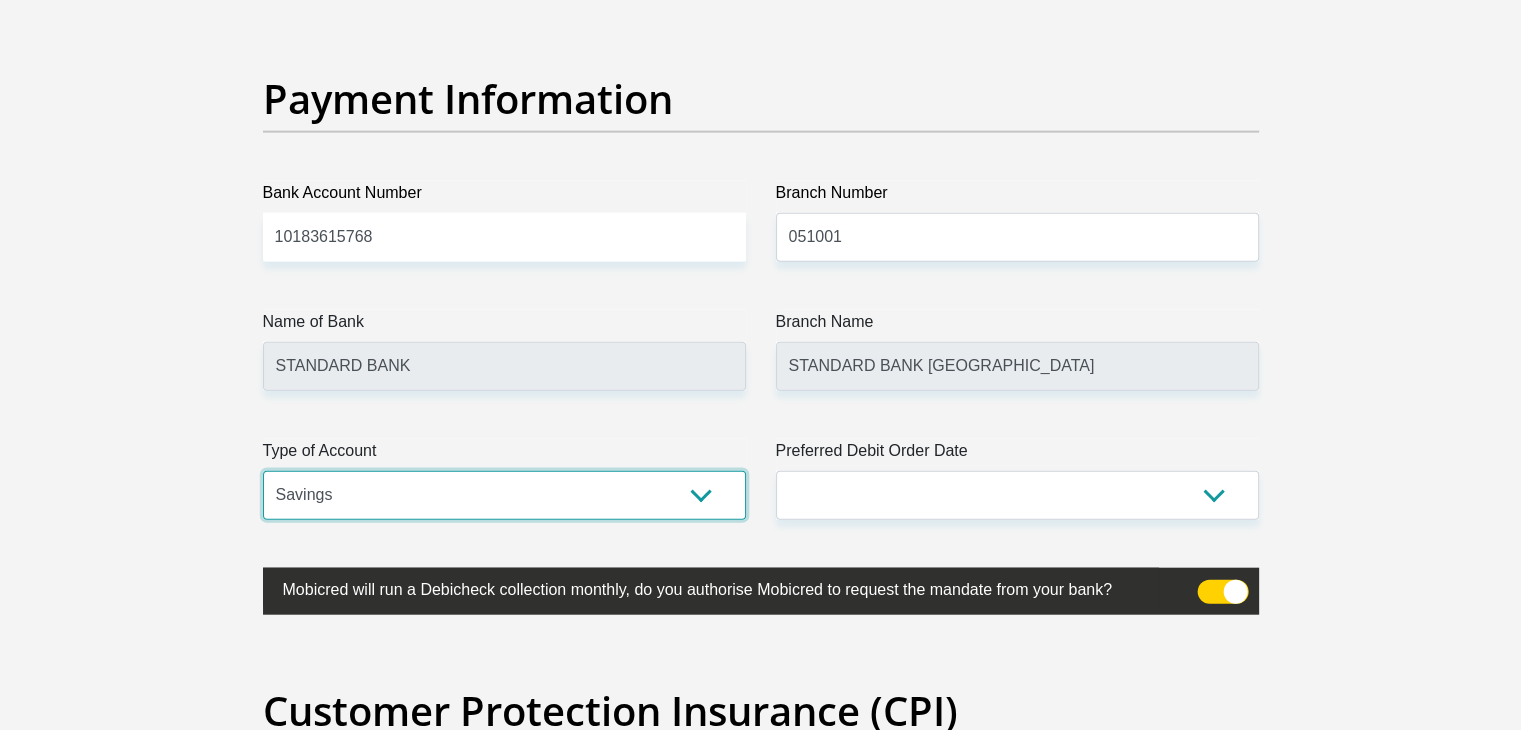 click on "Cheque
Savings" at bounding box center (504, 495) 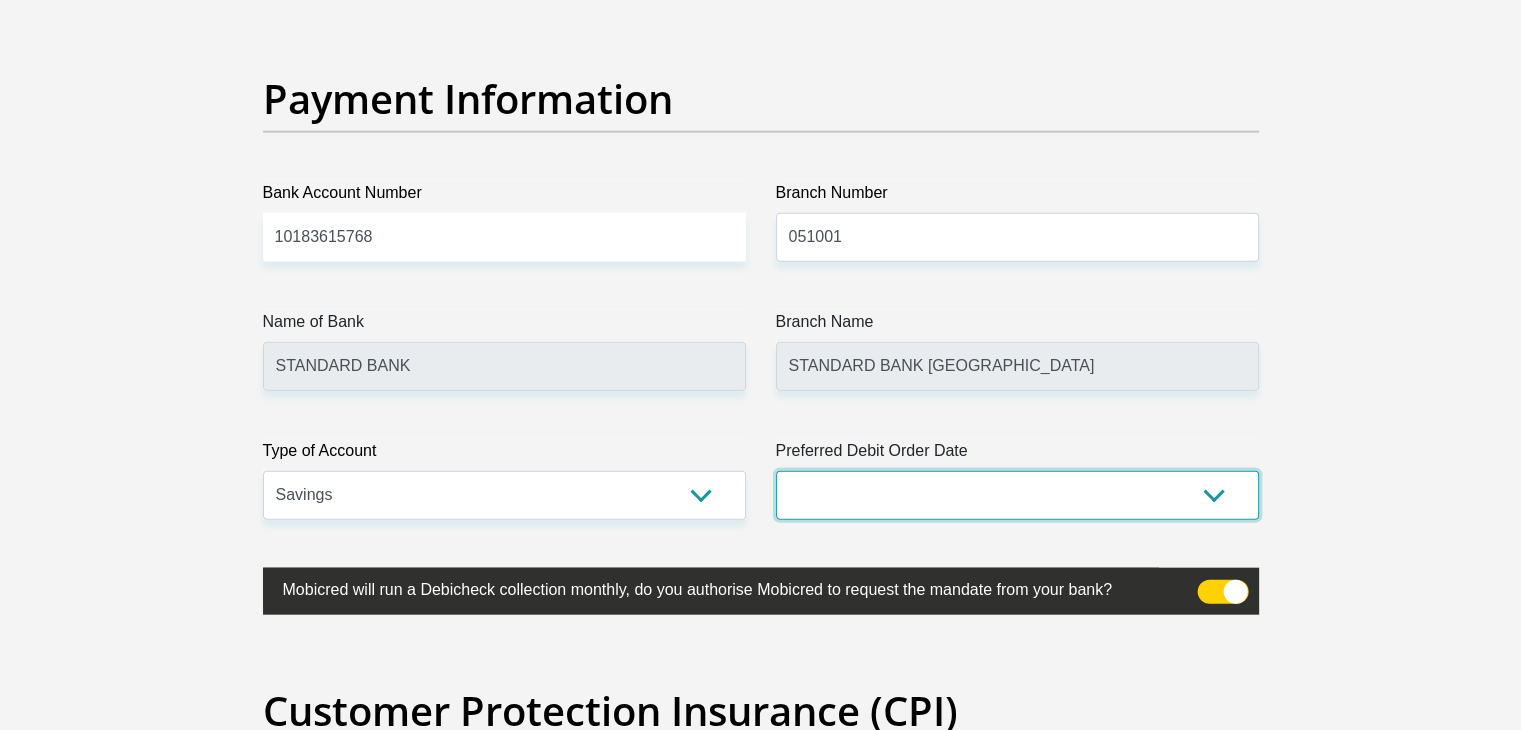 click on "1st
2nd
3rd
4th
5th
7th
18th
19th
20th
21st
22nd
23rd
24th
25th
26th
27th
28th
29th
30th" at bounding box center (1017, 495) 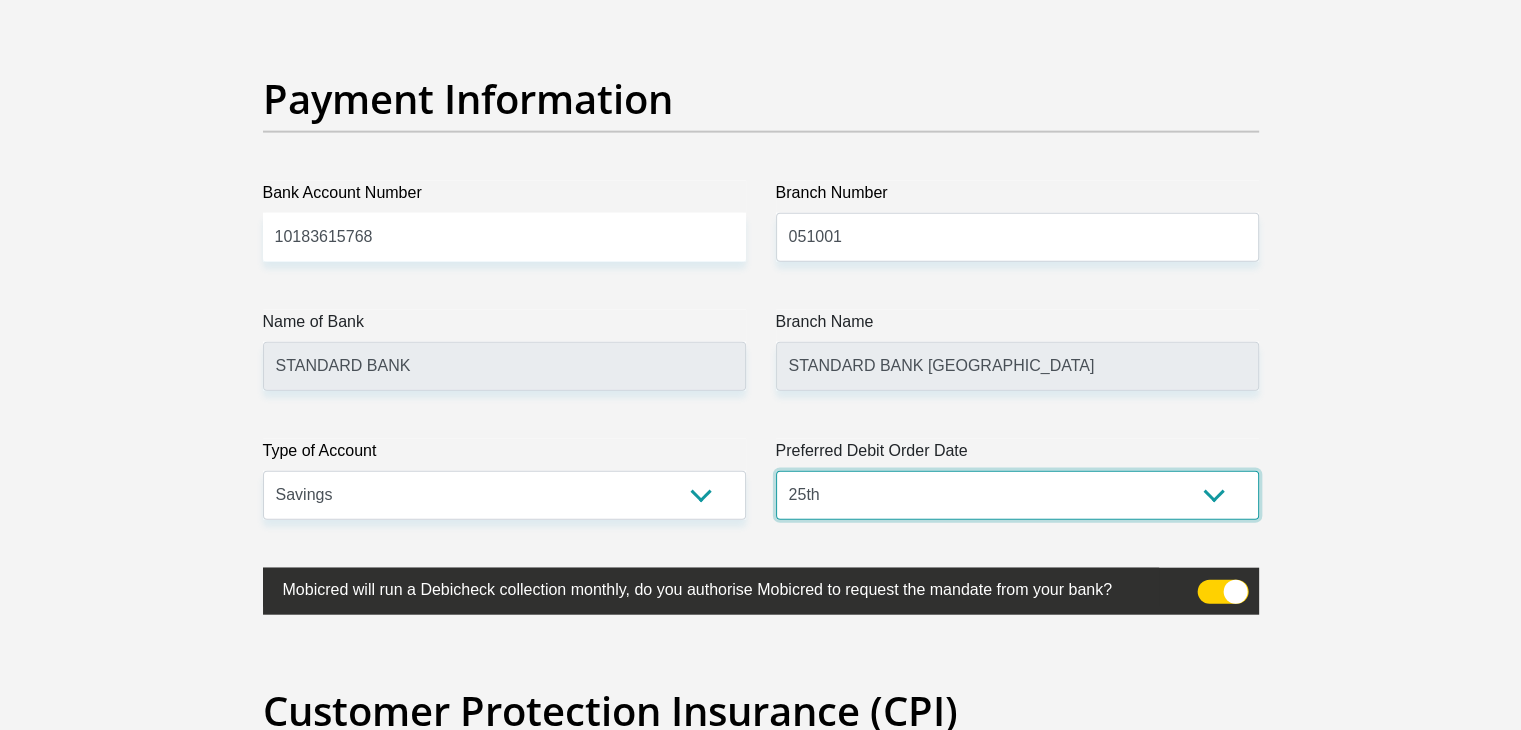 click on "1st
2nd
3rd
4th
5th
7th
18th
19th
20th
21st
22nd
23rd
24th
25th
26th
27th
28th
29th
30th" at bounding box center (1017, 495) 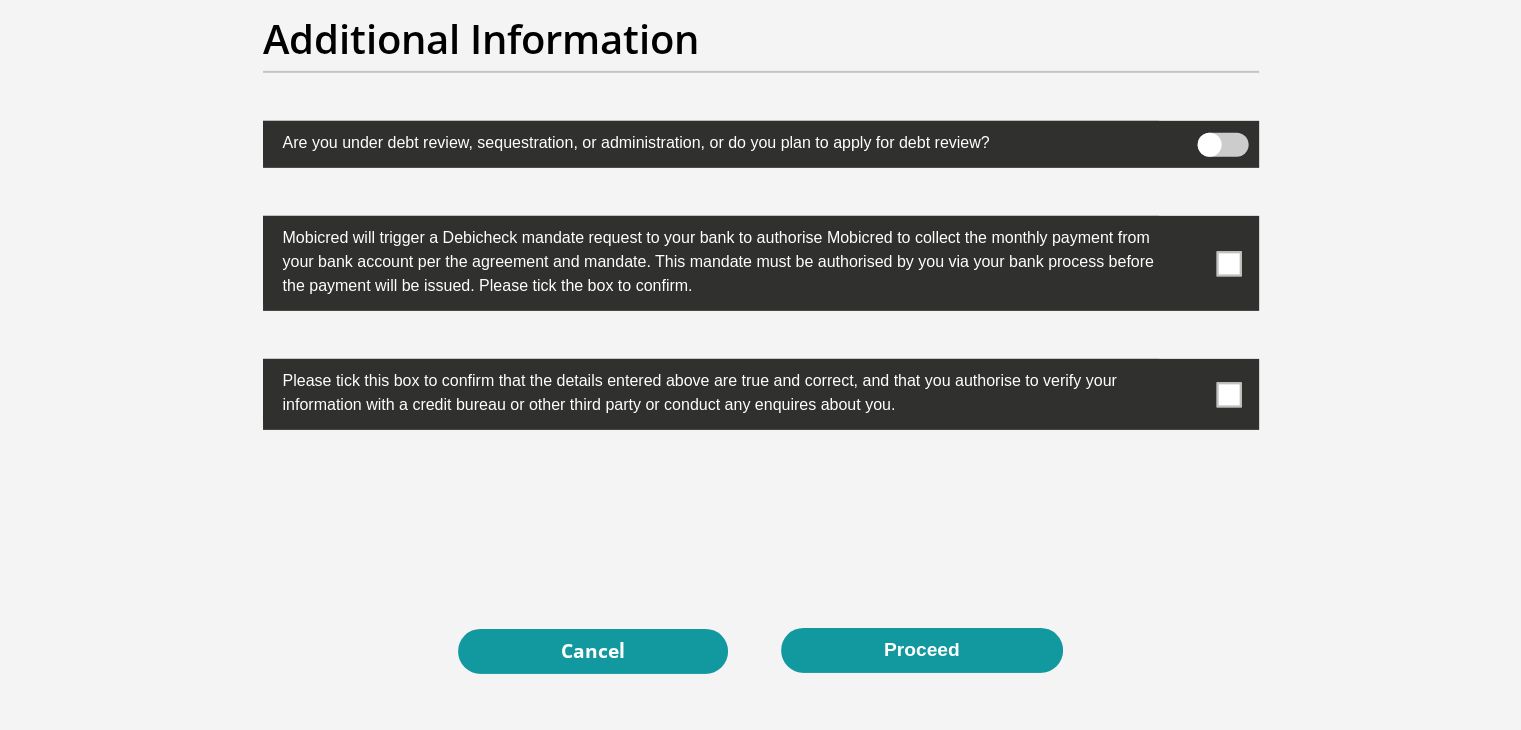 scroll, scrollTop: 6300, scrollLeft: 0, axis: vertical 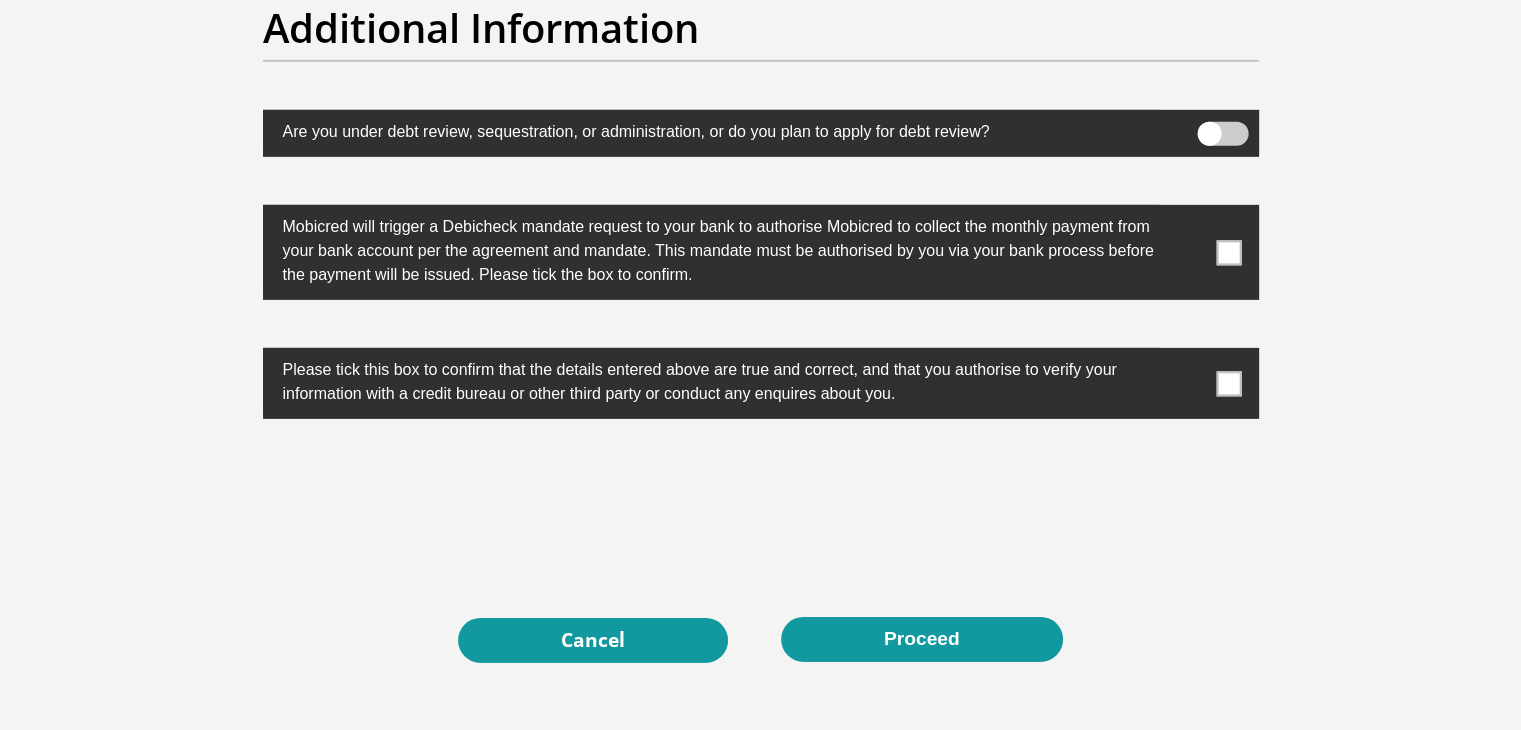click at bounding box center [1228, 252] 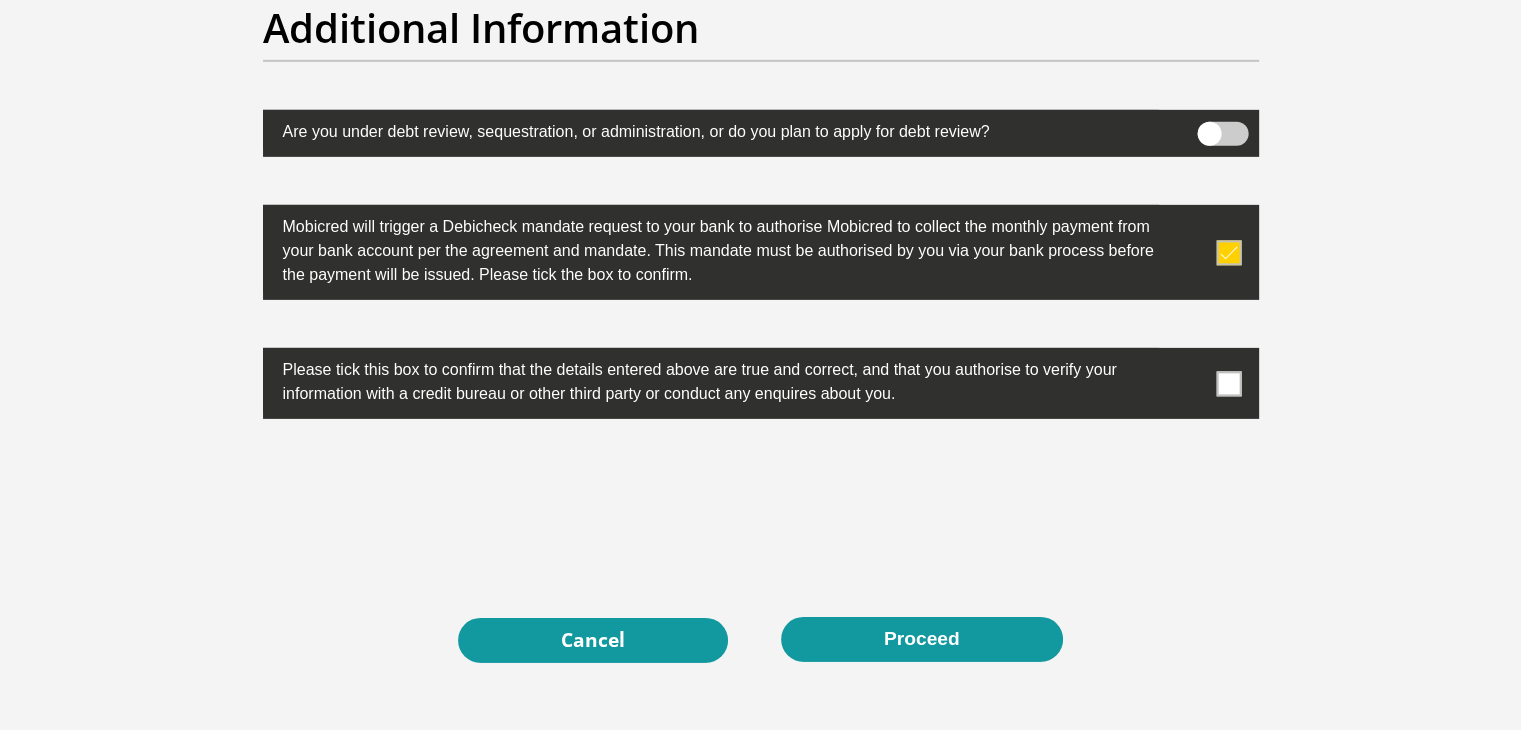click at bounding box center [1228, 383] 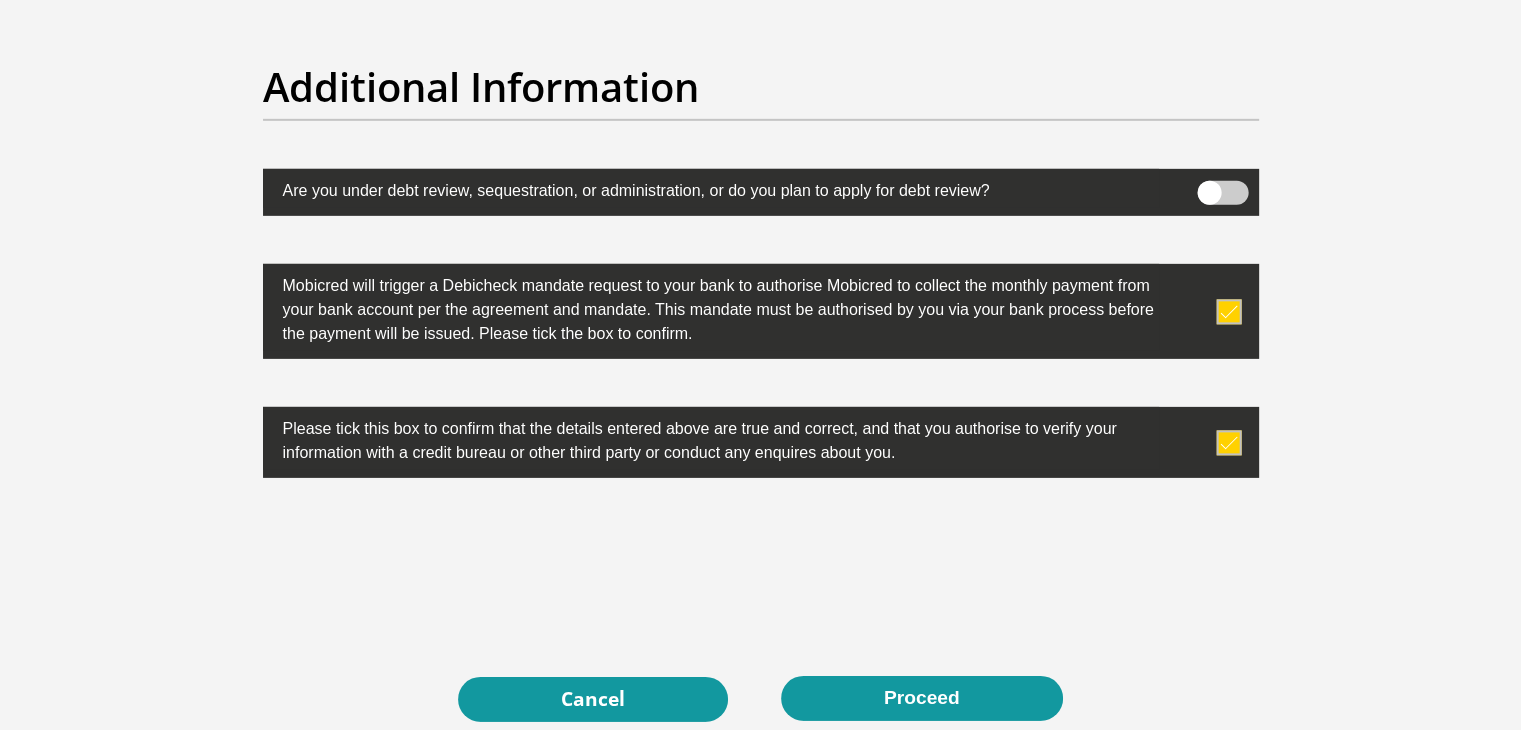 scroll, scrollTop: 6465, scrollLeft: 0, axis: vertical 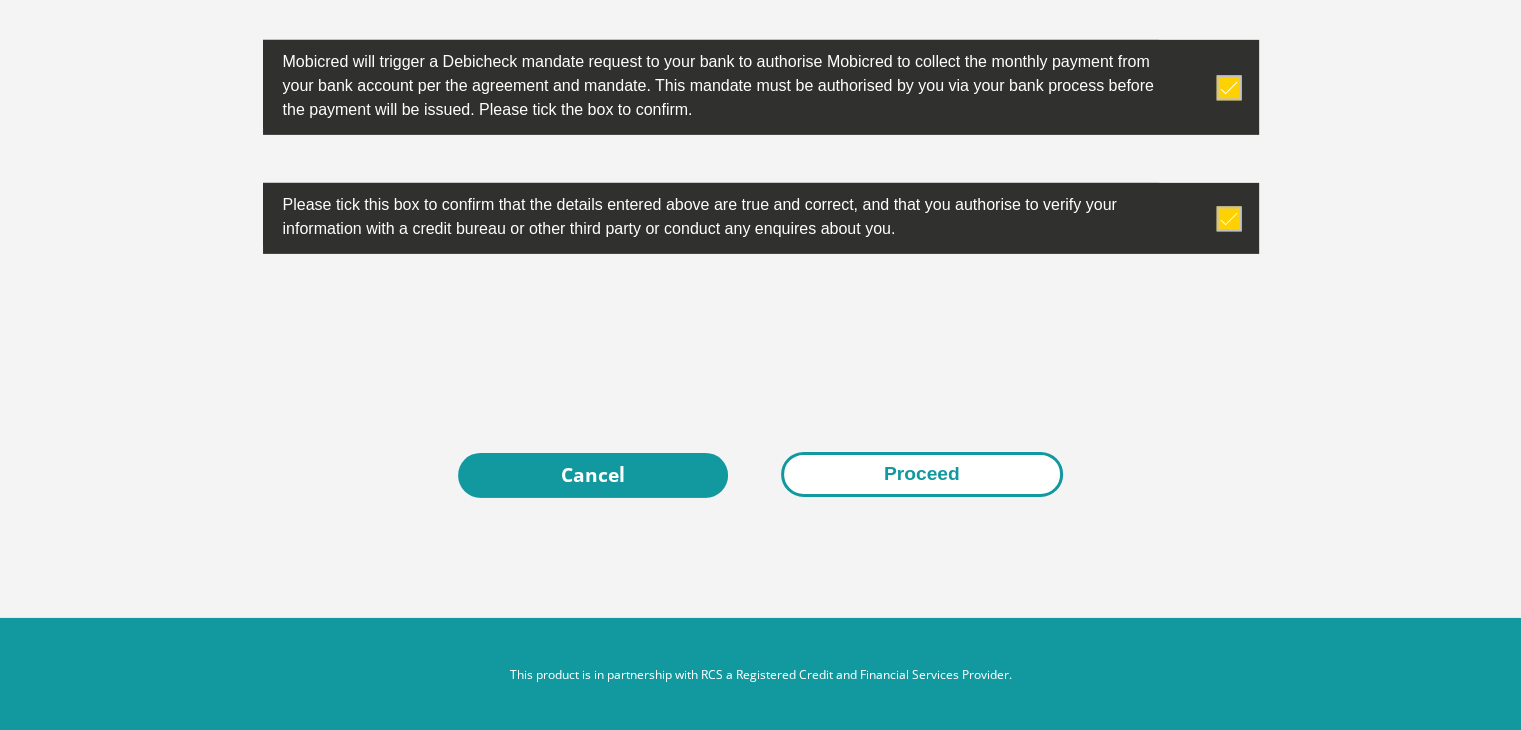 click on "Proceed" at bounding box center [922, 474] 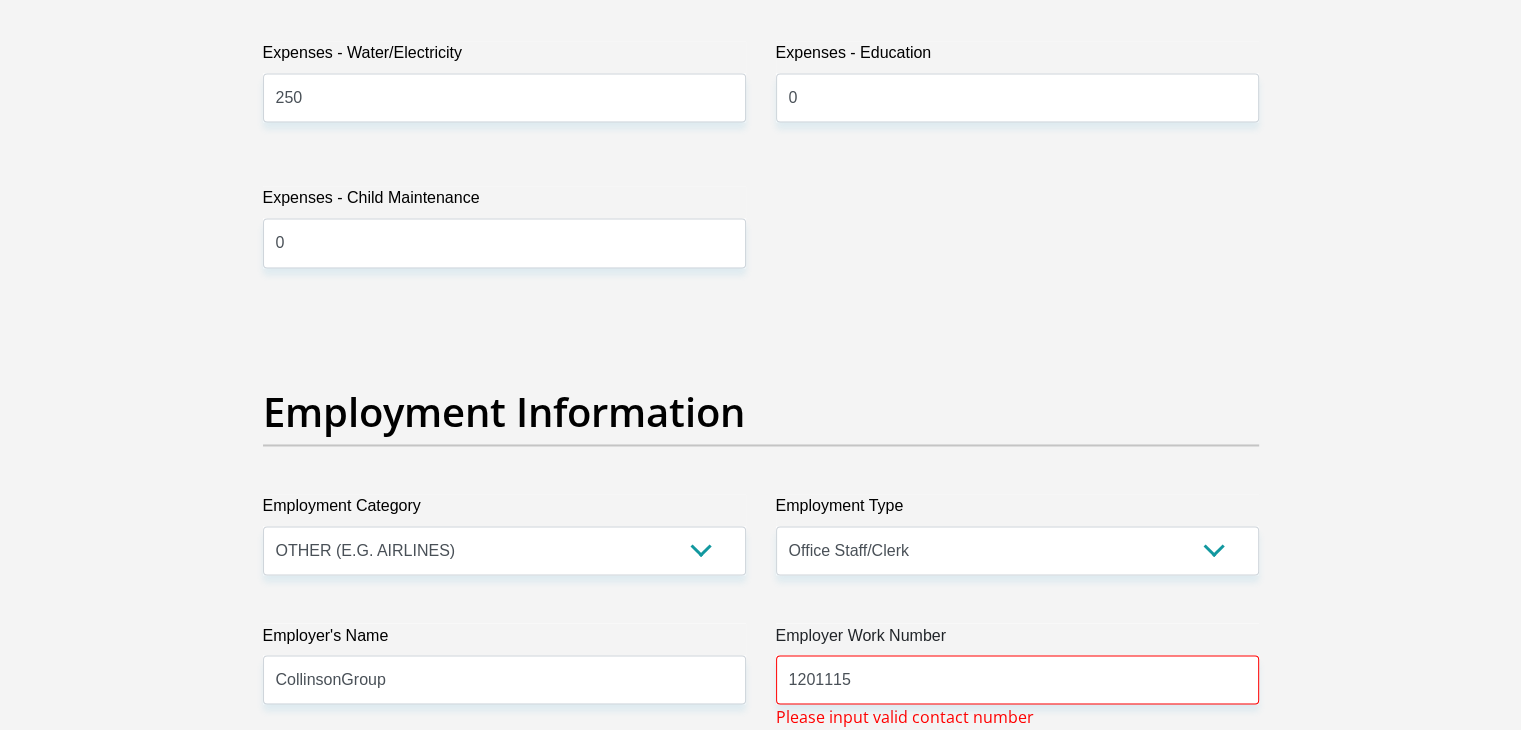 scroll, scrollTop: 3465, scrollLeft: 0, axis: vertical 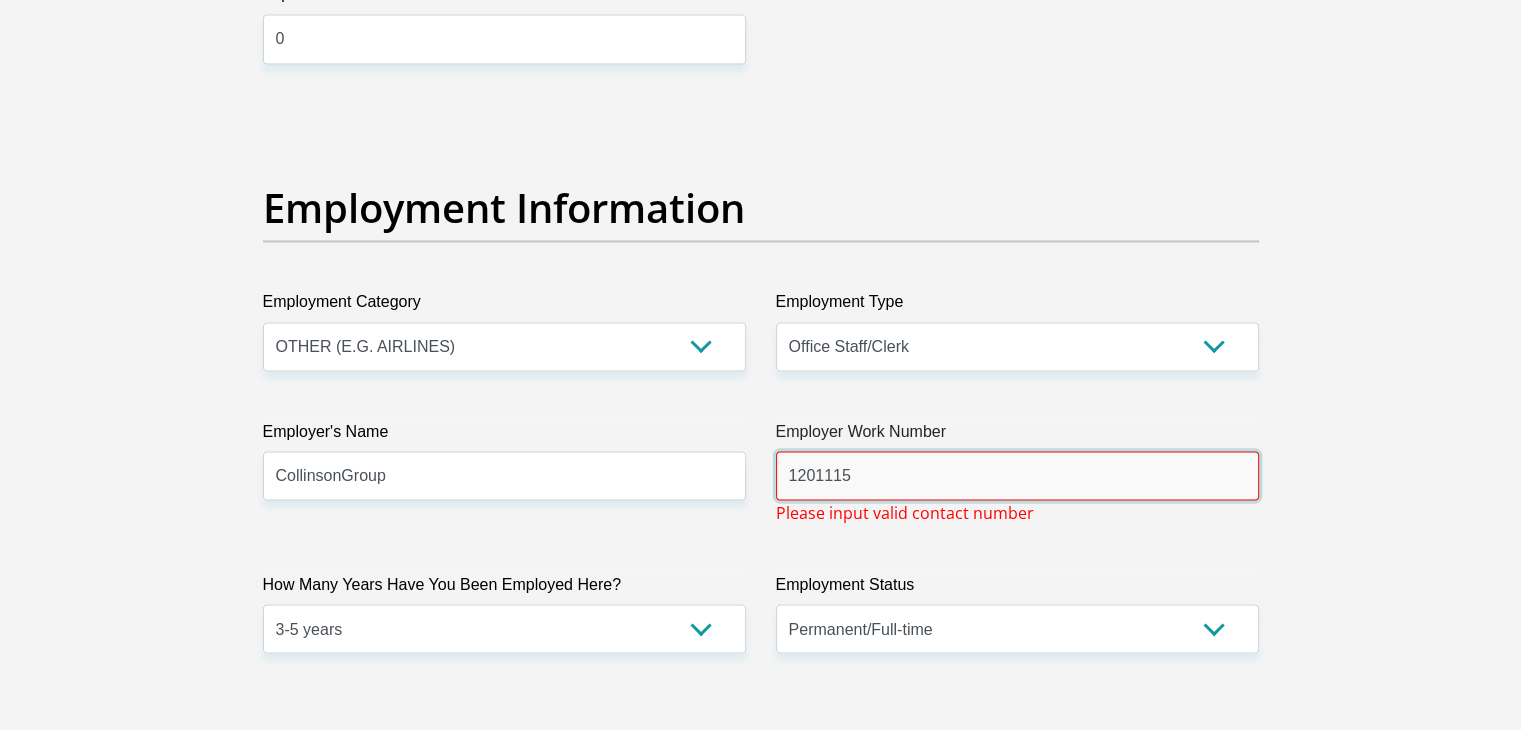 click on "1201115" at bounding box center [1017, 475] 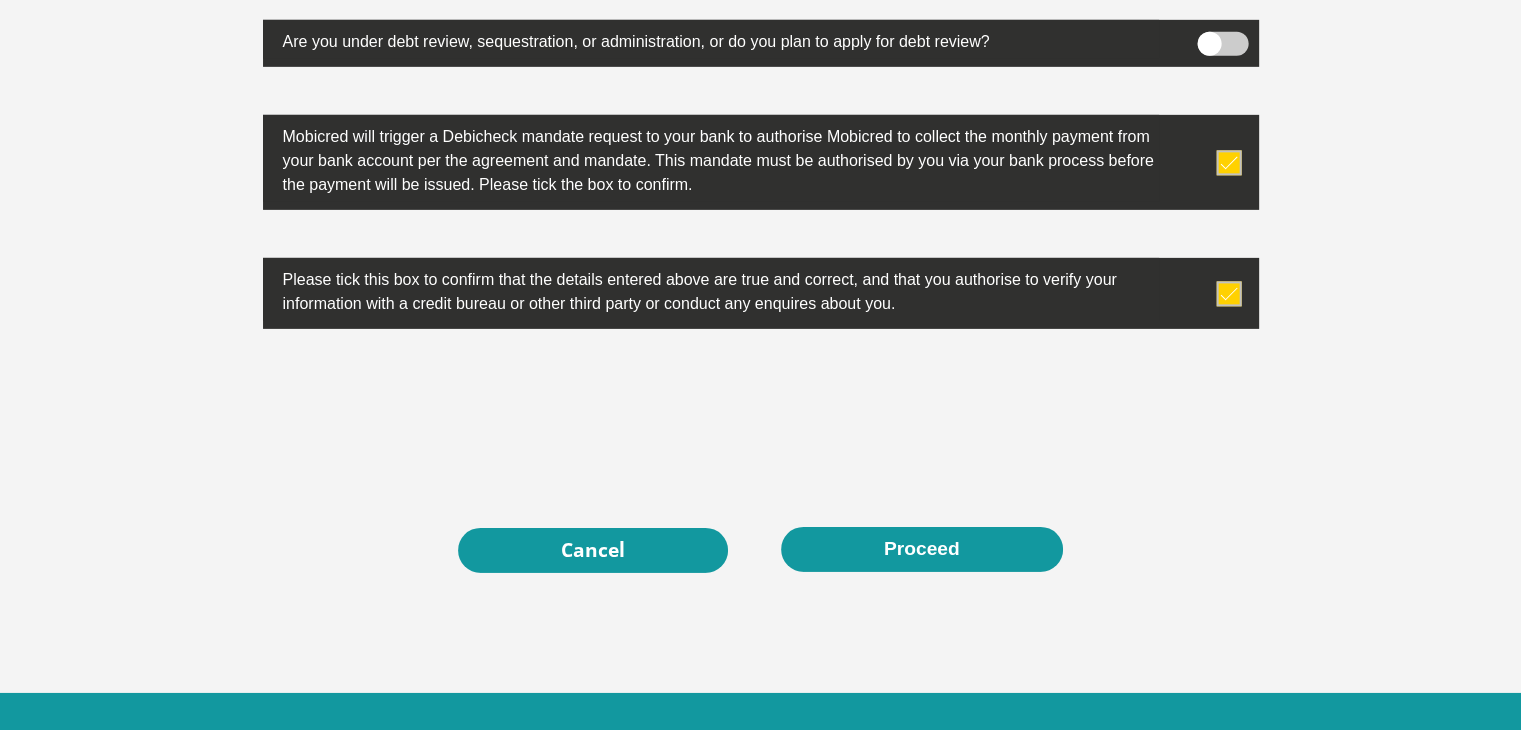 scroll, scrollTop: 6441, scrollLeft: 0, axis: vertical 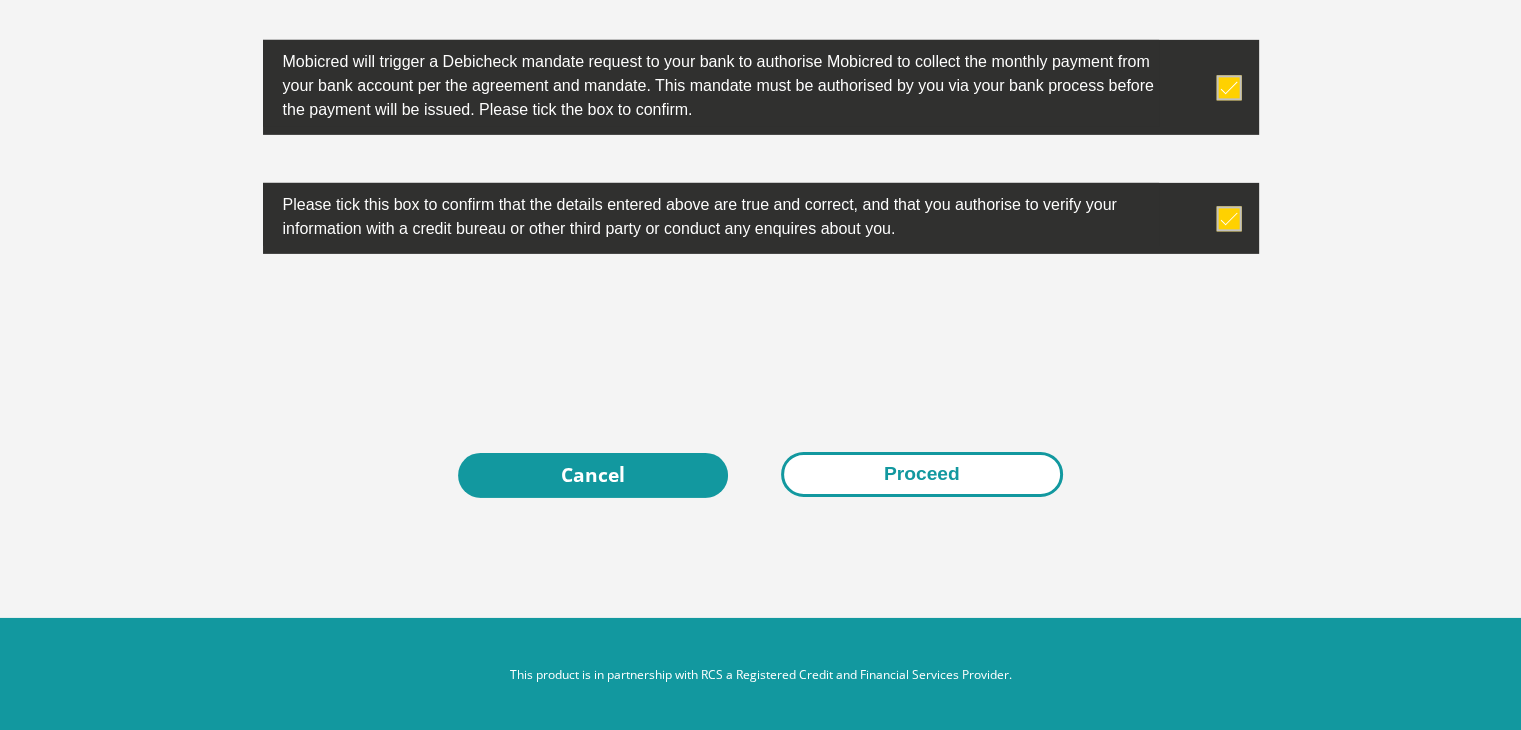 type on "0215270123" 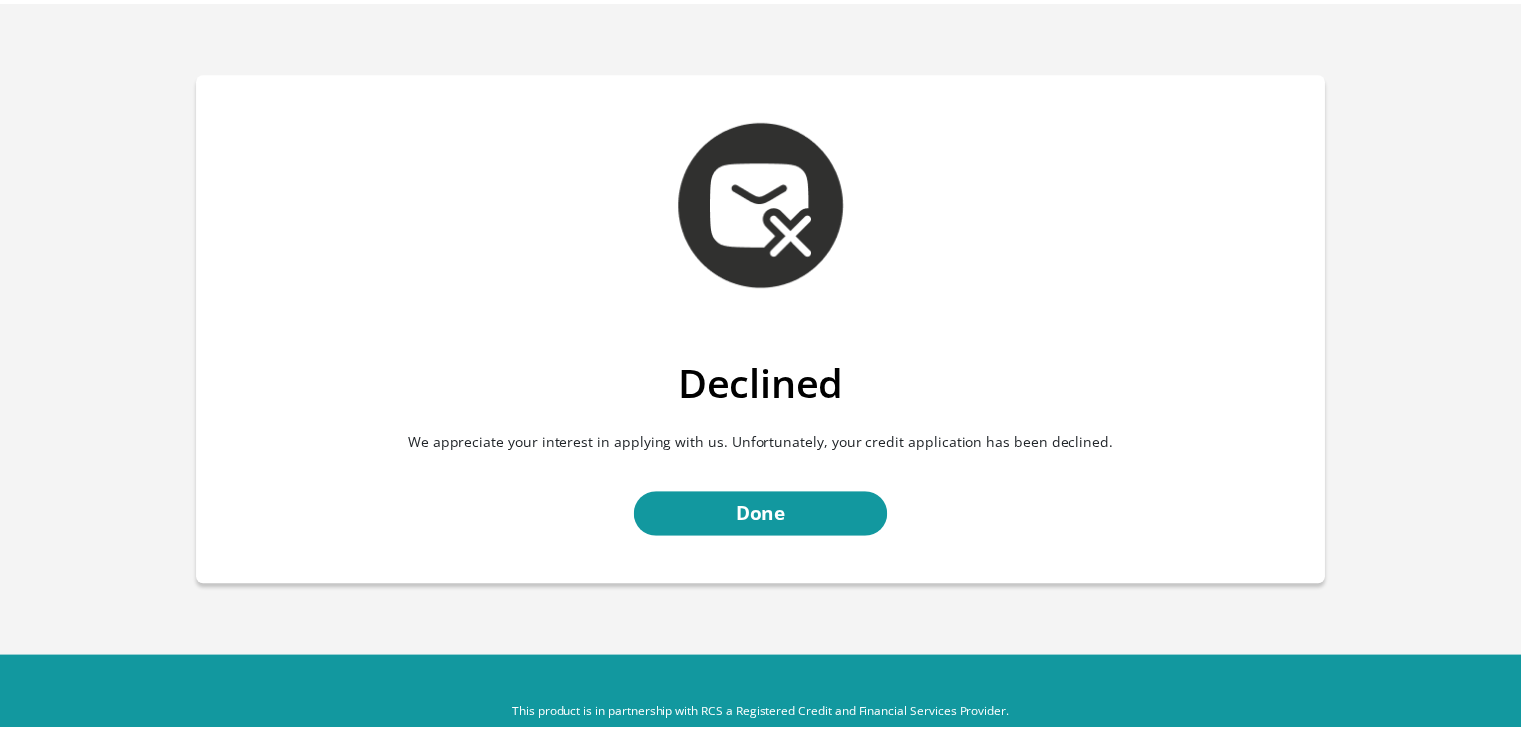scroll, scrollTop: 0, scrollLeft: 0, axis: both 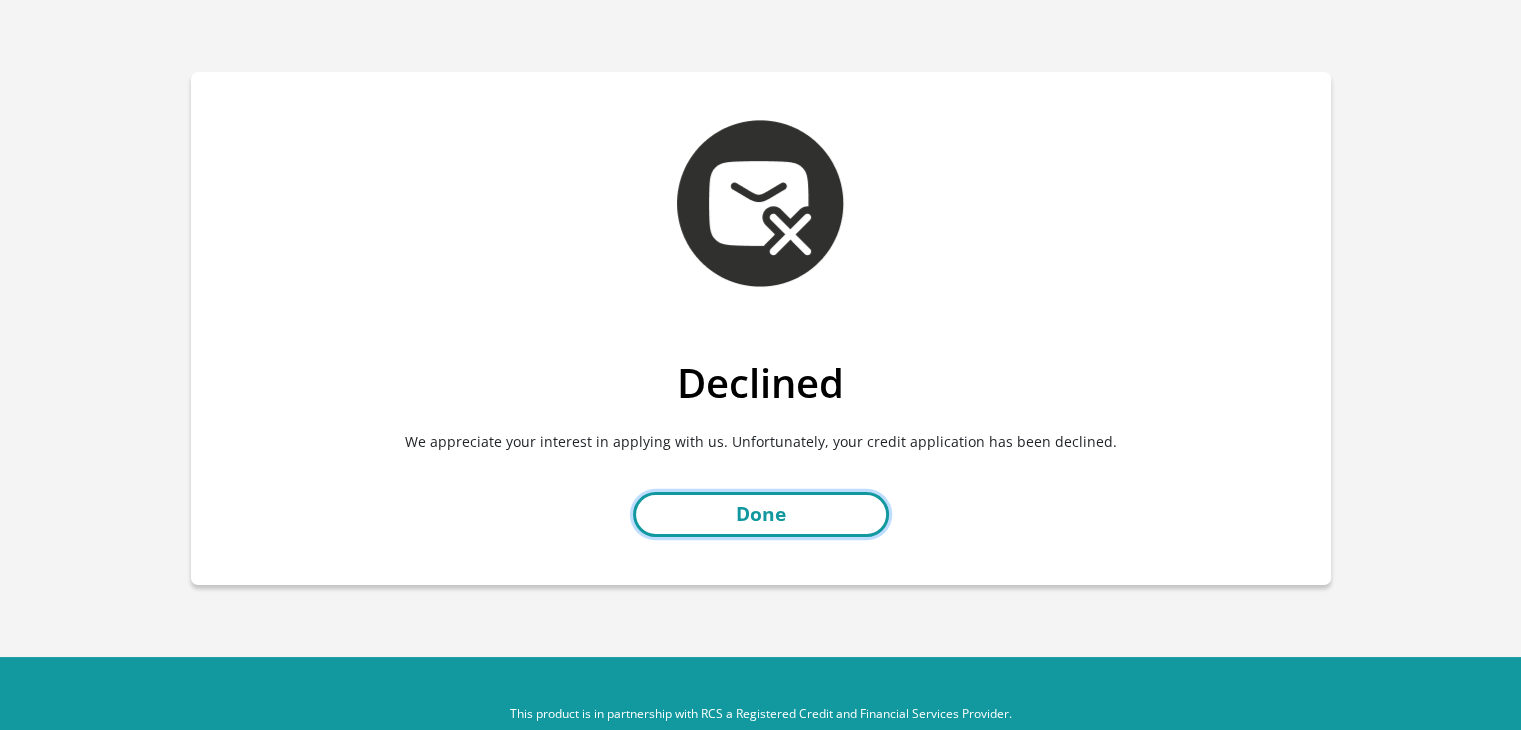 click on "Done" at bounding box center (761, 514) 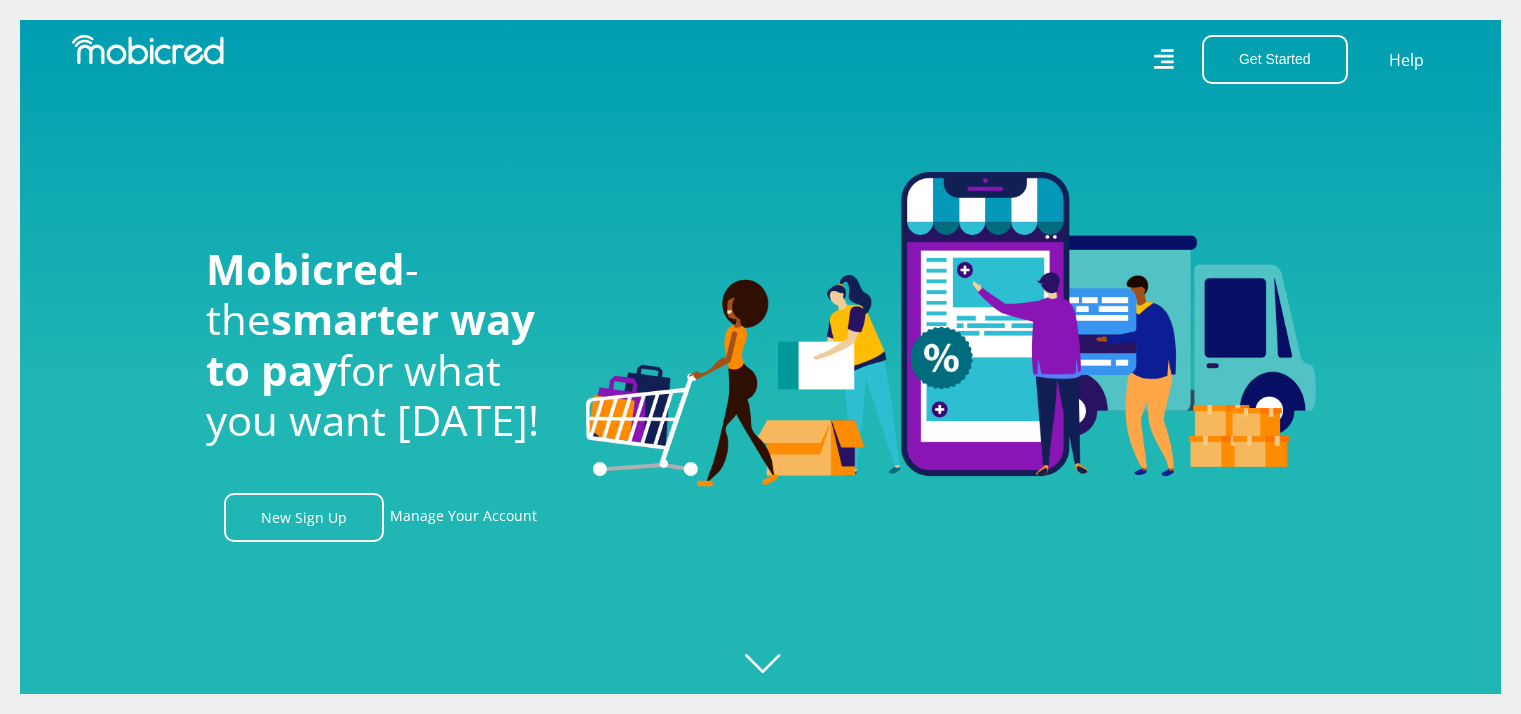 scroll, scrollTop: 0, scrollLeft: 0, axis: both 